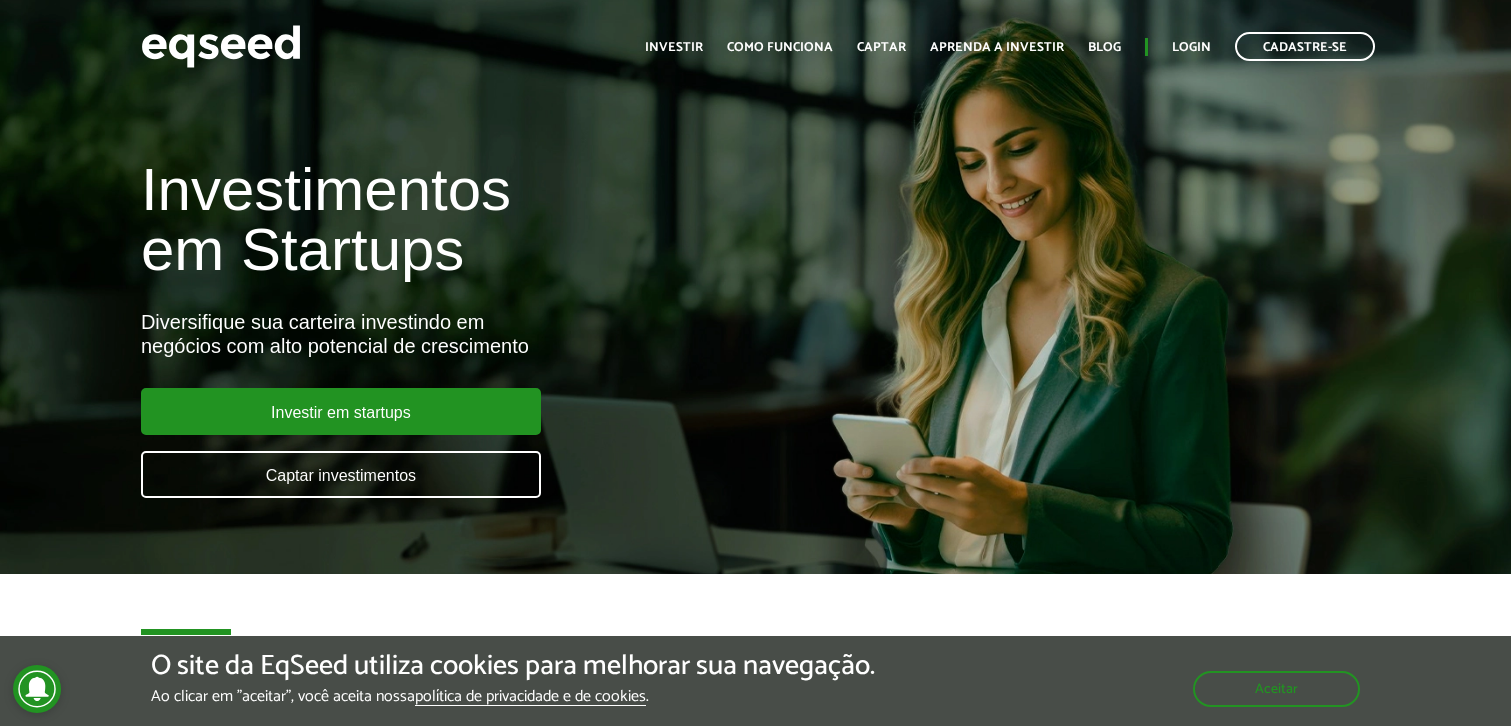 scroll, scrollTop: 0, scrollLeft: 0, axis: both 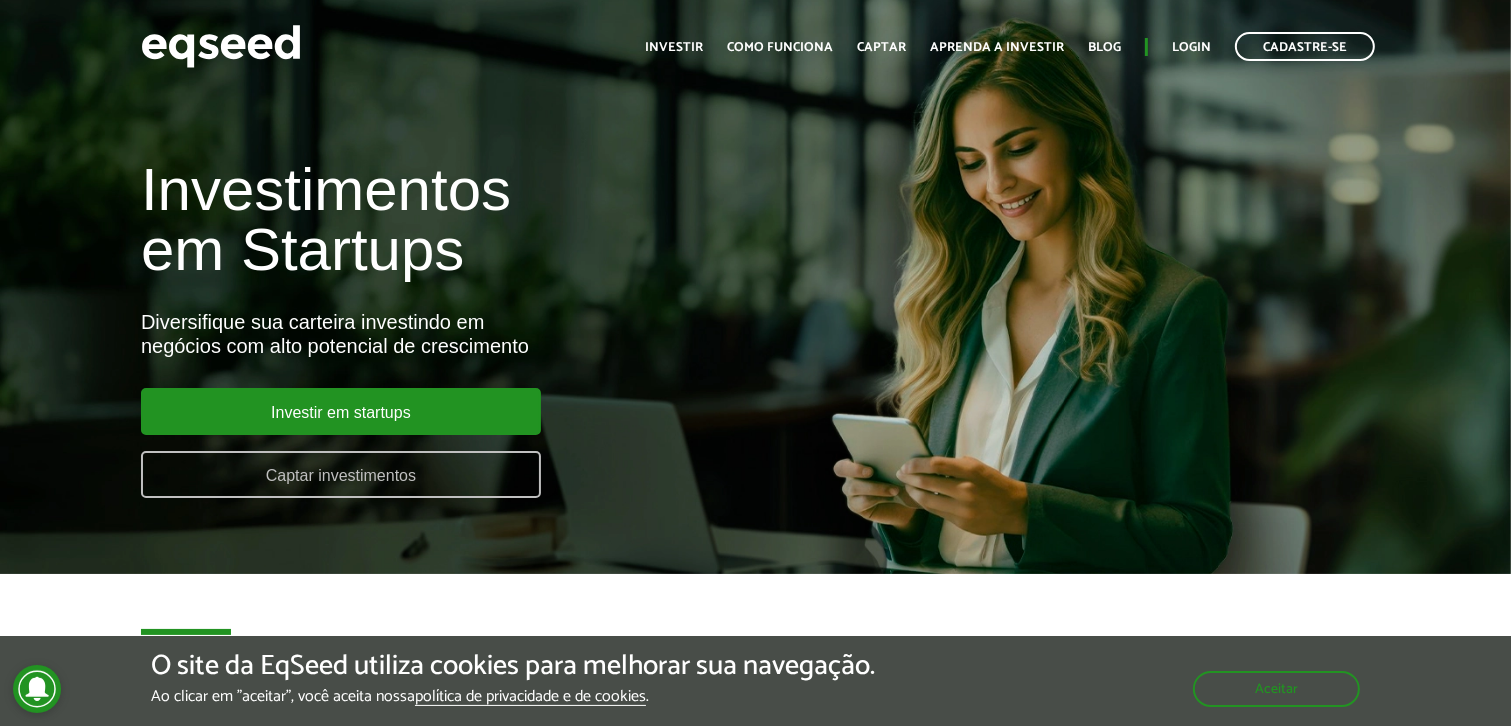 click on "Captar investimentos" at bounding box center (341, 474) 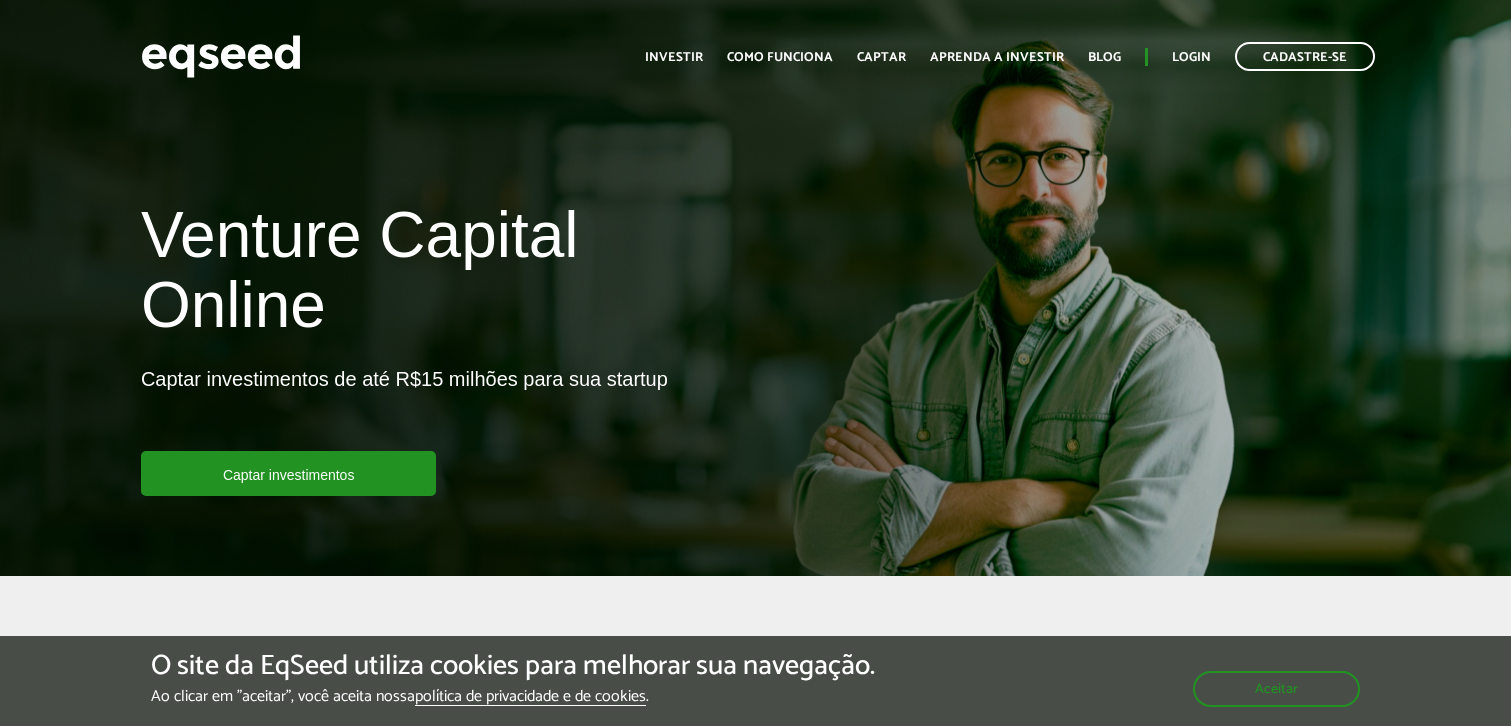 scroll, scrollTop: 0, scrollLeft: 0, axis: both 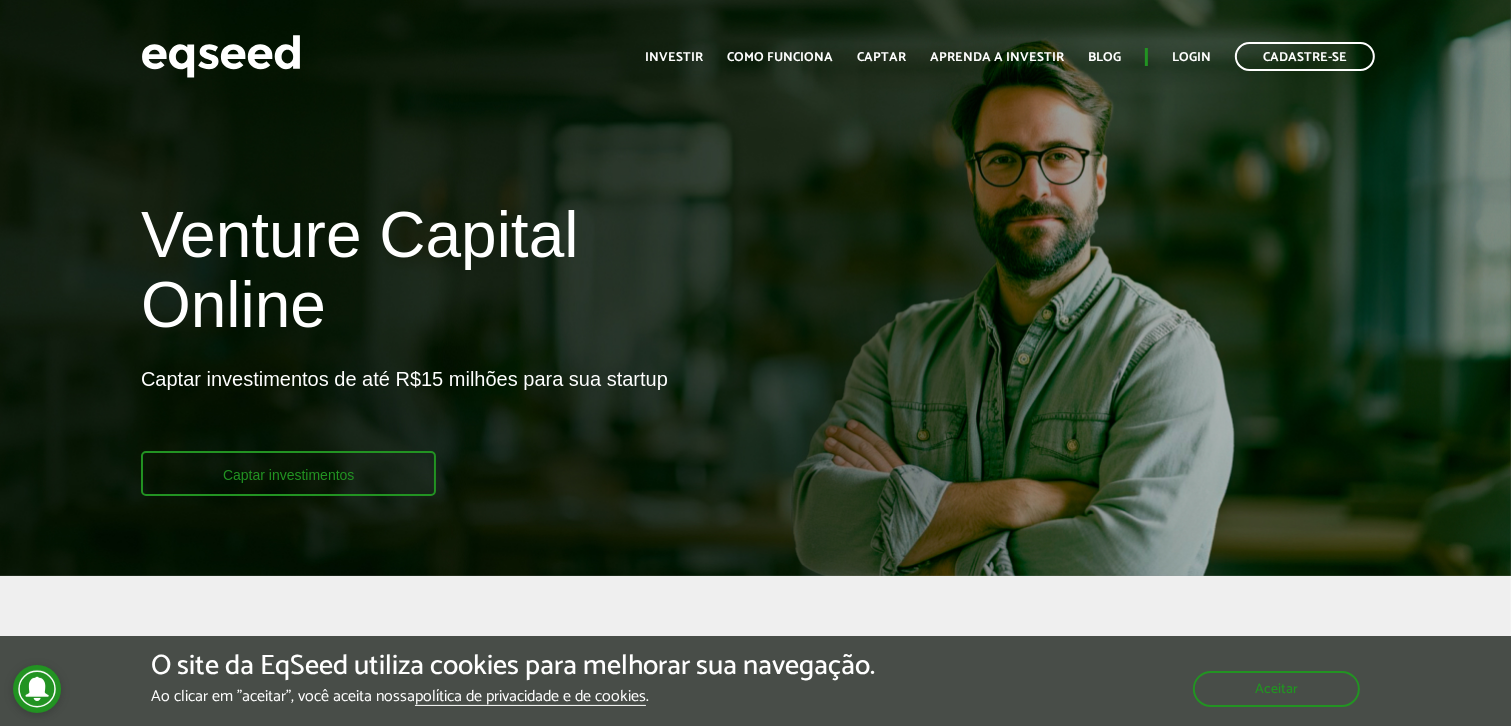 click on "Captar investimentos" at bounding box center (289, 473) 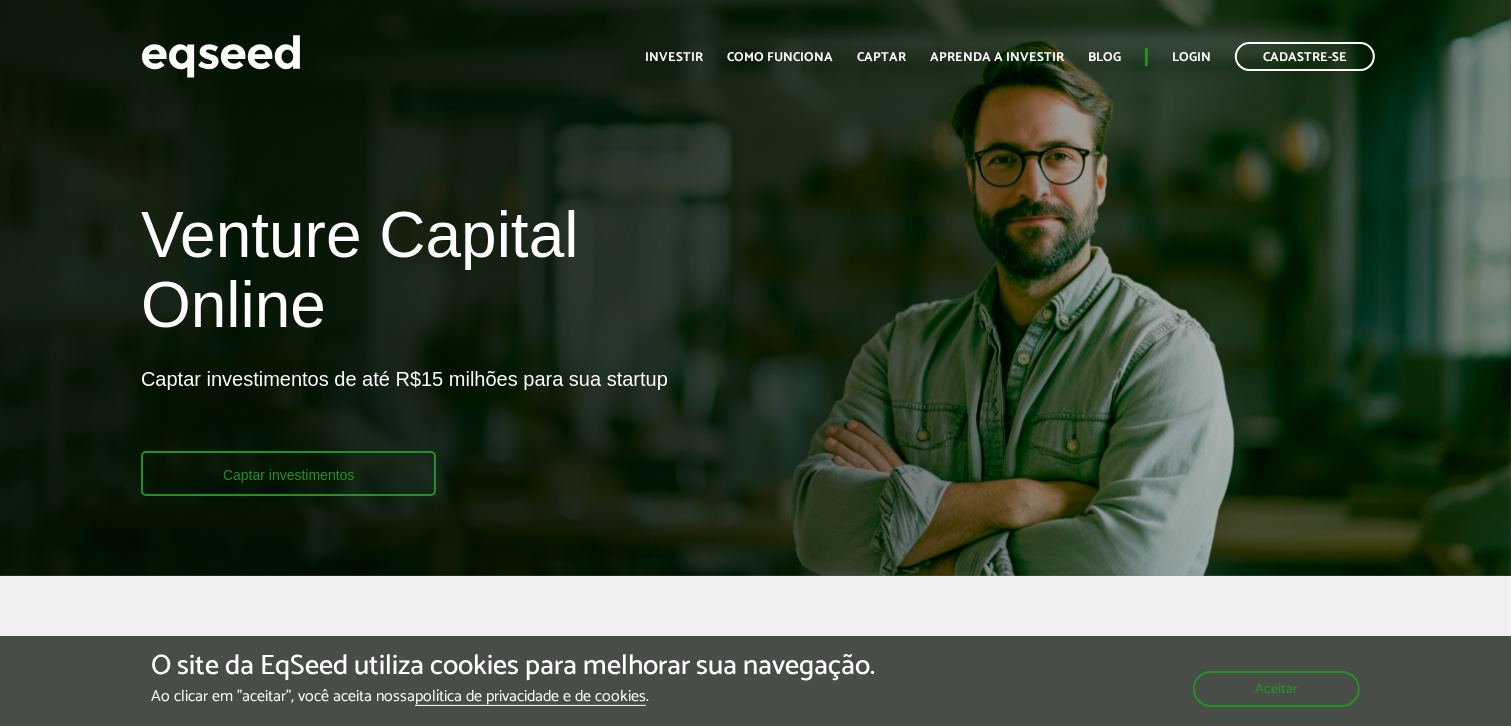 click on "Captar investimentos" at bounding box center (289, 473) 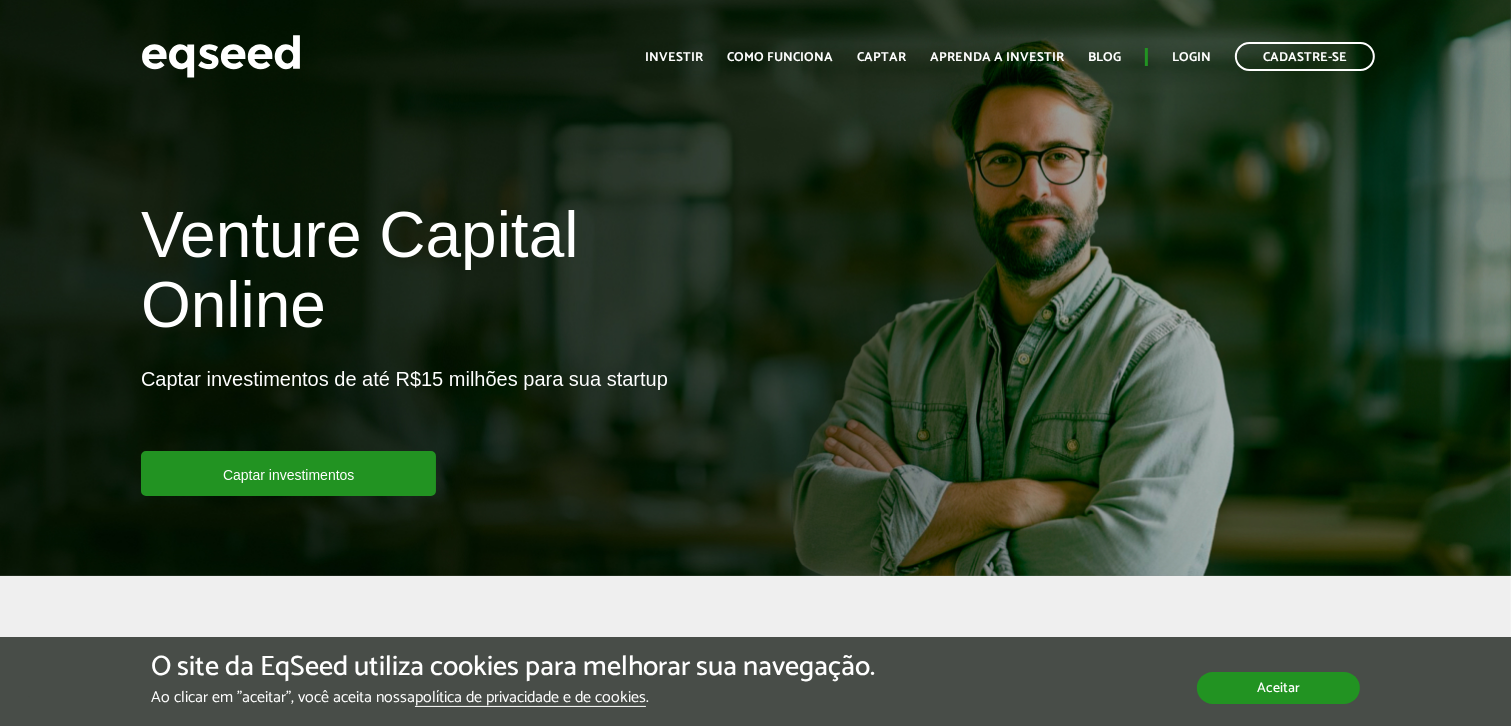 click on "Aceitar" at bounding box center (1278, 688) 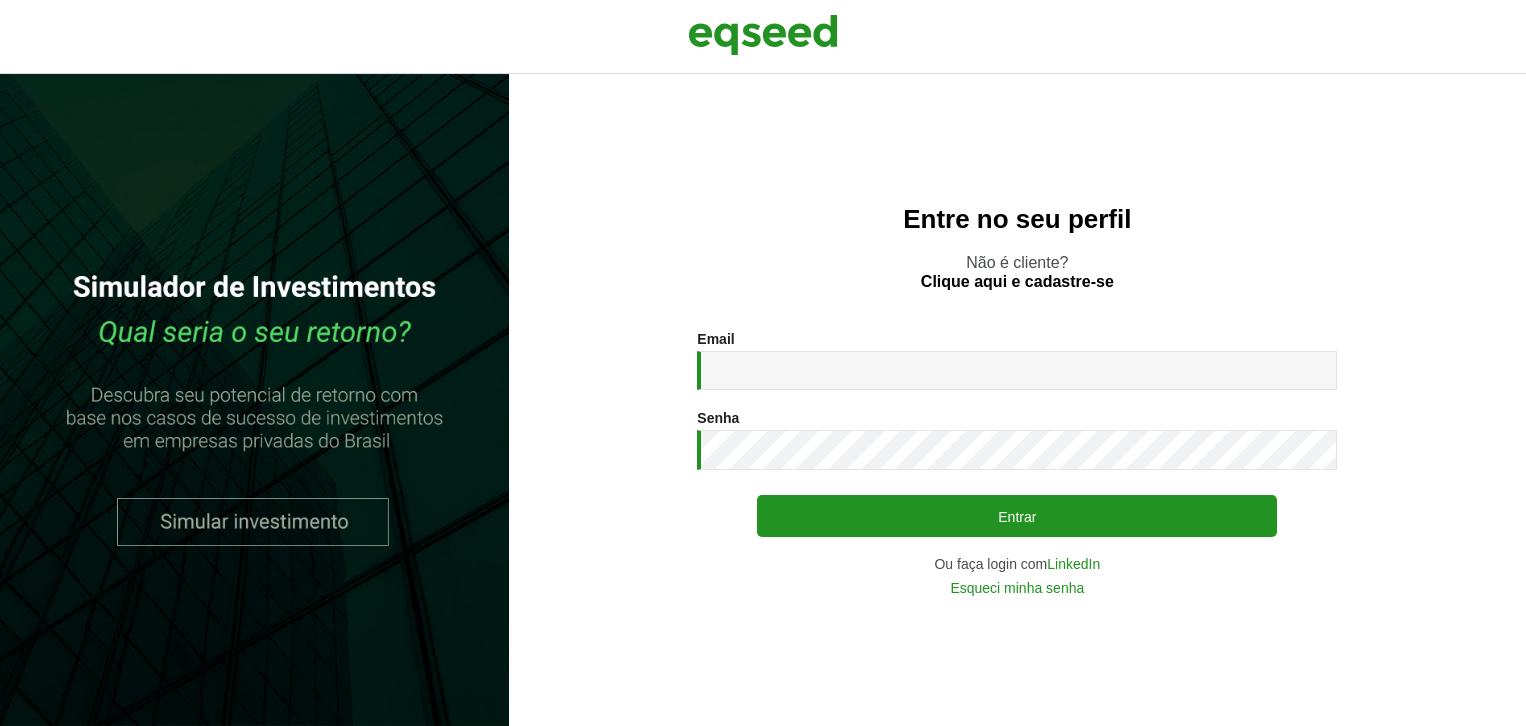 scroll, scrollTop: 0, scrollLeft: 0, axis: both 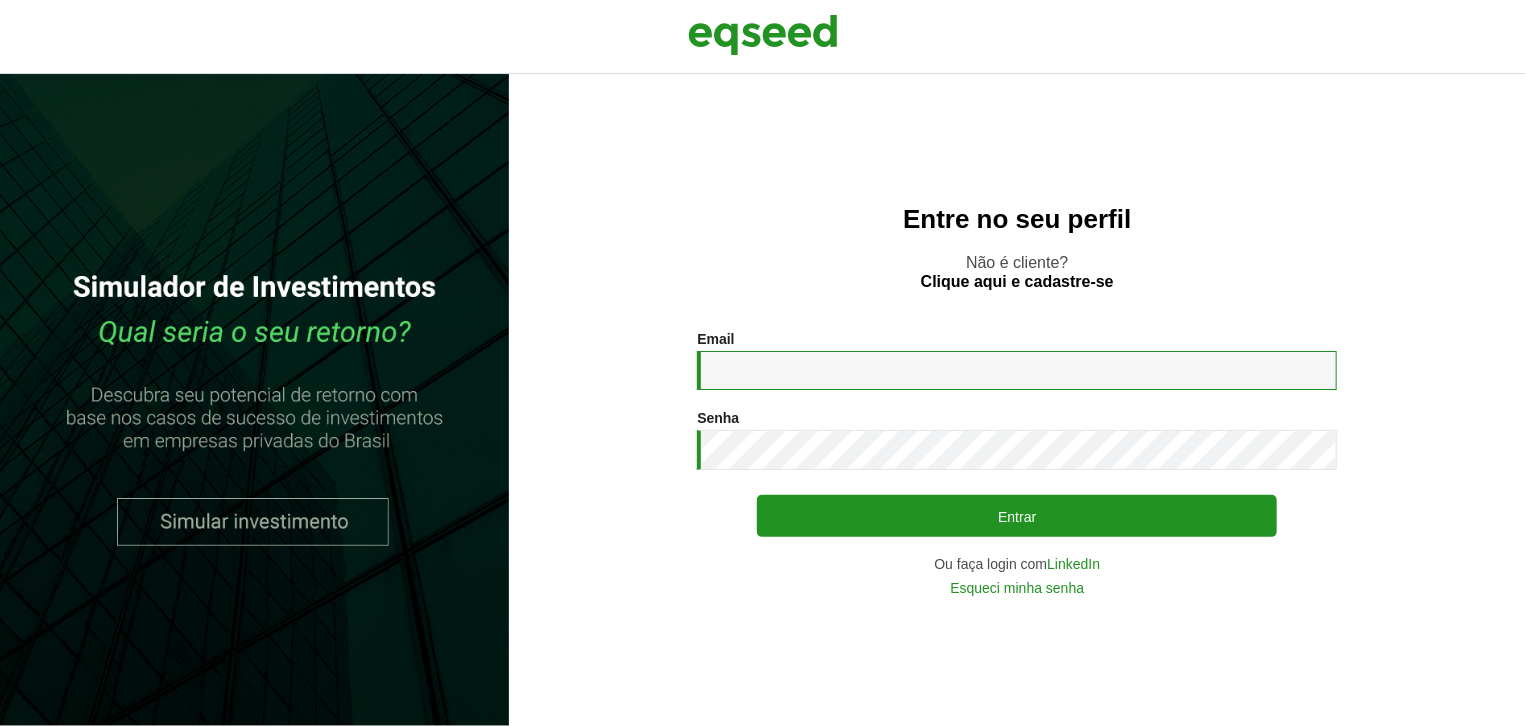 click on "Email  *" at bounding box center [1017, 370] 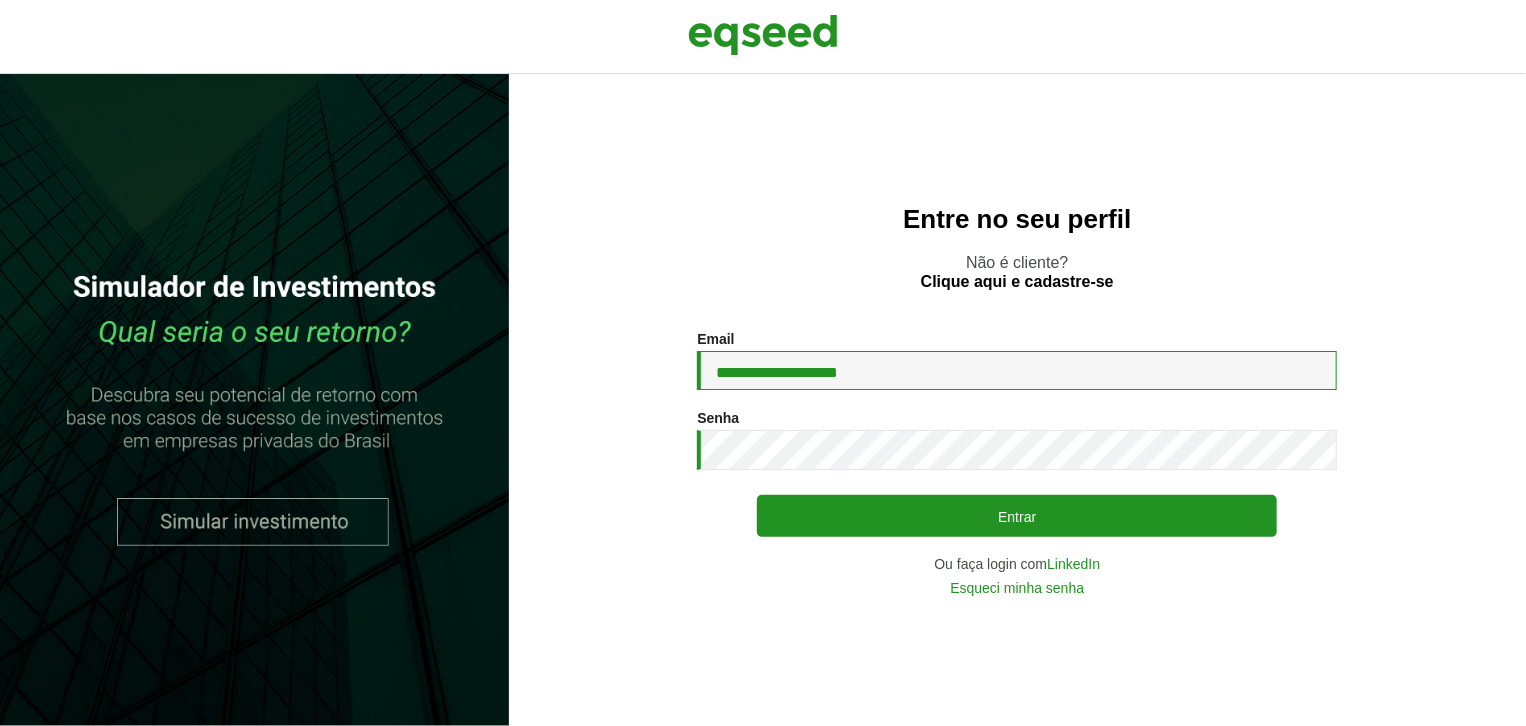type on "**********" 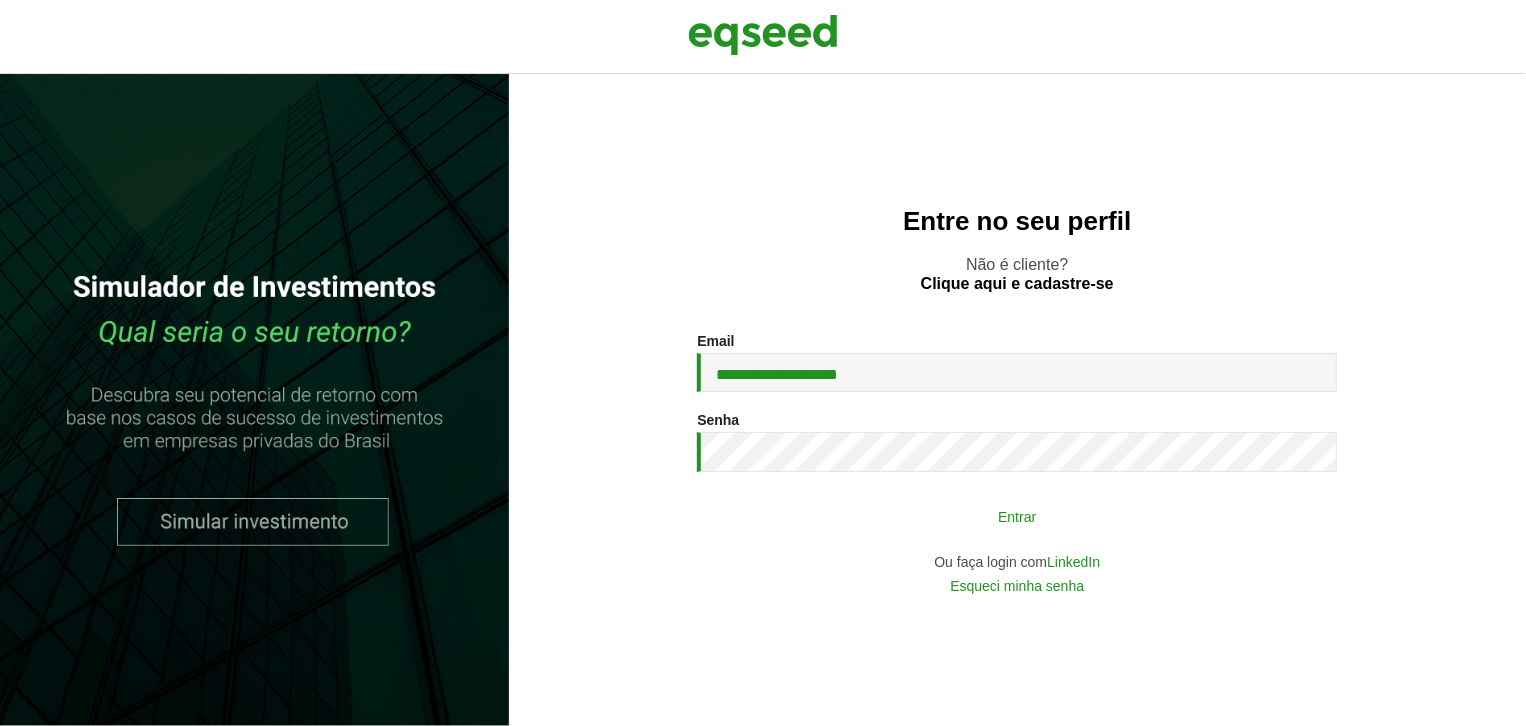 click on "Entrar" at bounding box center (1017, 516) 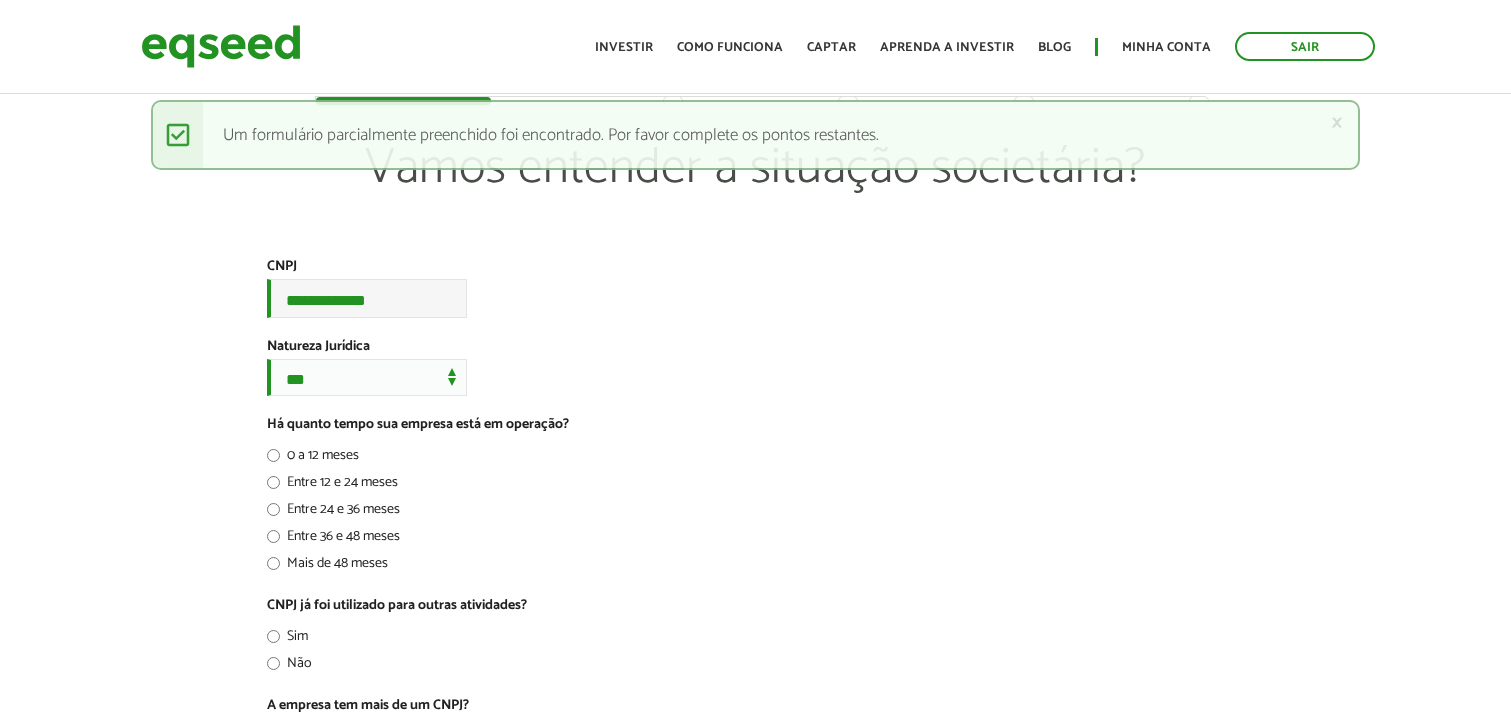 scroll, scrollTop: 0, scrollLeft: 0, axis: both 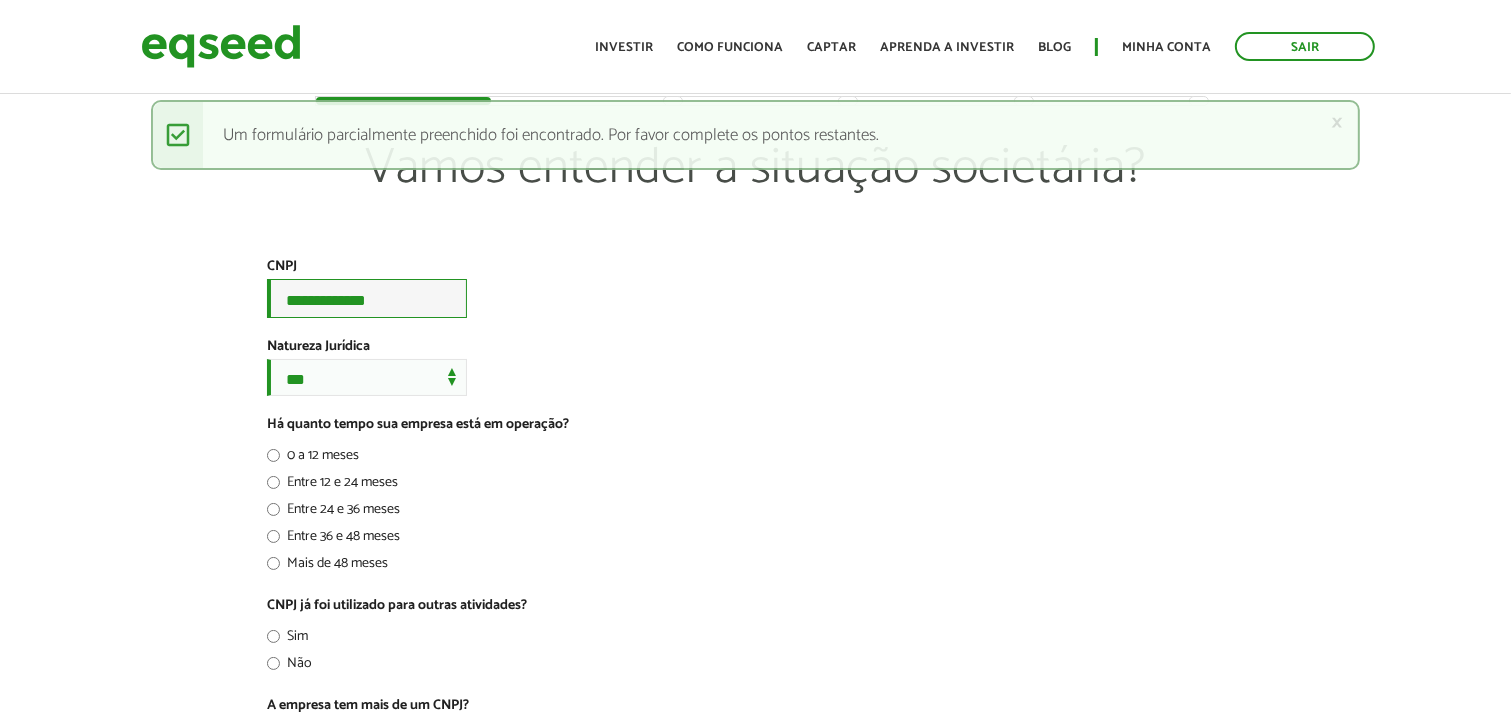 click on "**********" at bounding box center (367, 298) 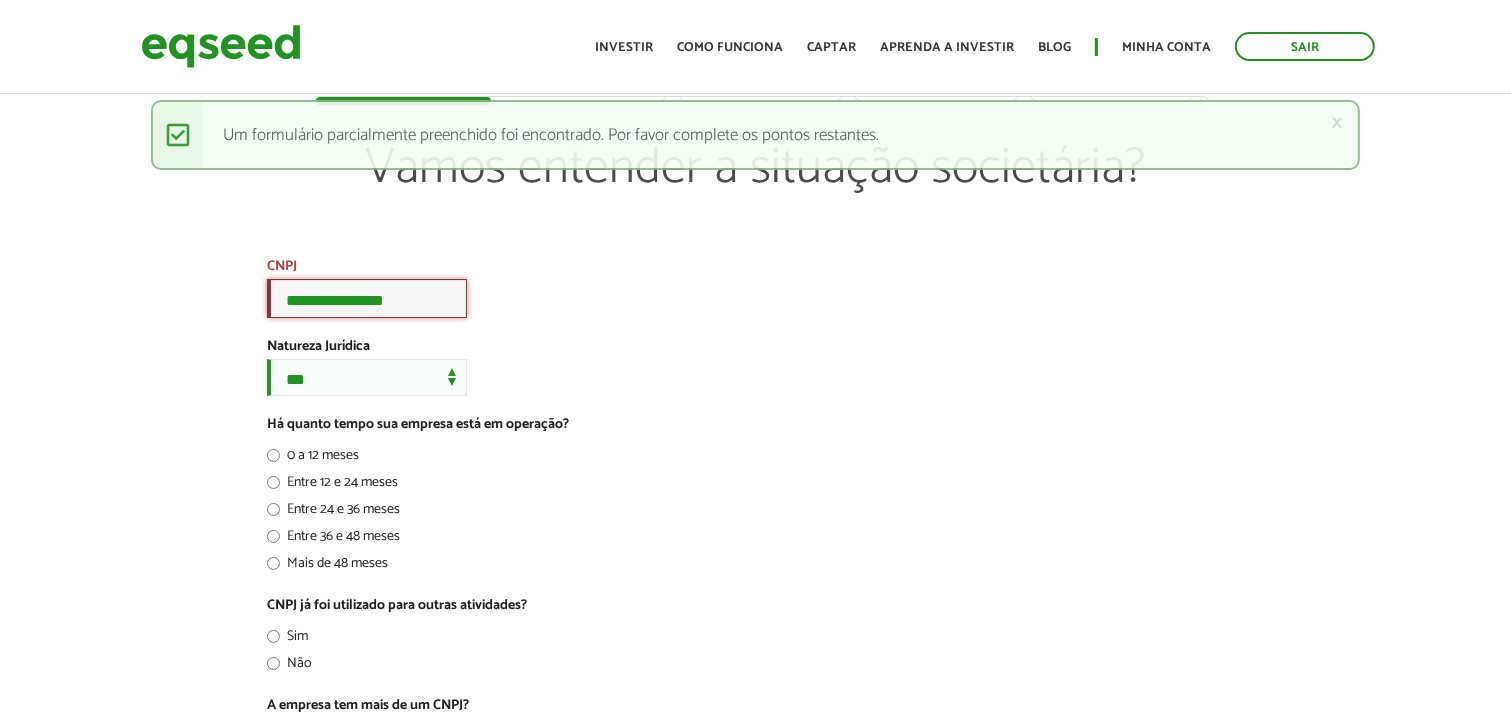 type on "**********" 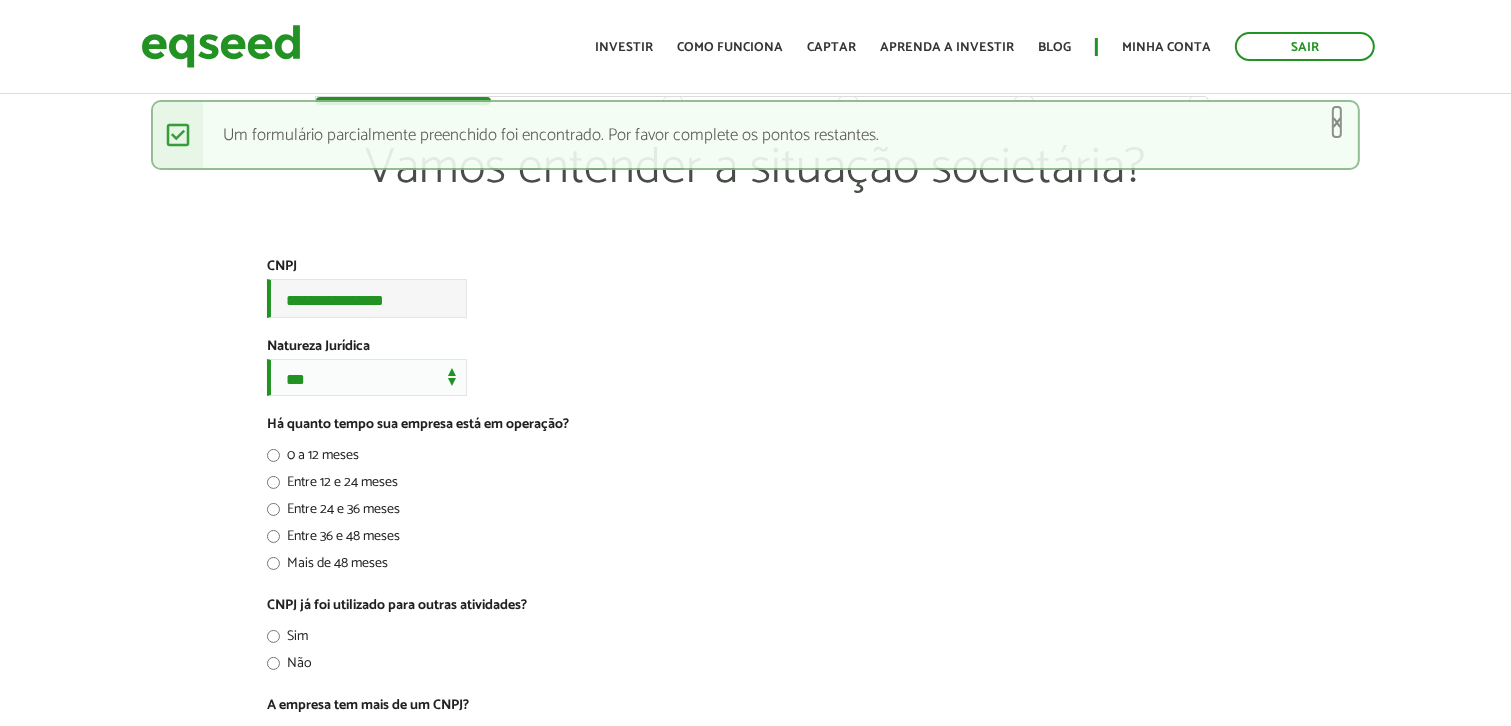click on "×" at bounding box center (1337, 122) 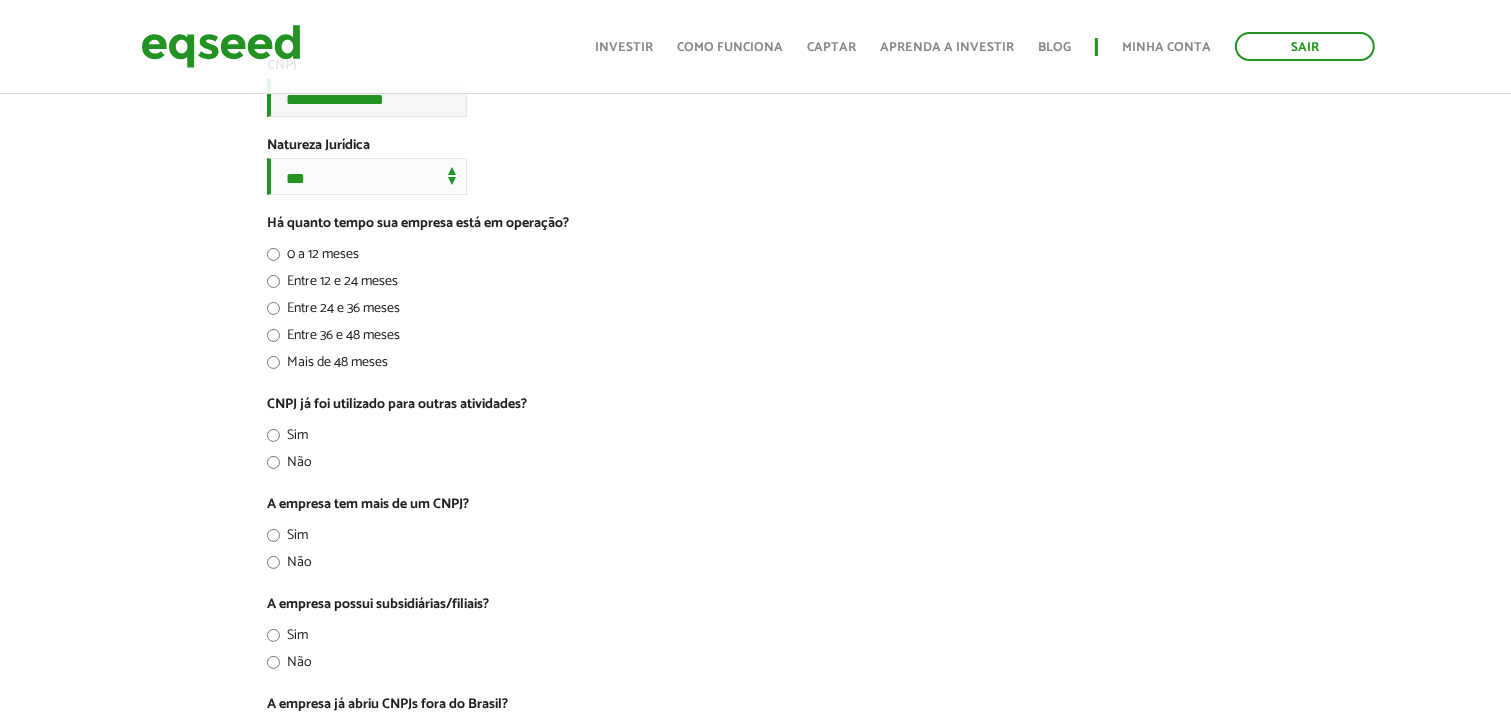 scroll, scrollTop: 204, scrollLeft: 0, axis: vertical 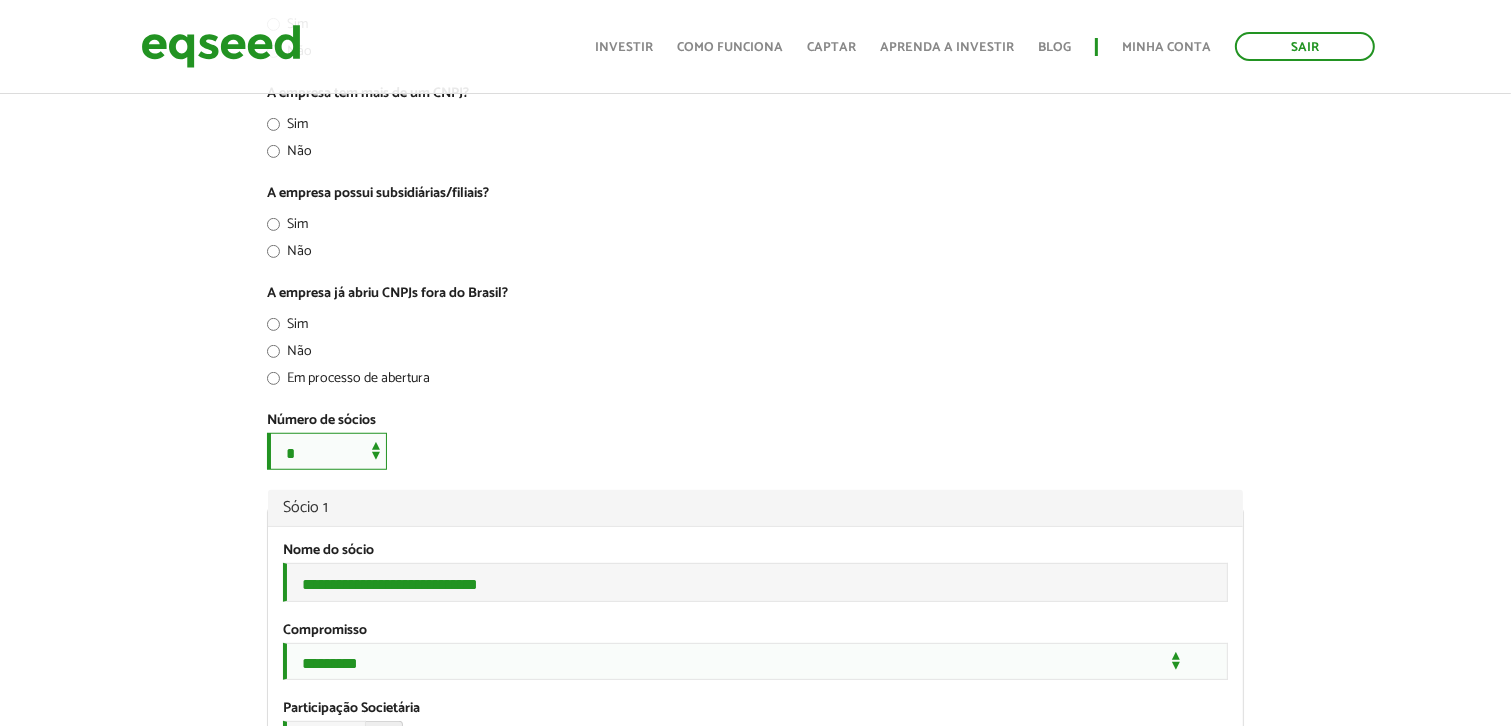 click on "**********" at bounding box center (327, 451) 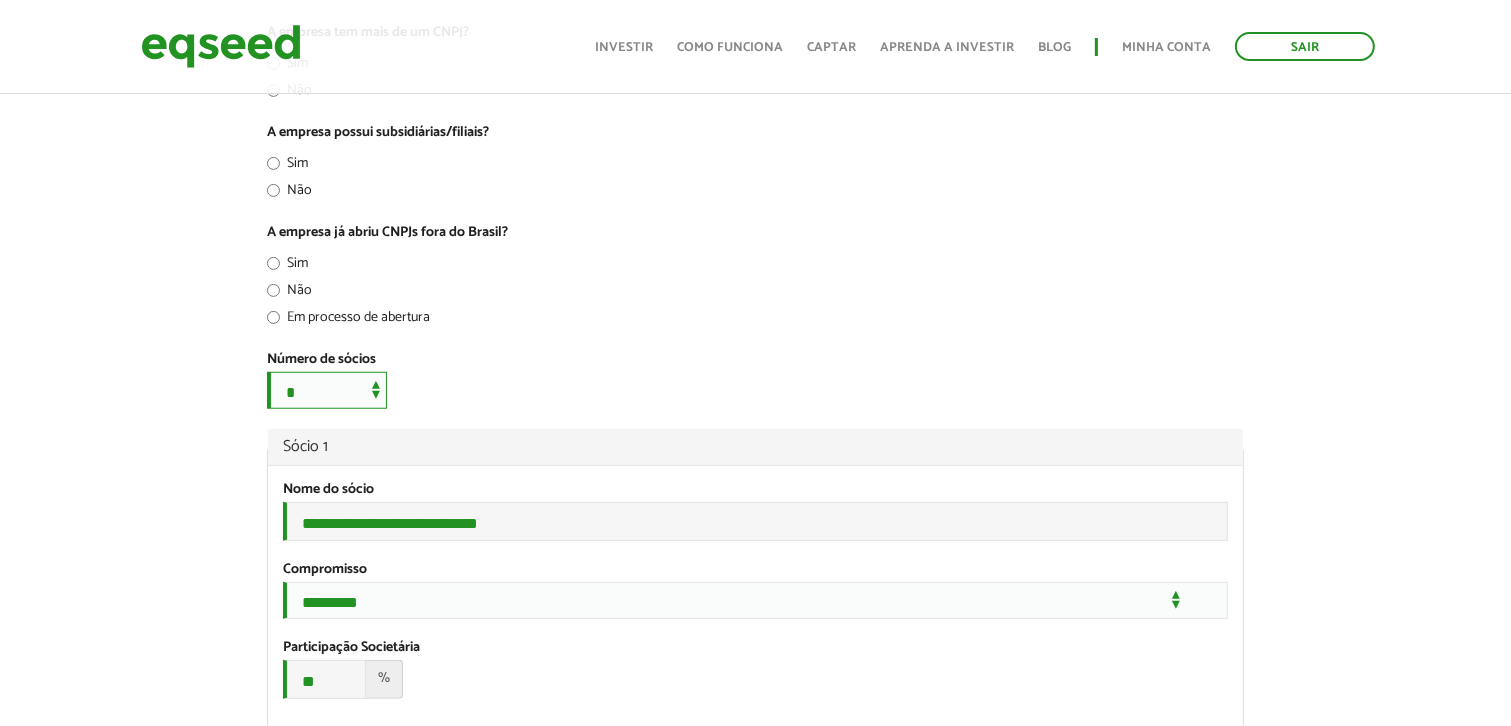 scroll, scrollTop: 692, scrollLeft: 0, axis: vertical 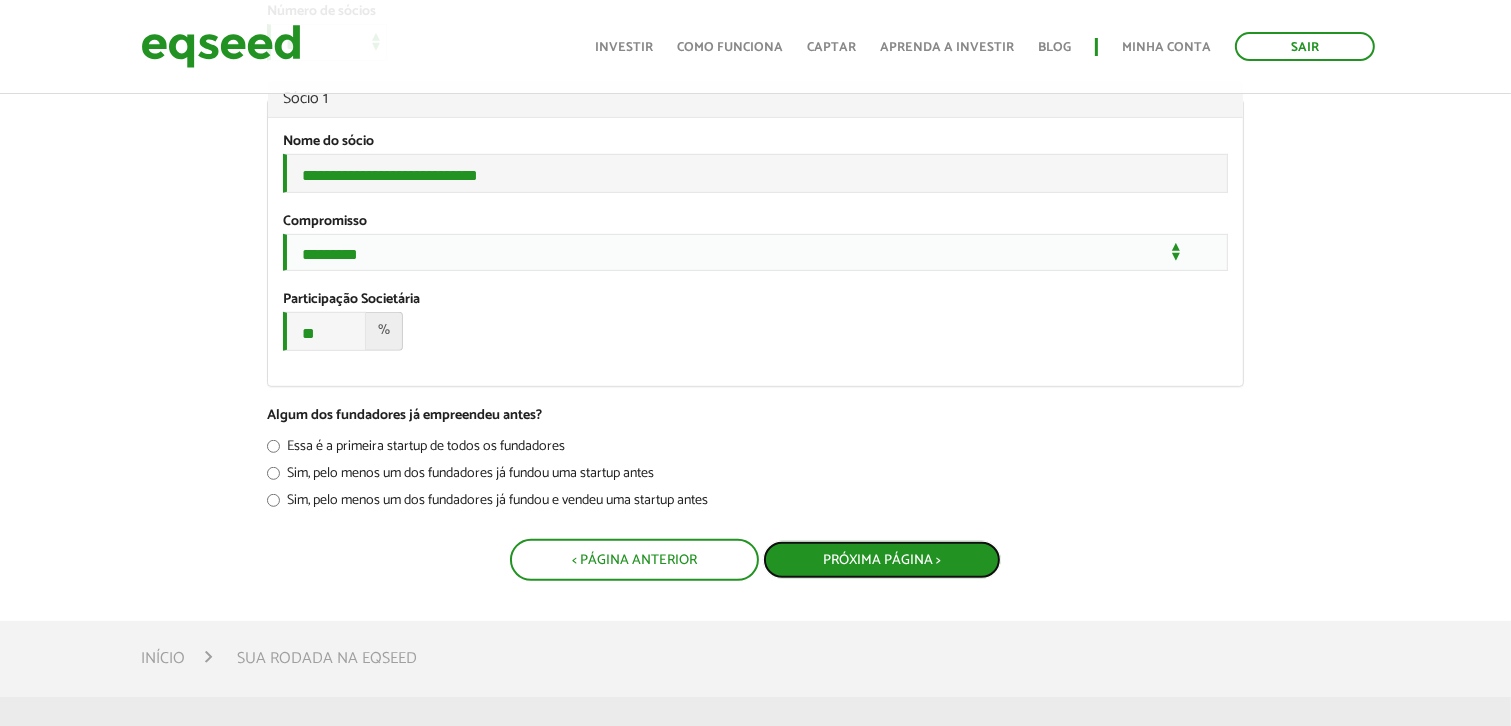click on "Próxima Página >" at bounding box center [882, 560] 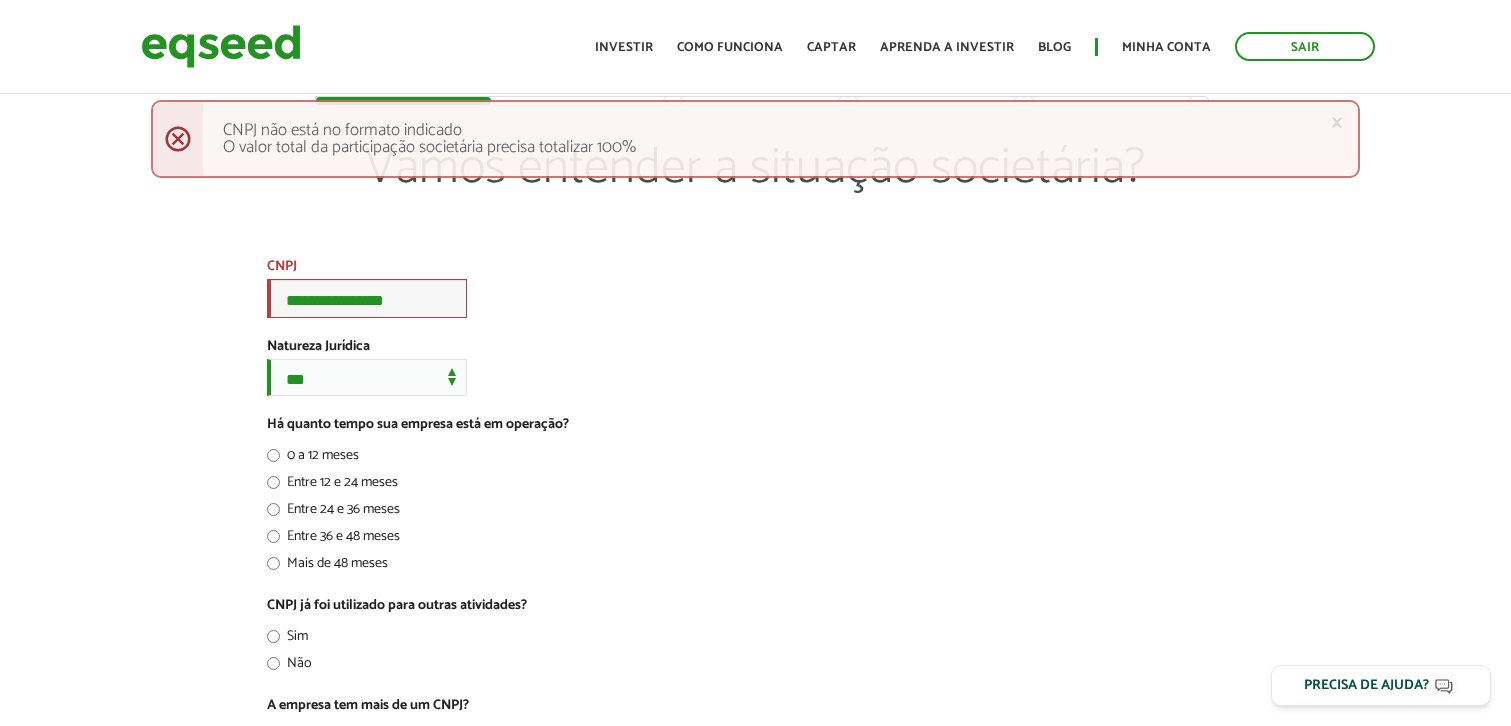 scroll, scrollTop: 0, scrollLeft: 0, axis: both 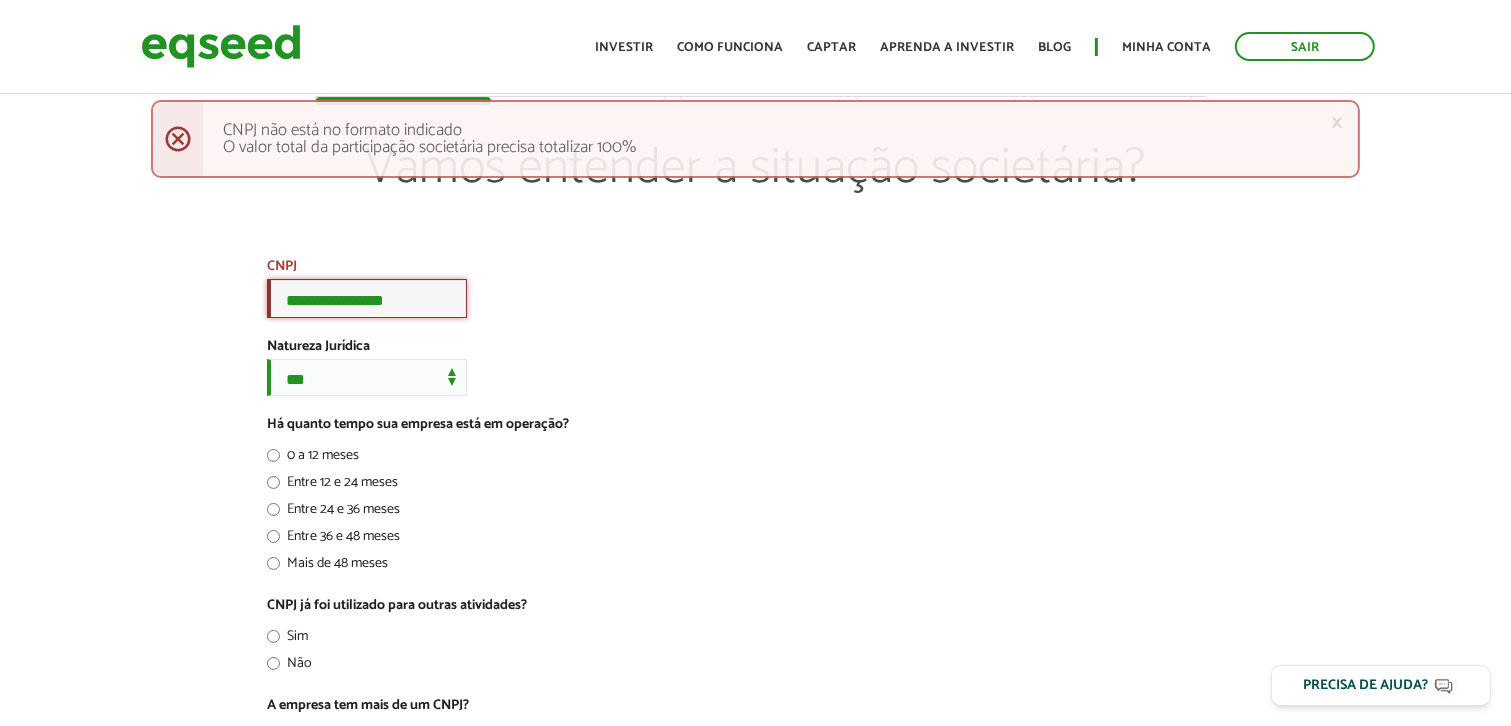 click on "**********" at bounding box center (367, 298) 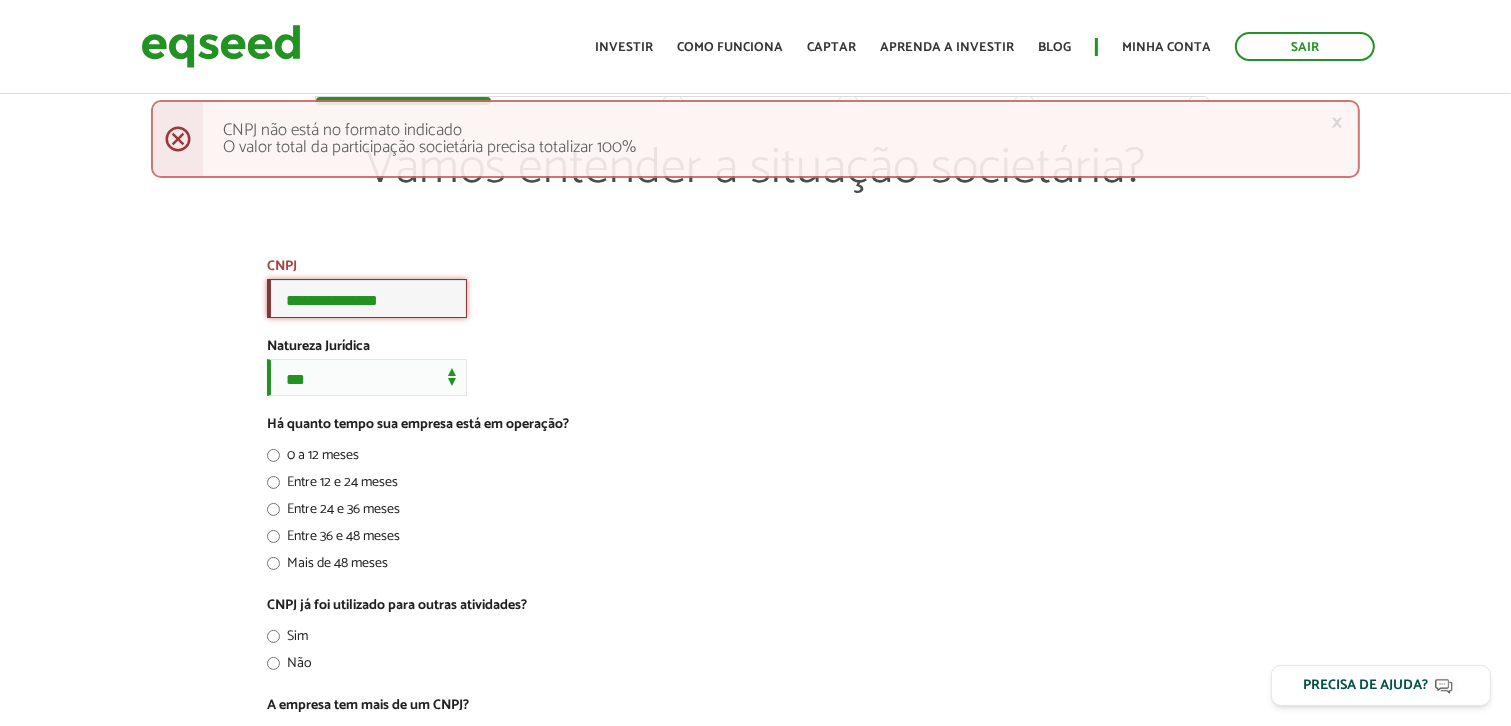 click on "**********" at bounding box center (367, 298) 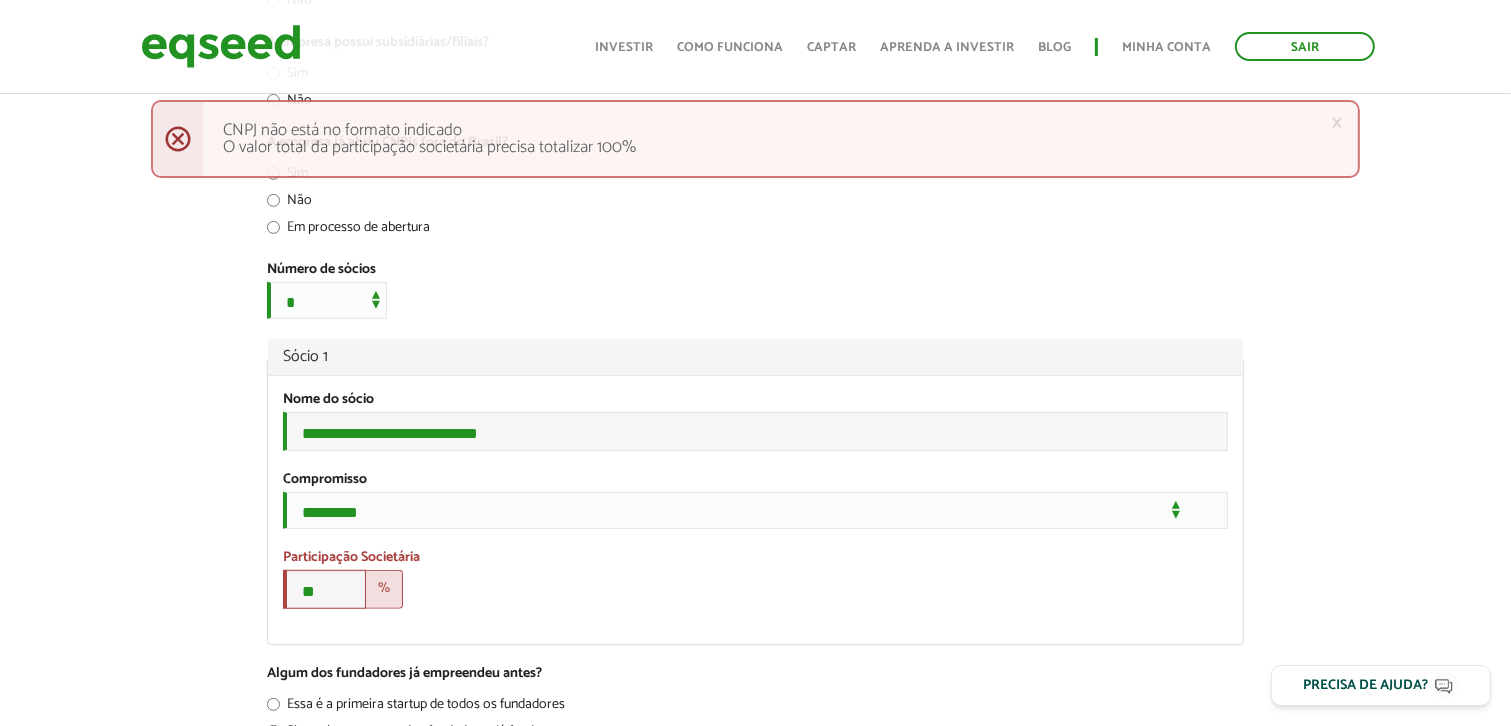scroll, scrollTop: 797, scrollLeft: 0, axis: vertical 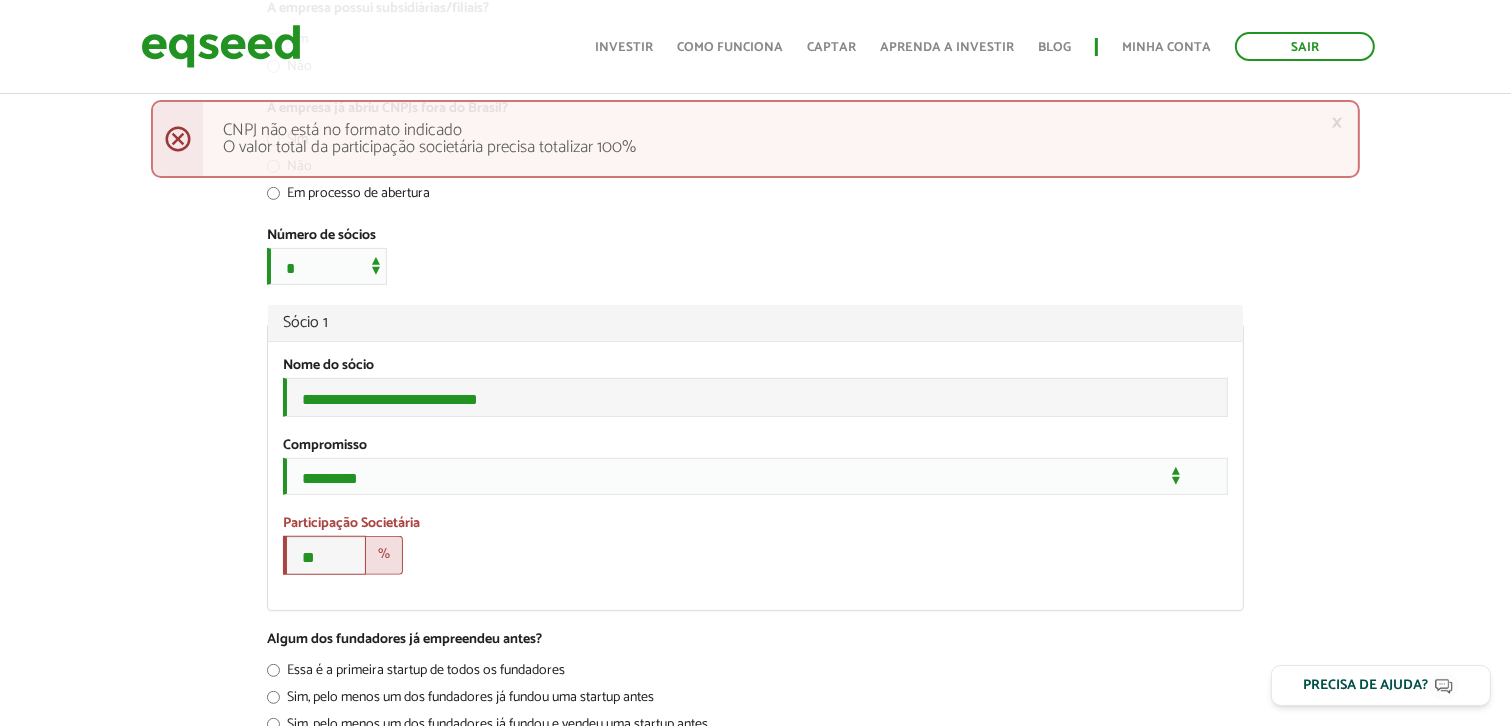 type on "**********" 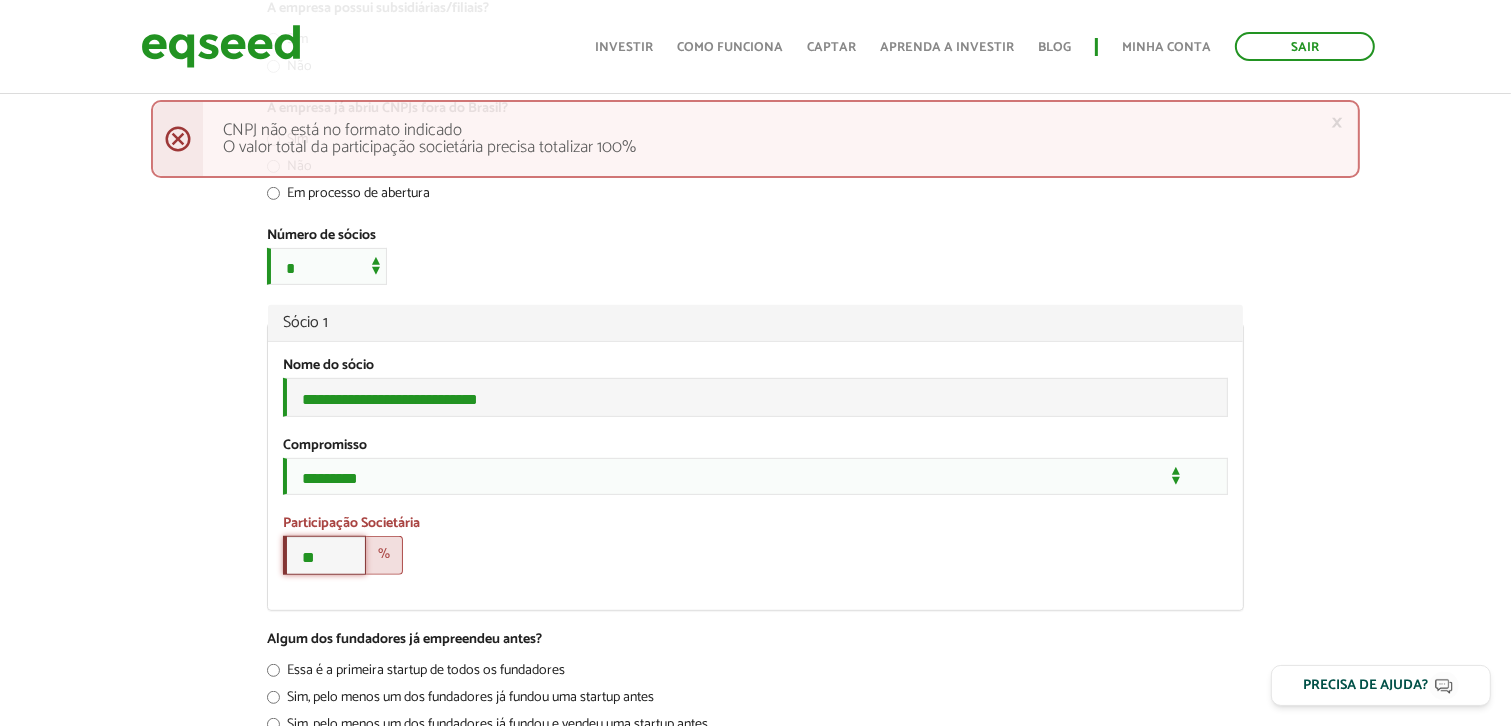 drag, startPoint x: 329, startPoint y: 615, endPoint x: 130, endPoint y: 577, distance: 202.59566 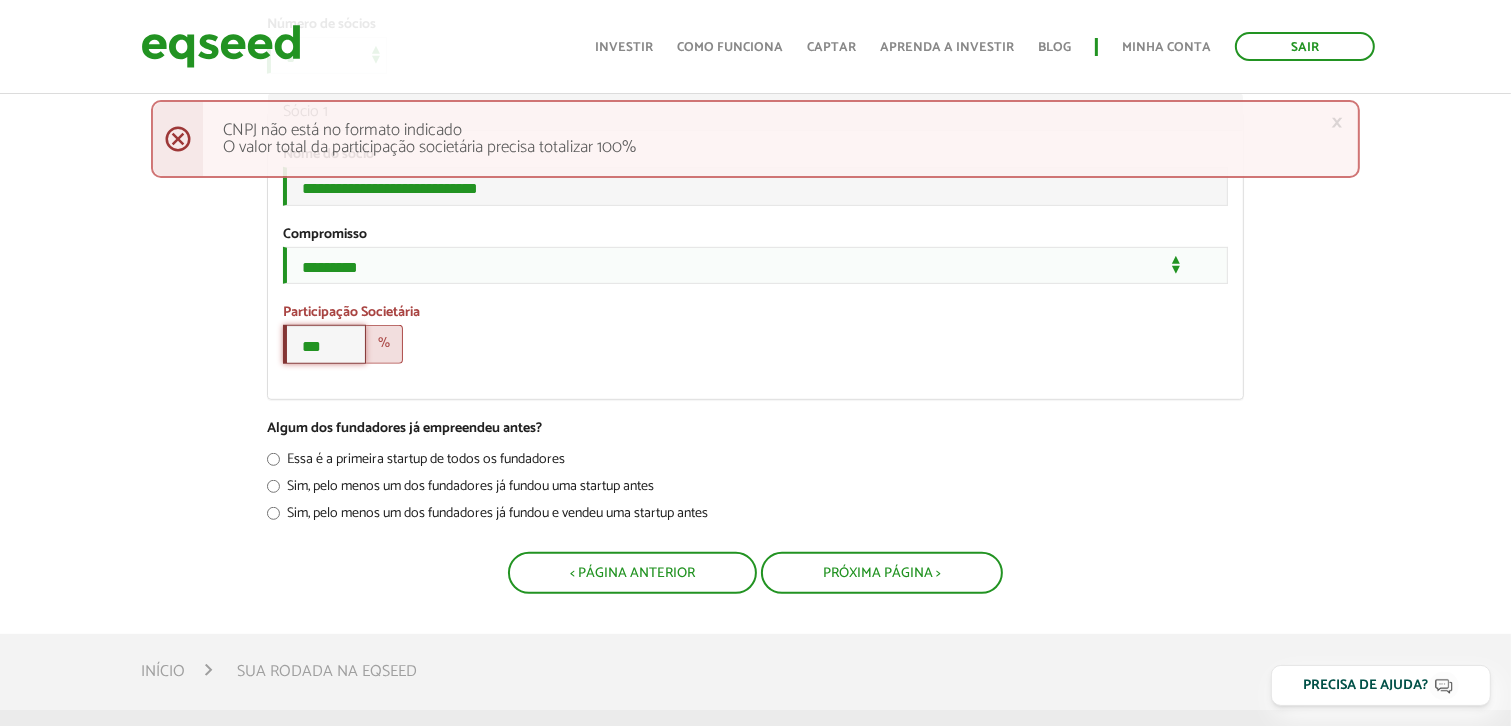 scroll, scrollTop: 1014, scrollLeft: 0, axis: vertical 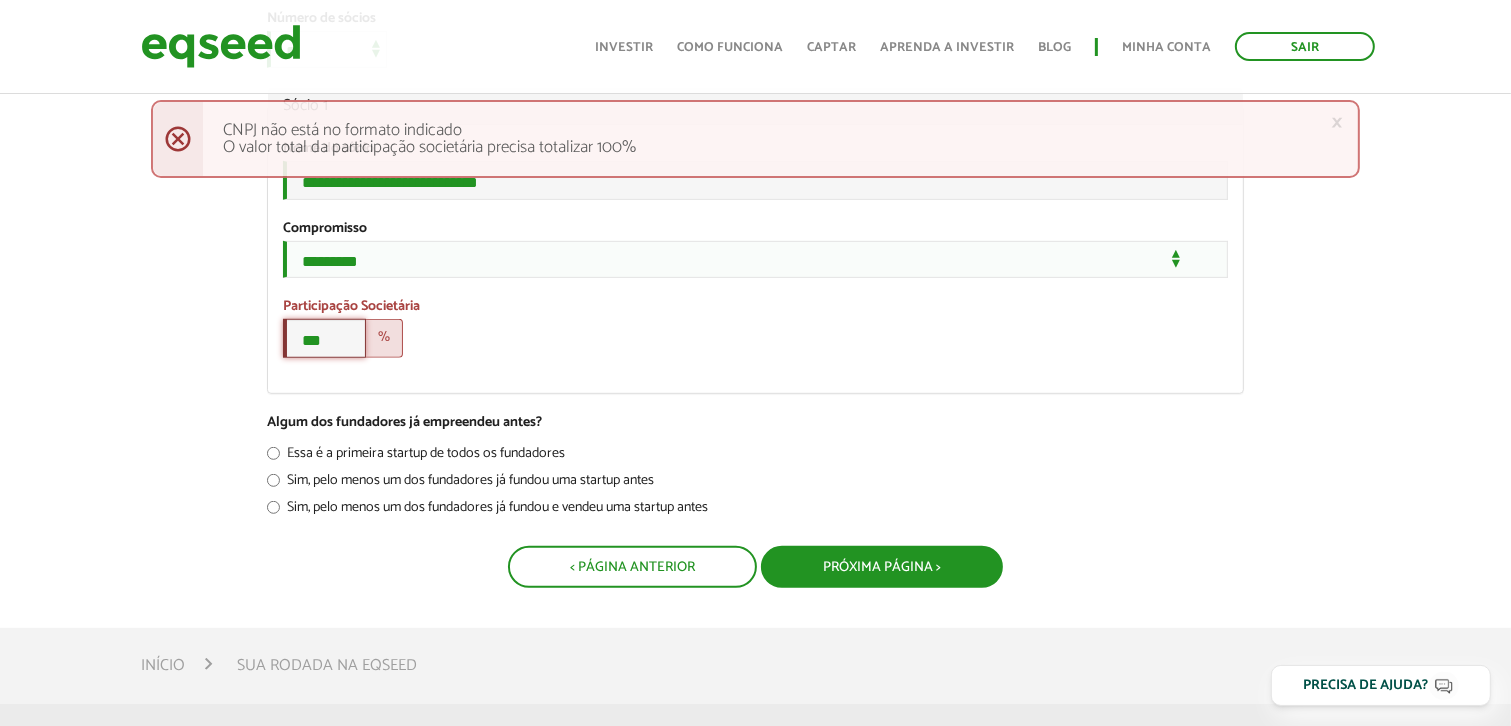 type on "***" 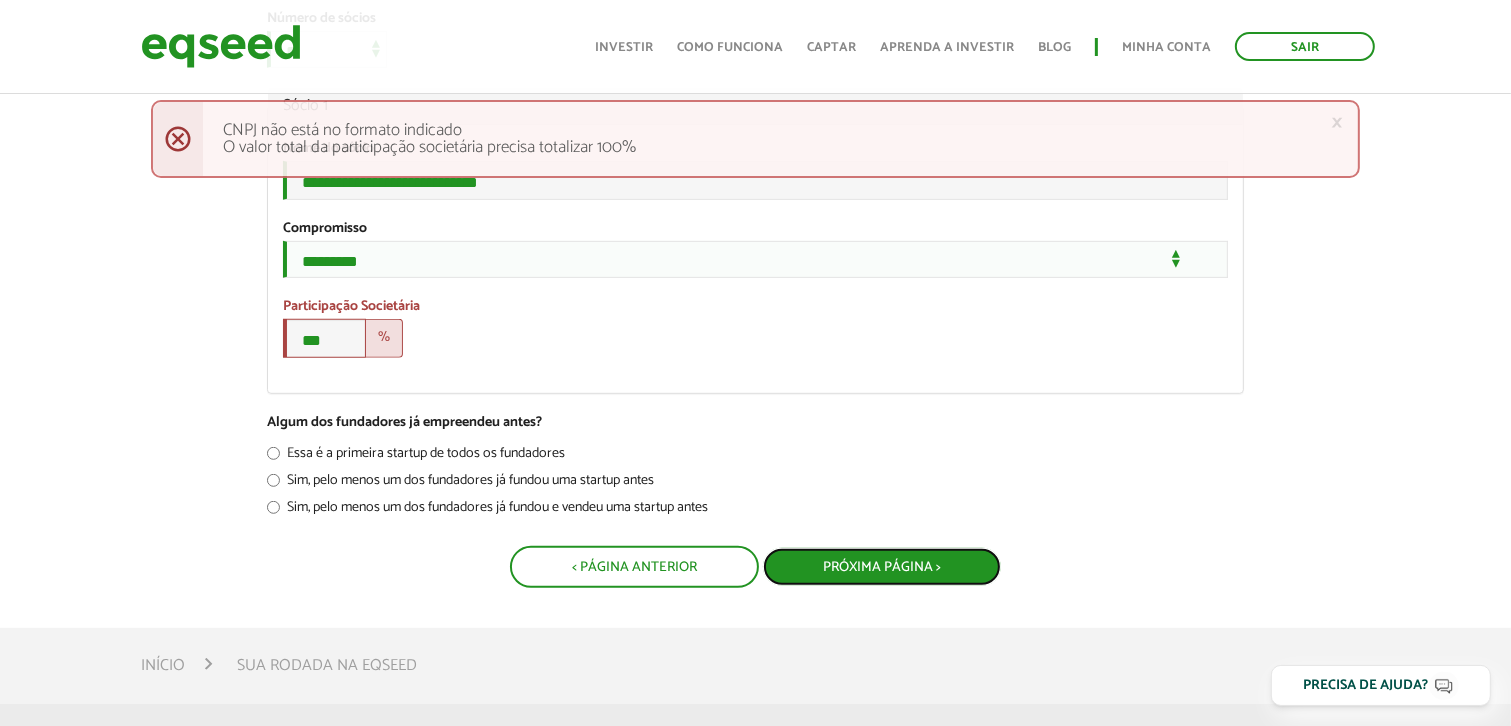 click on "Próxima Página >" at bounding box center [882, 567] 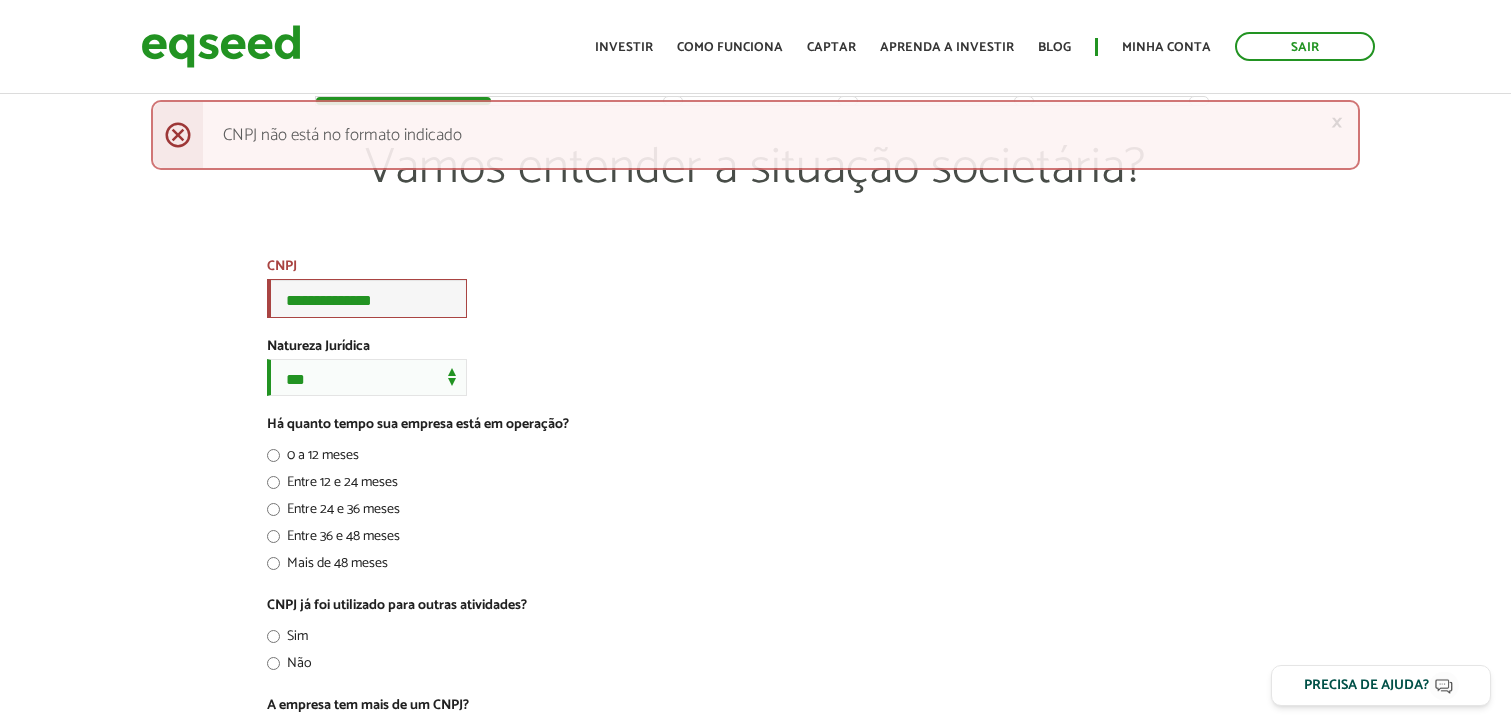 scroll, scrollTop: 0, scrollLeft: 0, axis: both 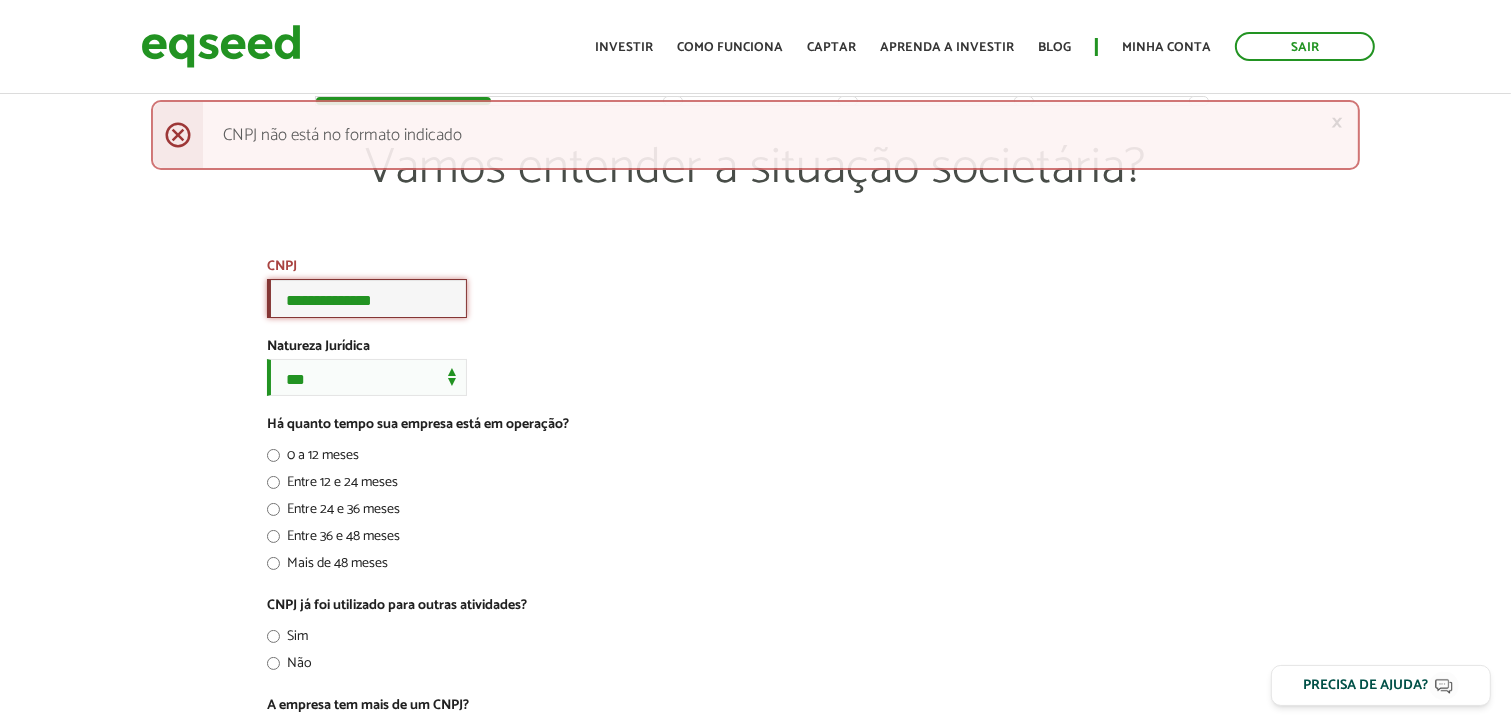 click on "**********" at bounding box center [367, 298] 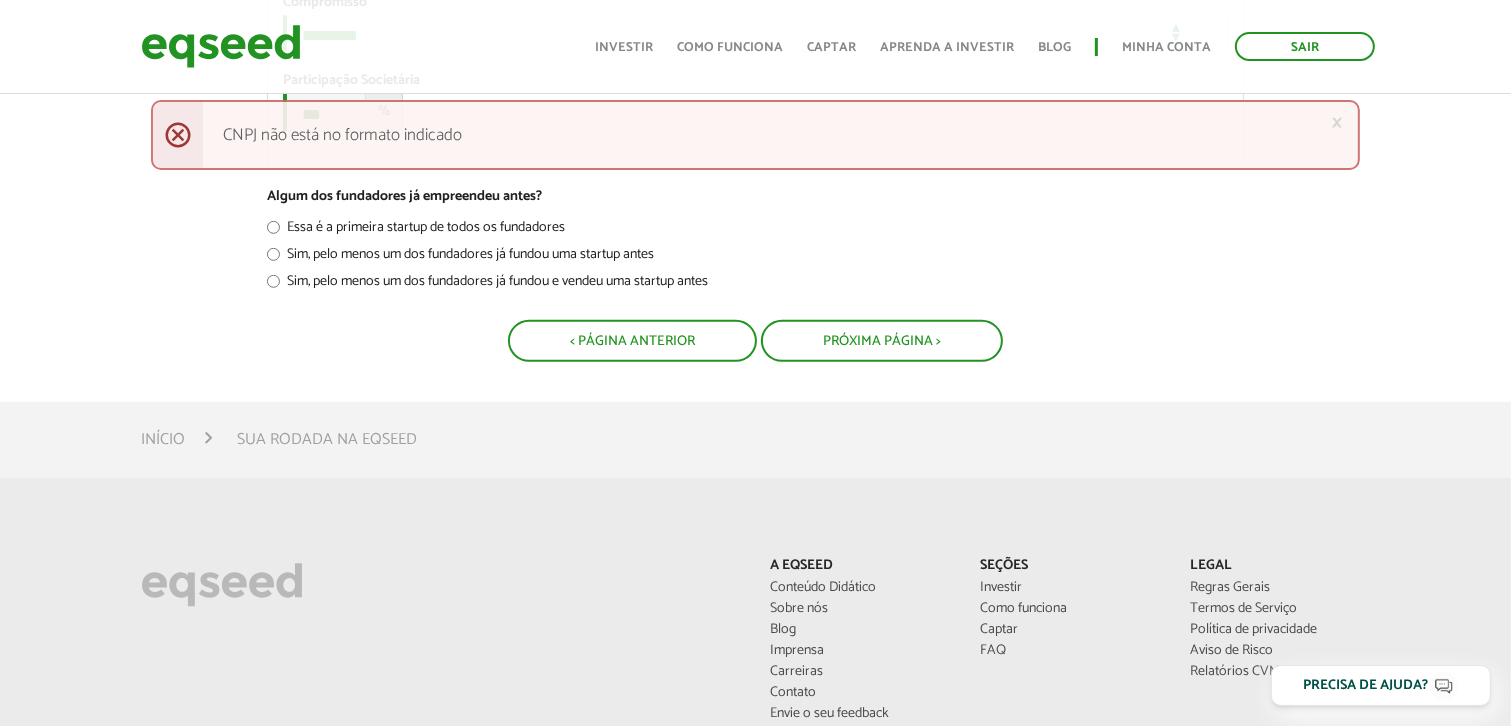 scroll, scrollTop: 1209, scrollLeft: 0, axis: vertical 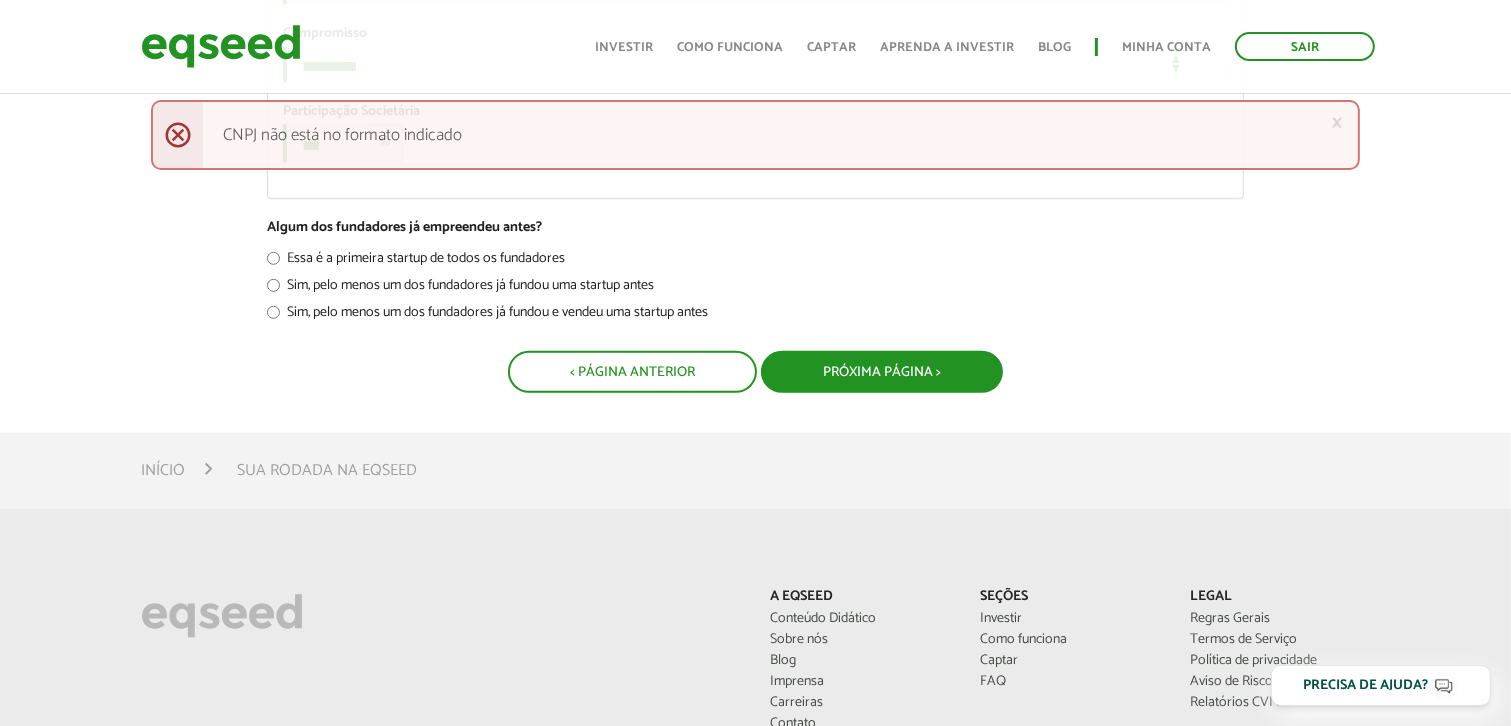 type on "**********" 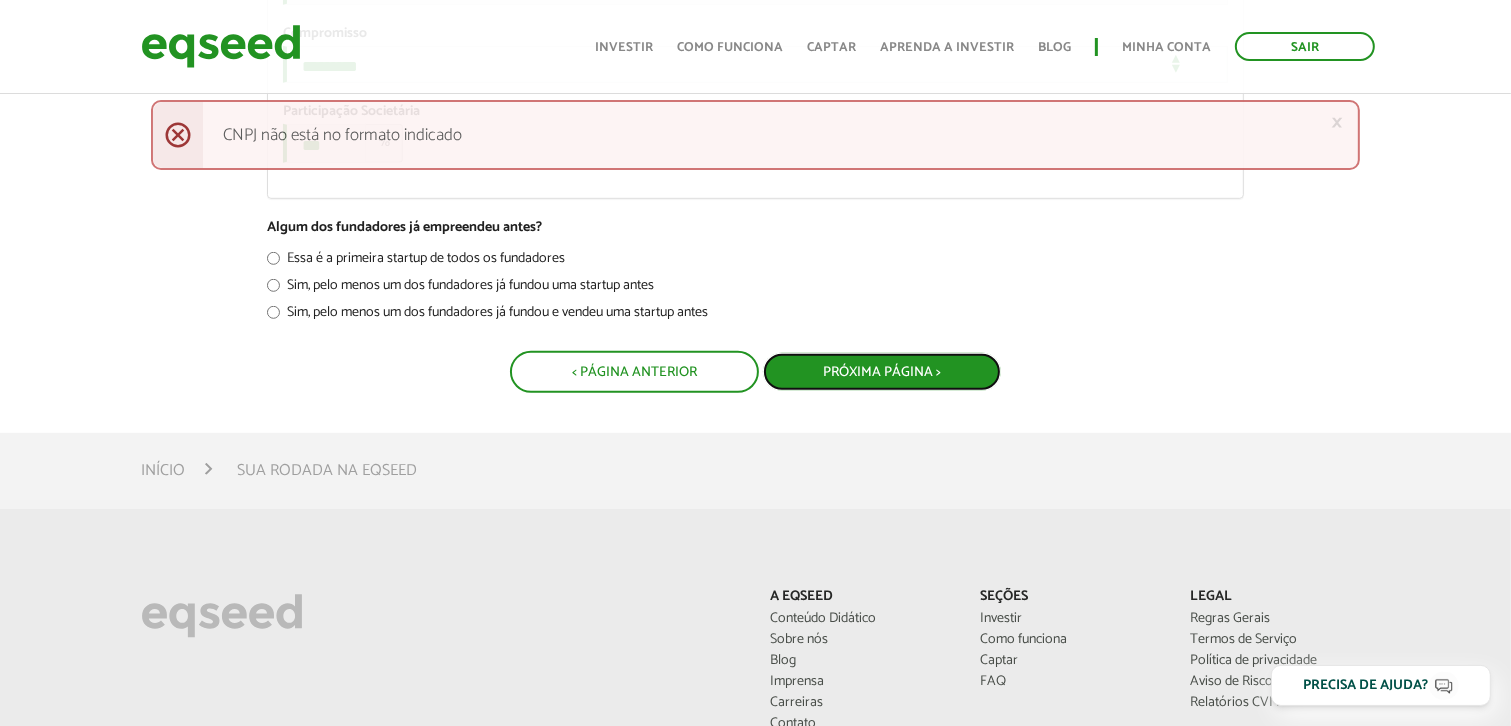 click on "Próxima Página >" at bounding box center (882, 372) 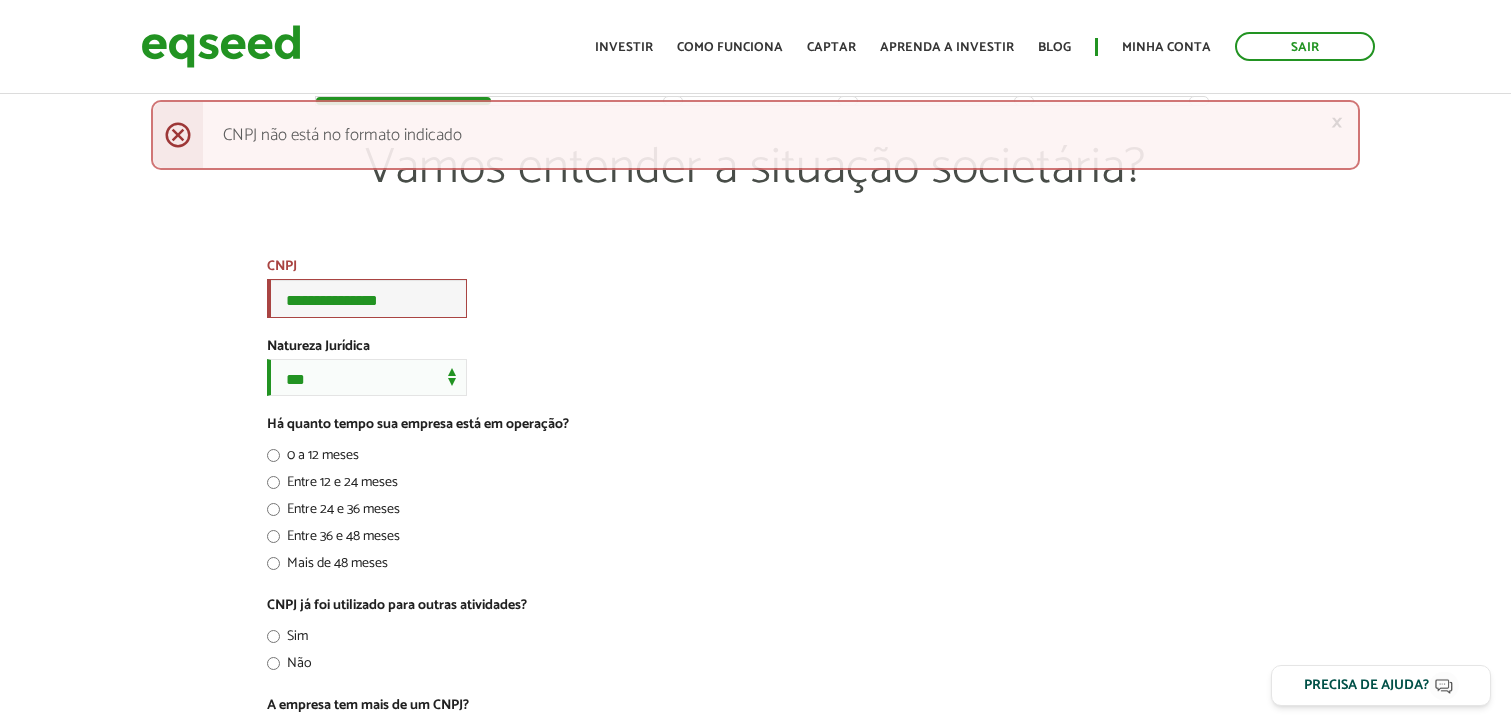scroll, scrollTop: 0, scrollLeft: 0, axis: both 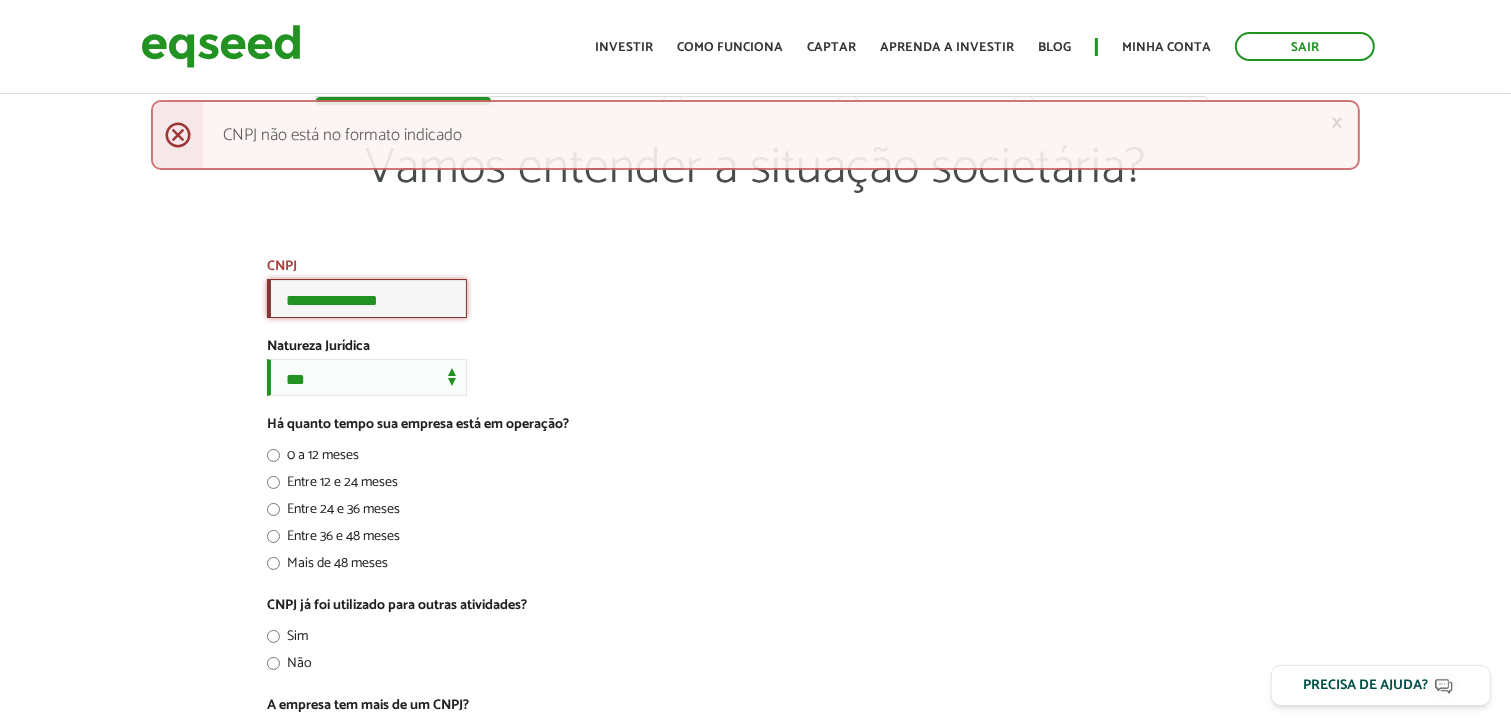 click on "**********" at bounding box center [367, 298] 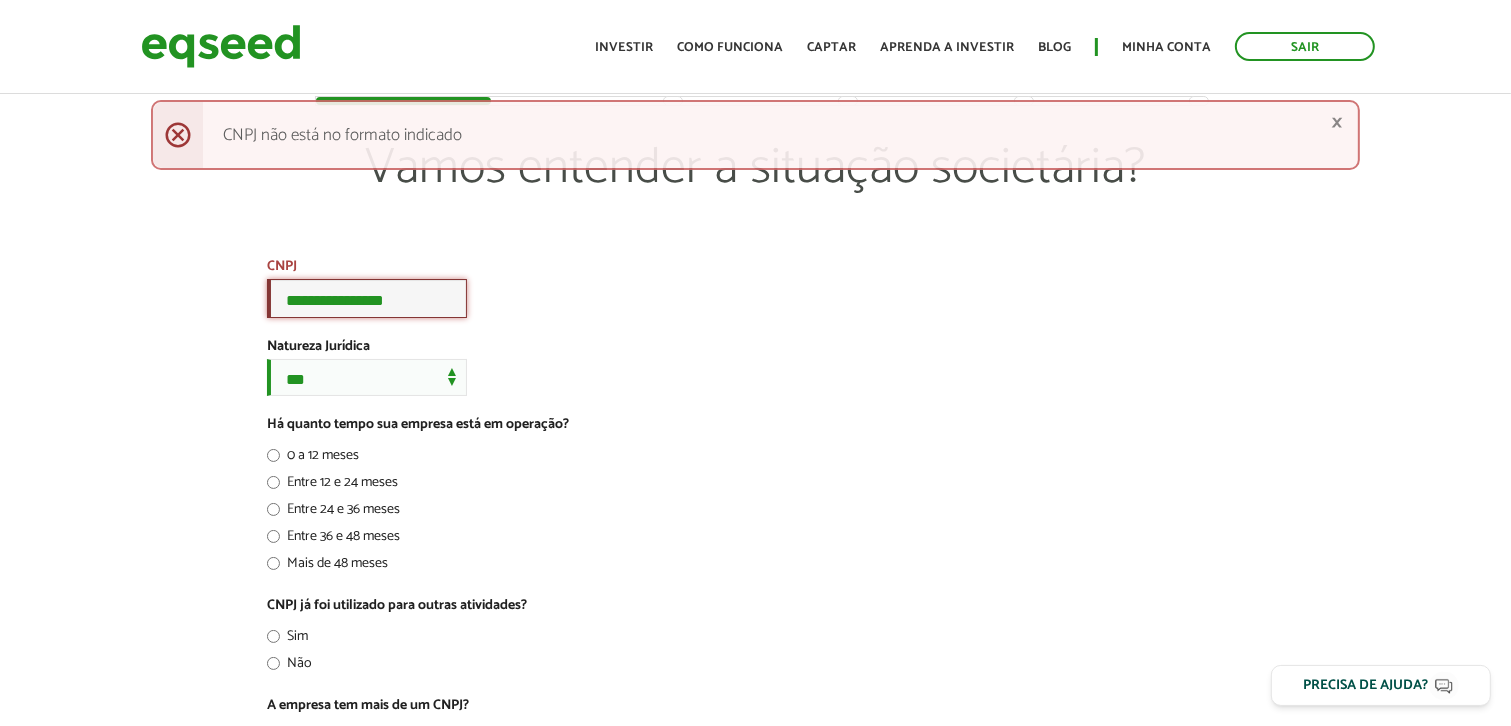 type on "**********" 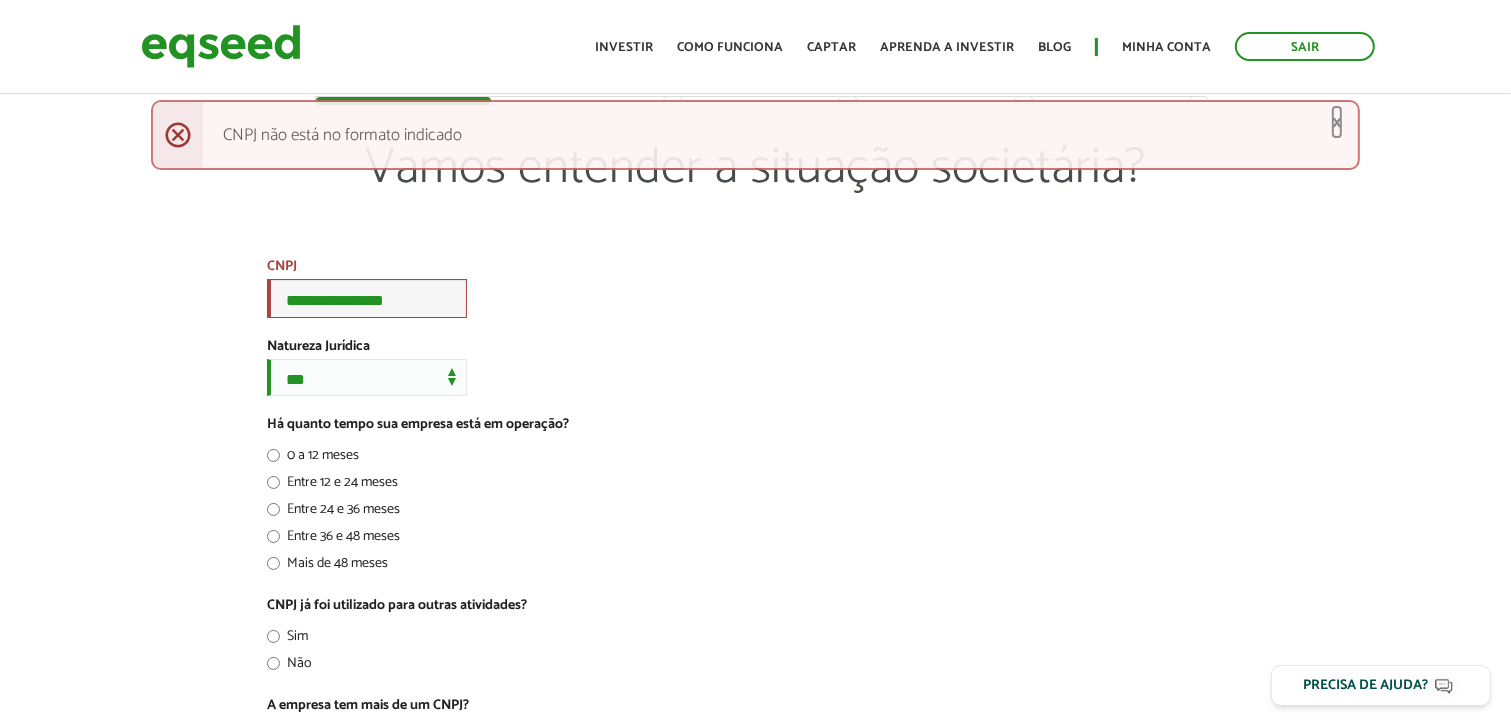 click on "×" at bounding box center [1337, 122] 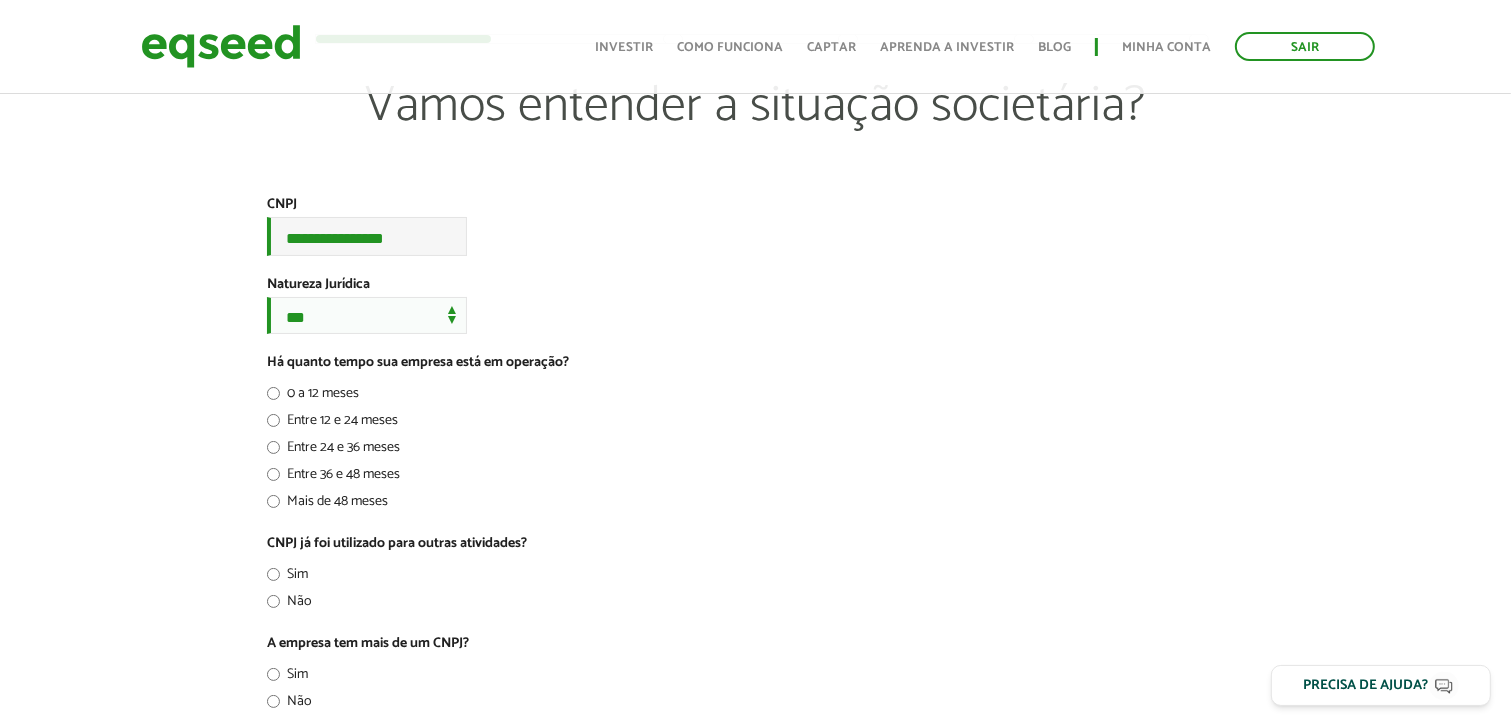 scroll, scrollTop: 64, scrollLeft: 0, axis: vertical 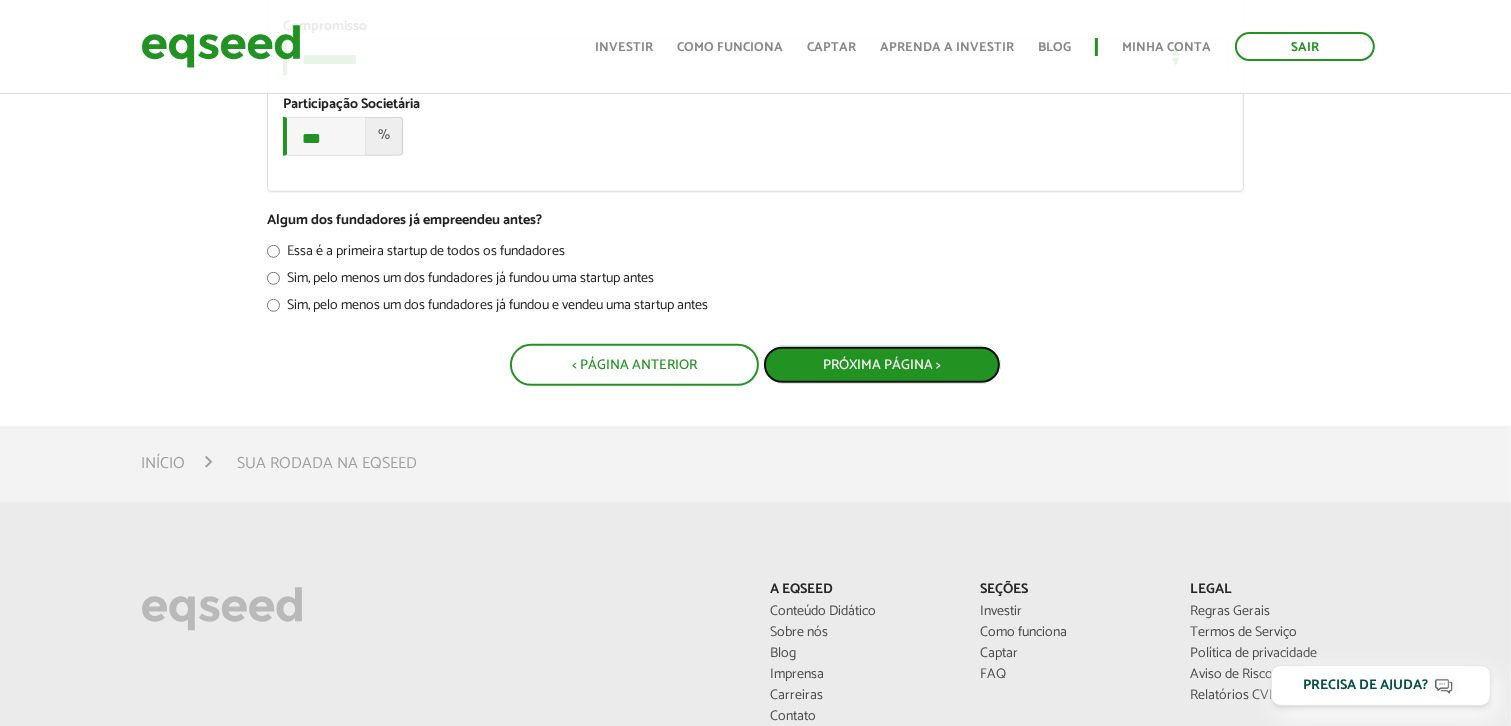 click on "Próxima Página >" at bounding box center (882, 365) 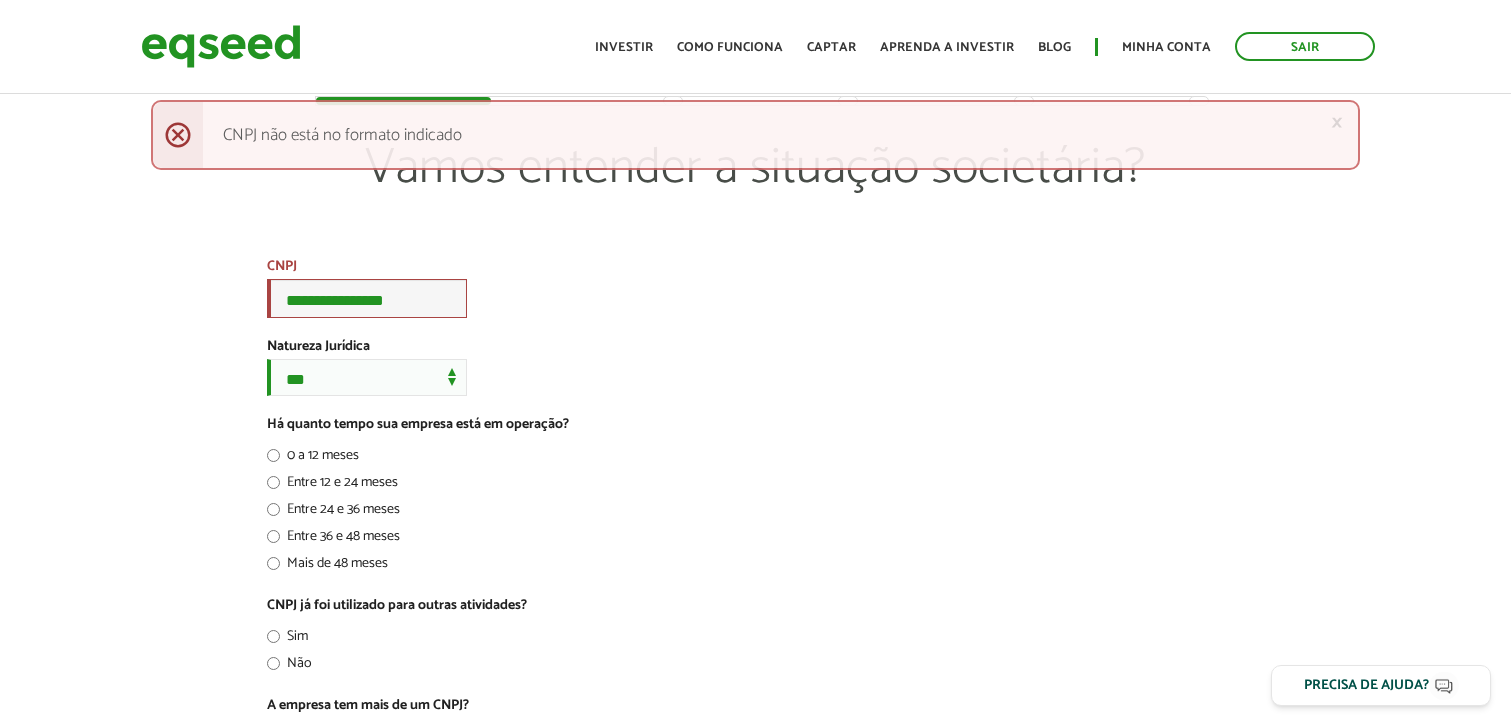 scroll, scrollTop: 0, scrollLeft: 0, axis: both 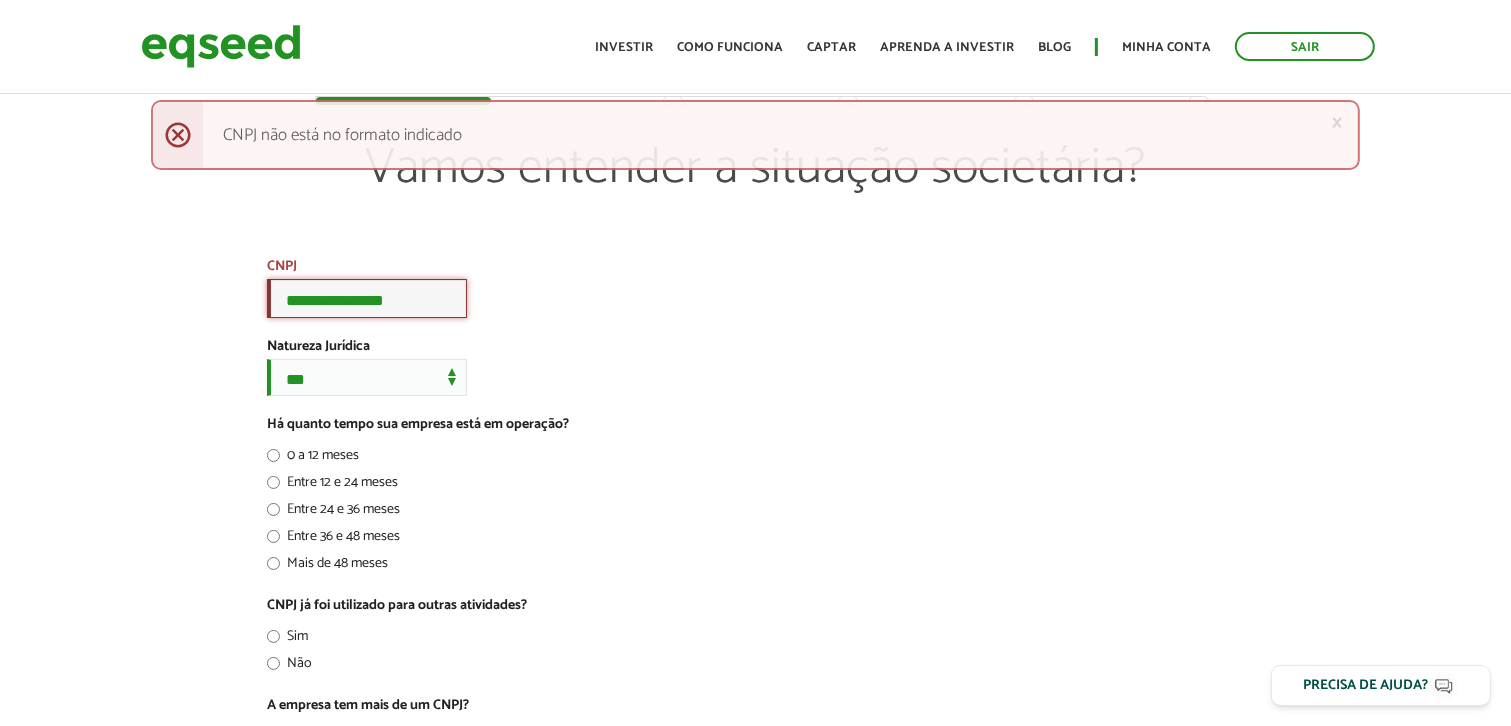 click on "**********" at bounding box center (367, 298) 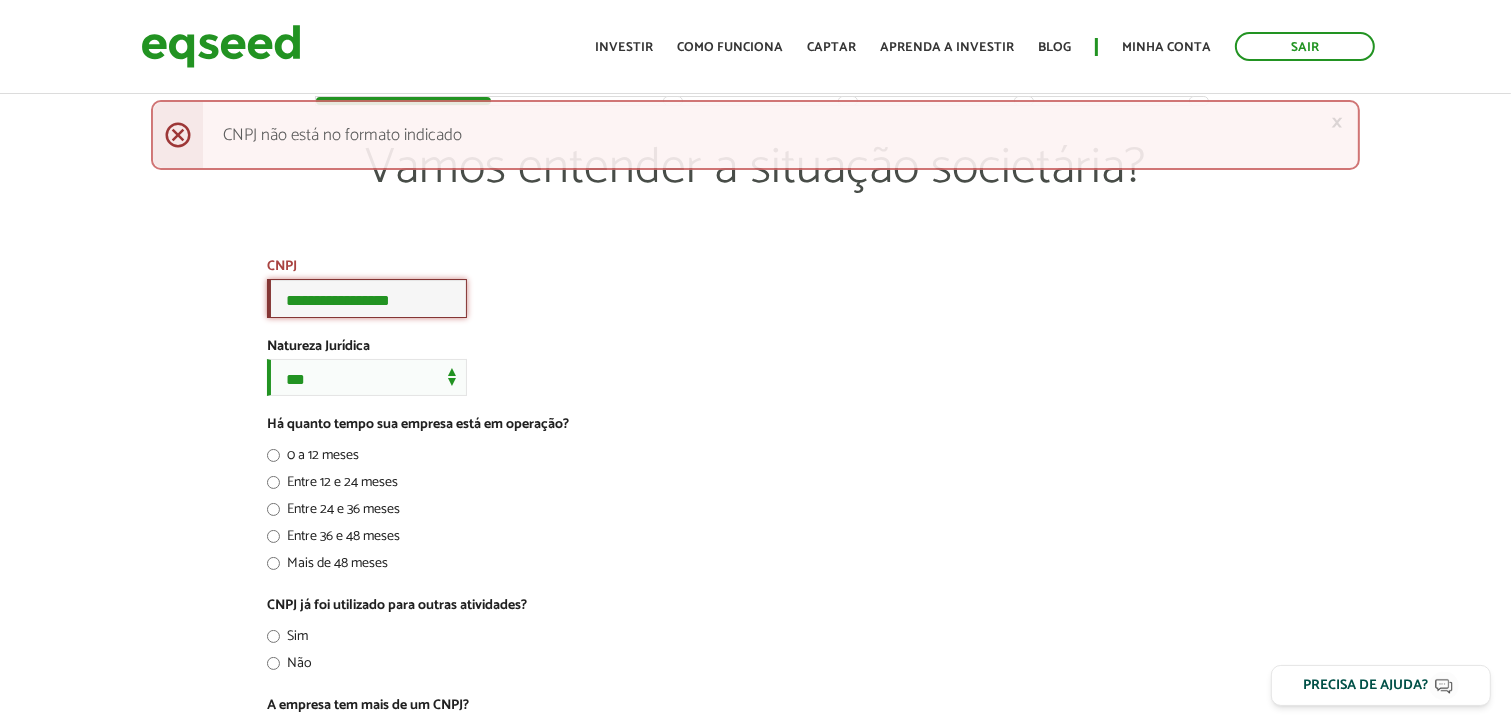 click on "**********" at bounding box center (367, 298) 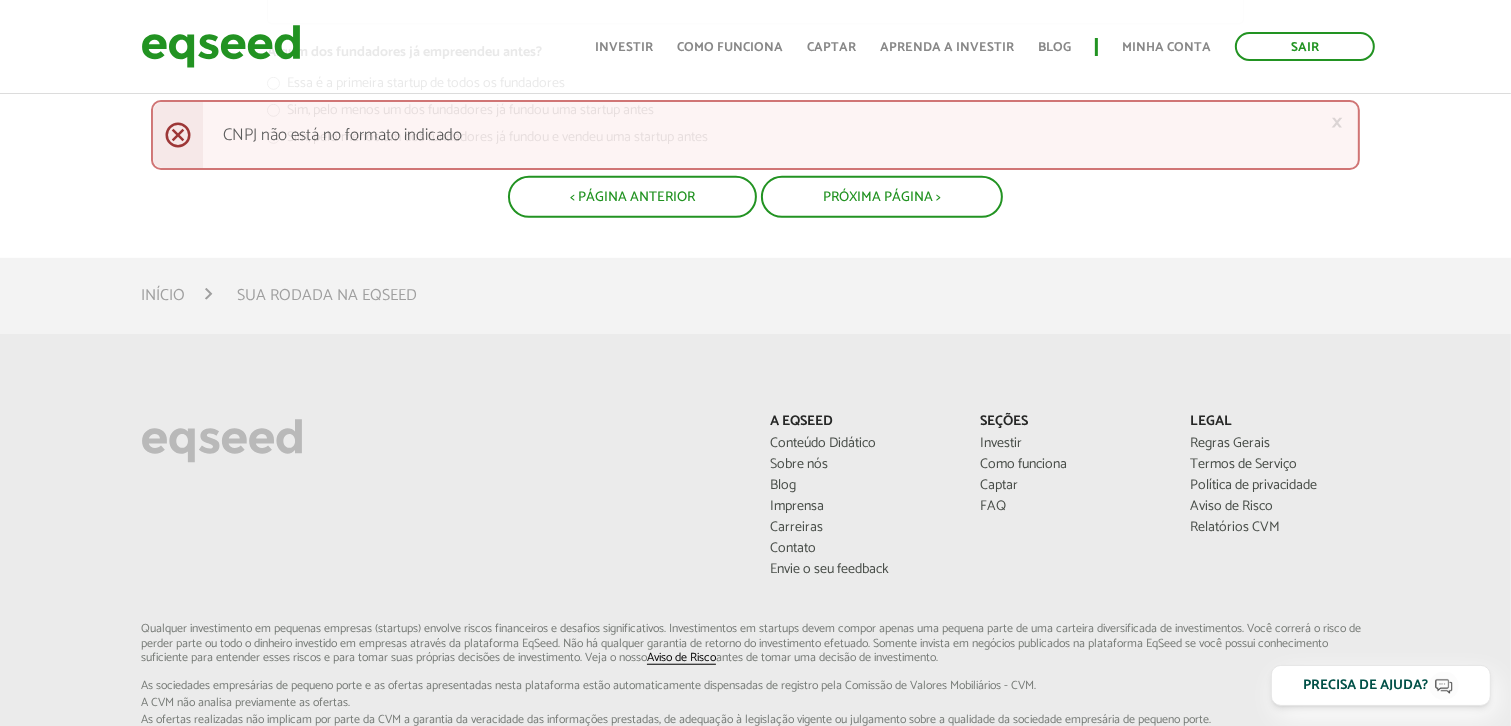 scroll, scrollTop: 1372, scrollLeft: 0, axis: vertical 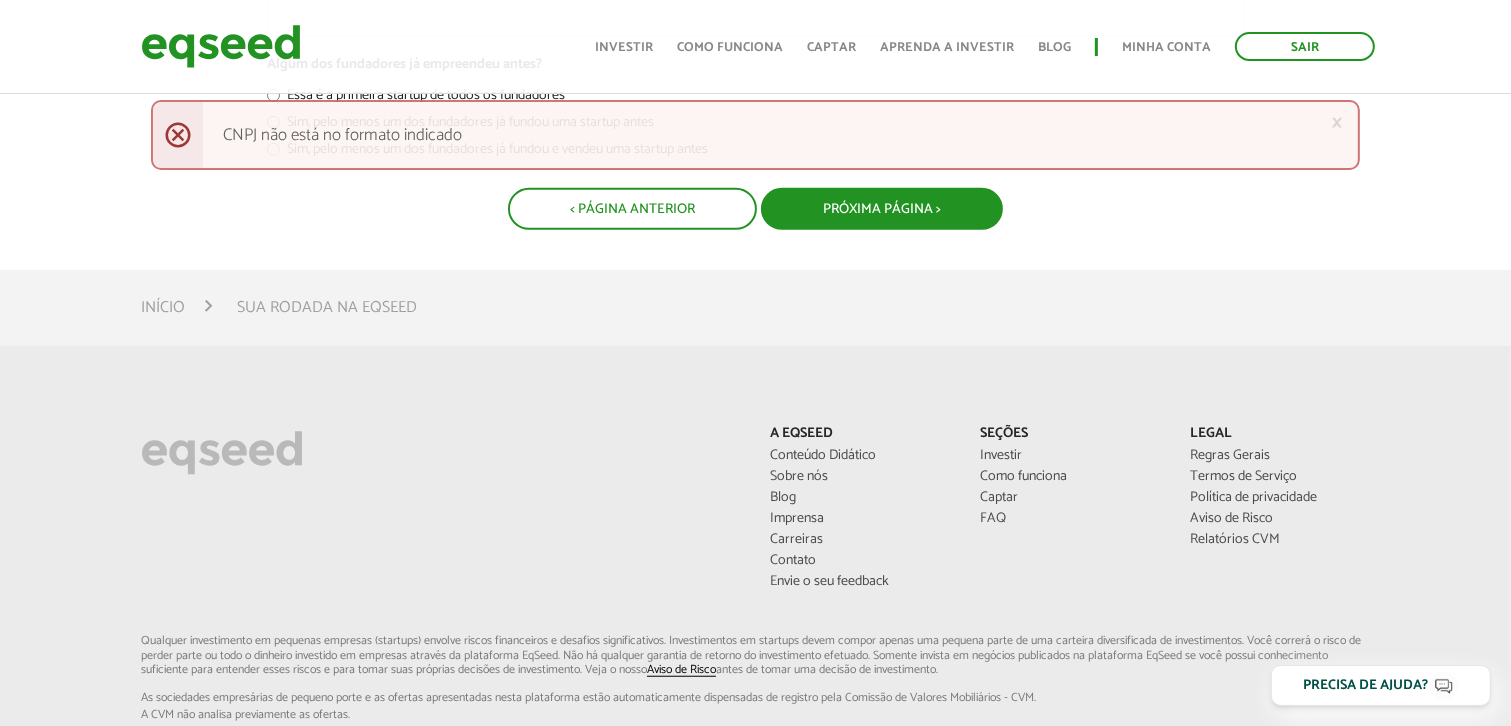 type on "**********" 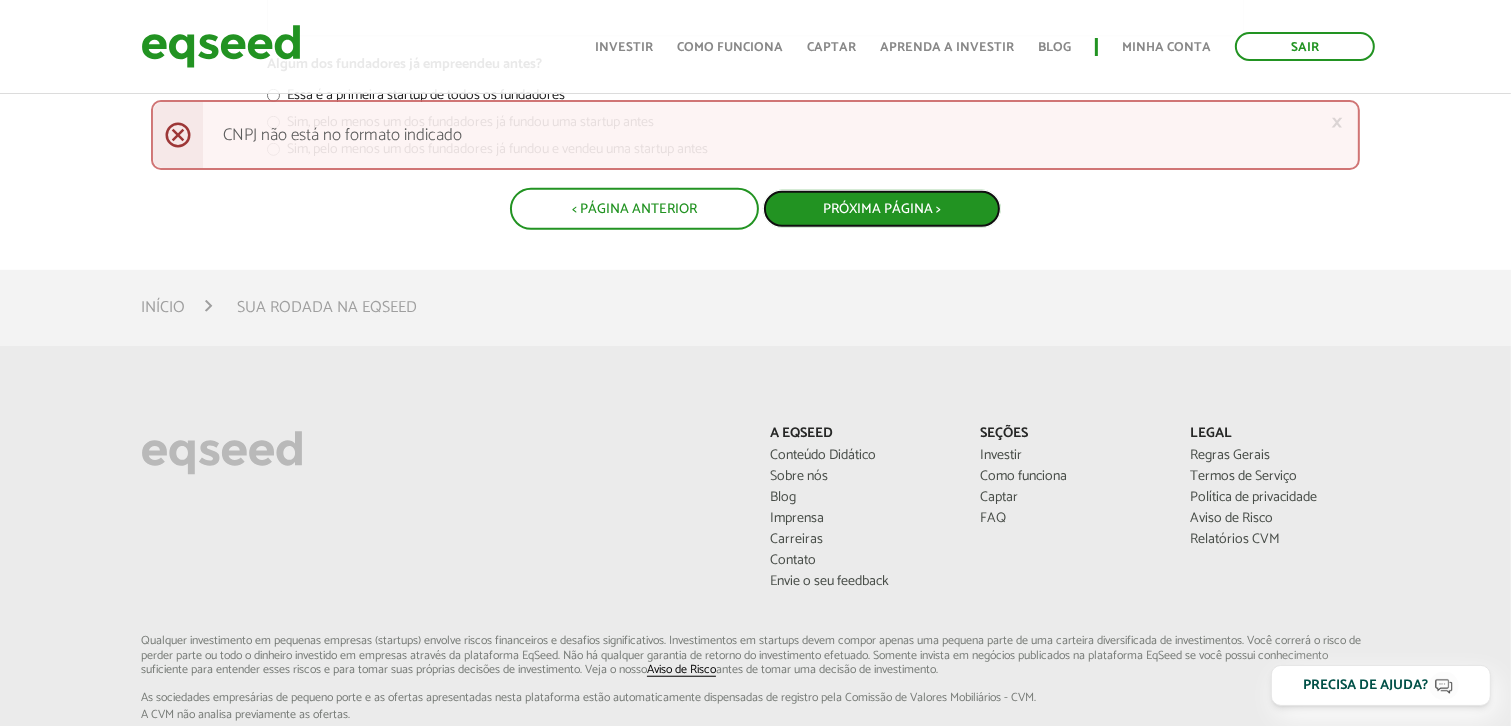 click on "Próxima Página >" at bounding box center (882, 209) 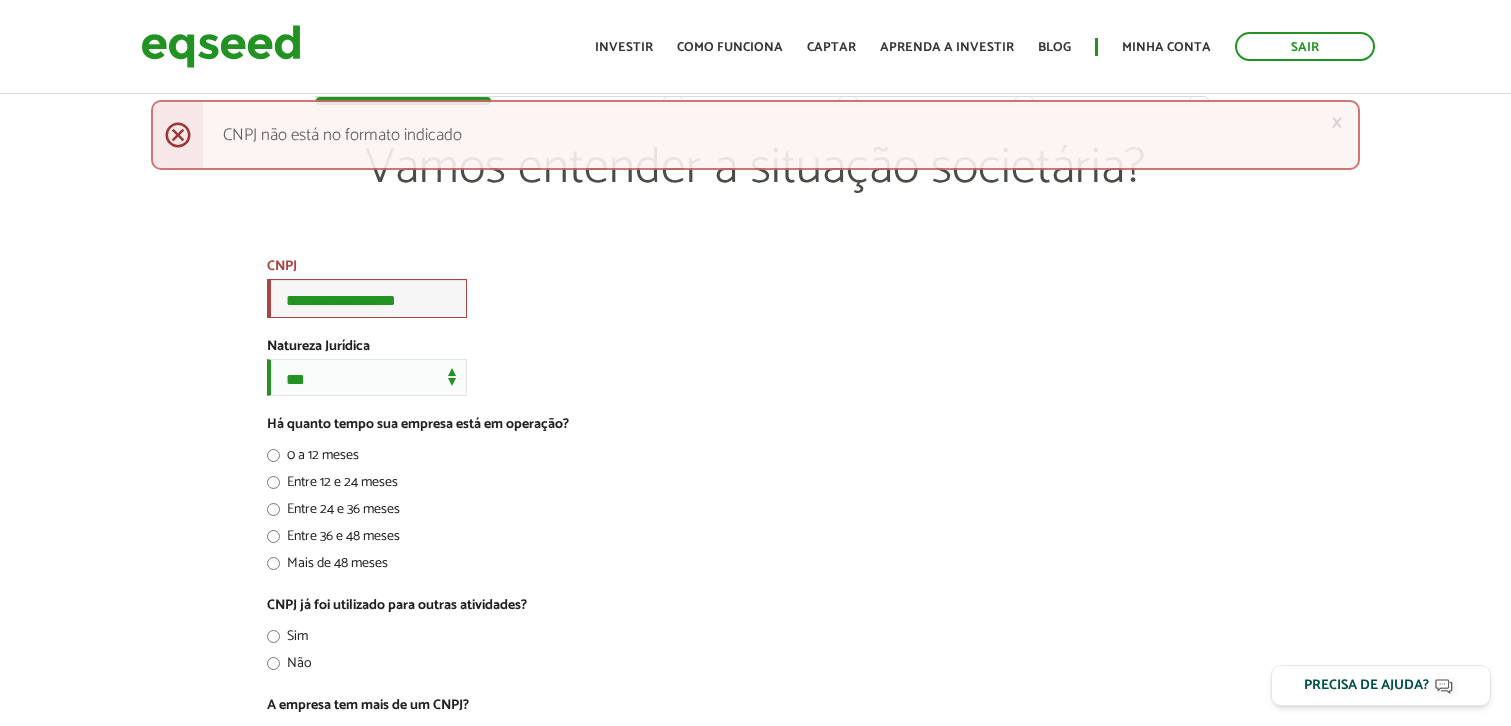 scroll, scrollTop: 0, scrollLeft: 0, axis: both 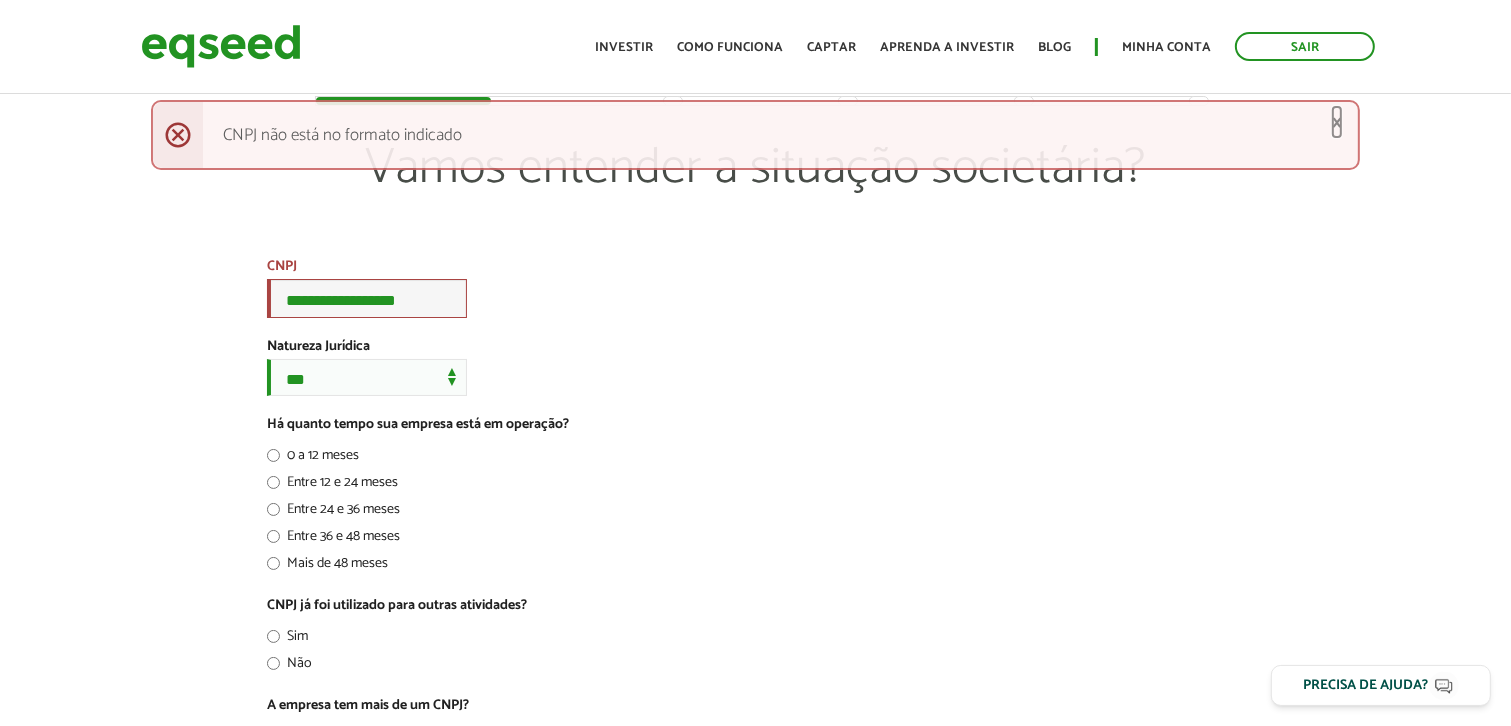 click on "×" at bounding box center [1337, 122] 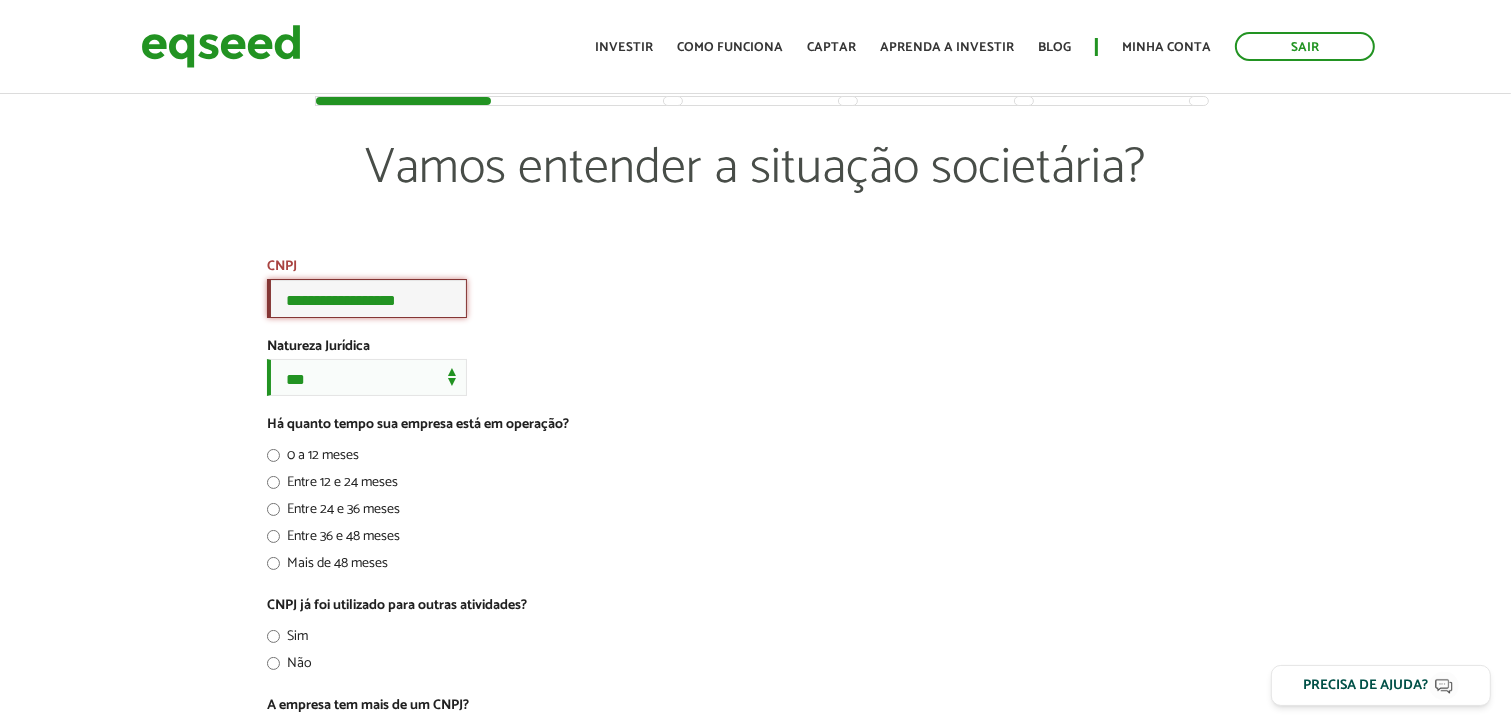 click on "**********" at bounding box center (367, 298) 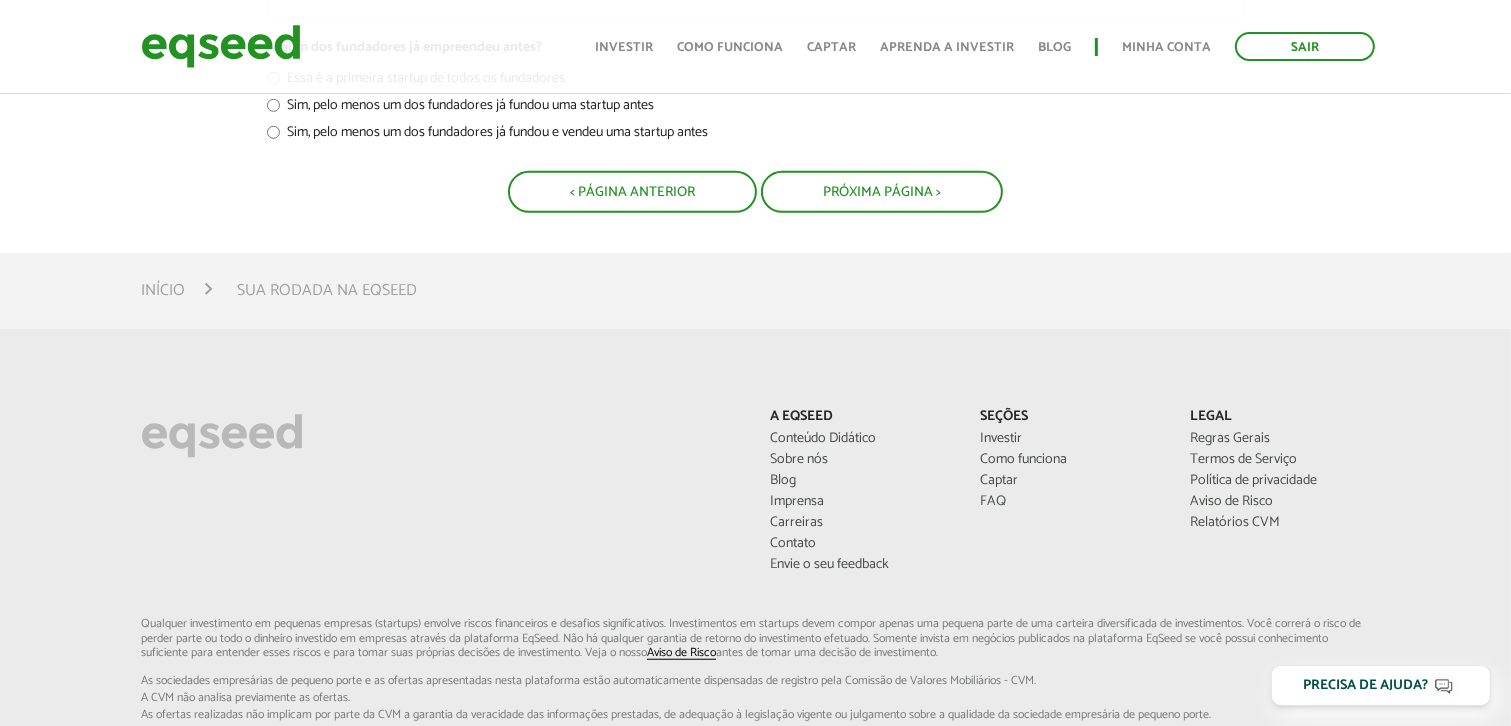 scroll, scrollTop: 1386, scrollLeft: 0, axis: vertical 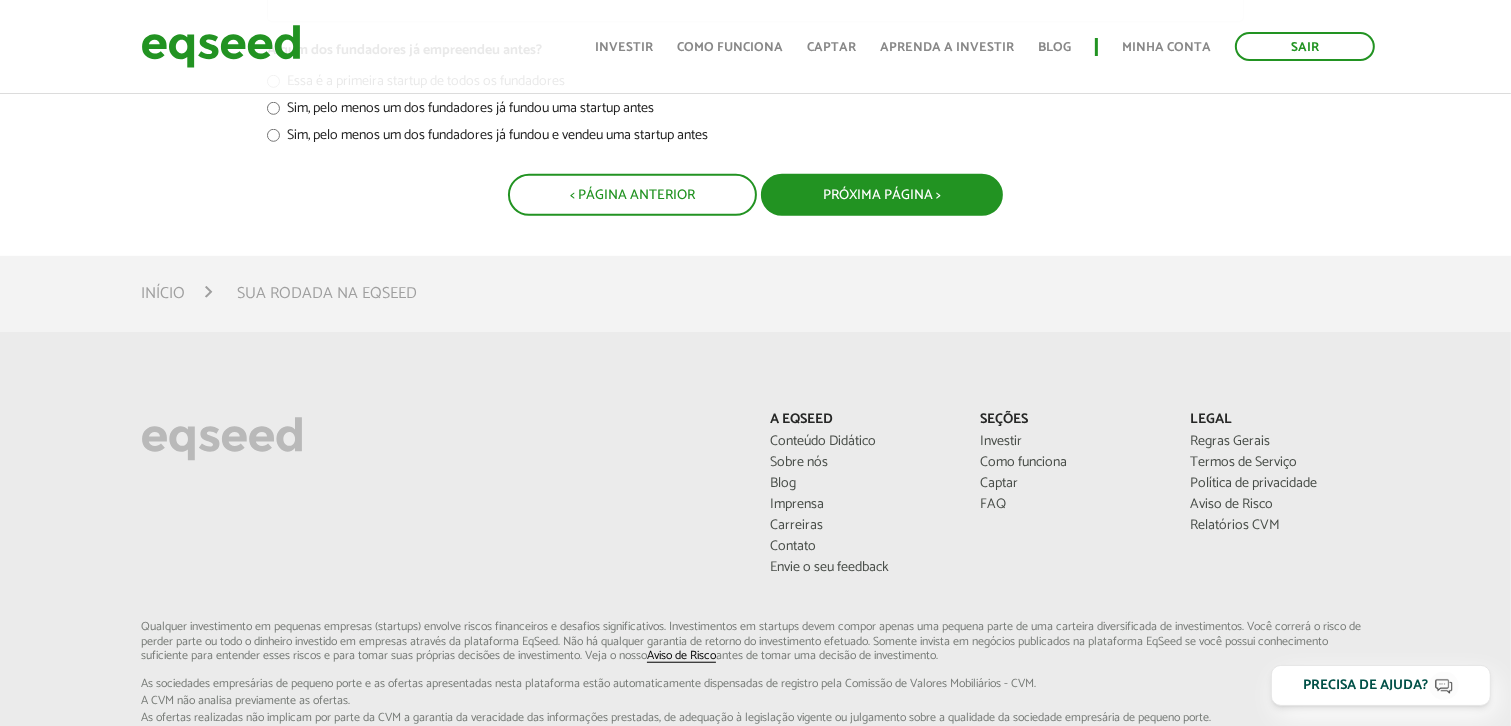 type on "**********" 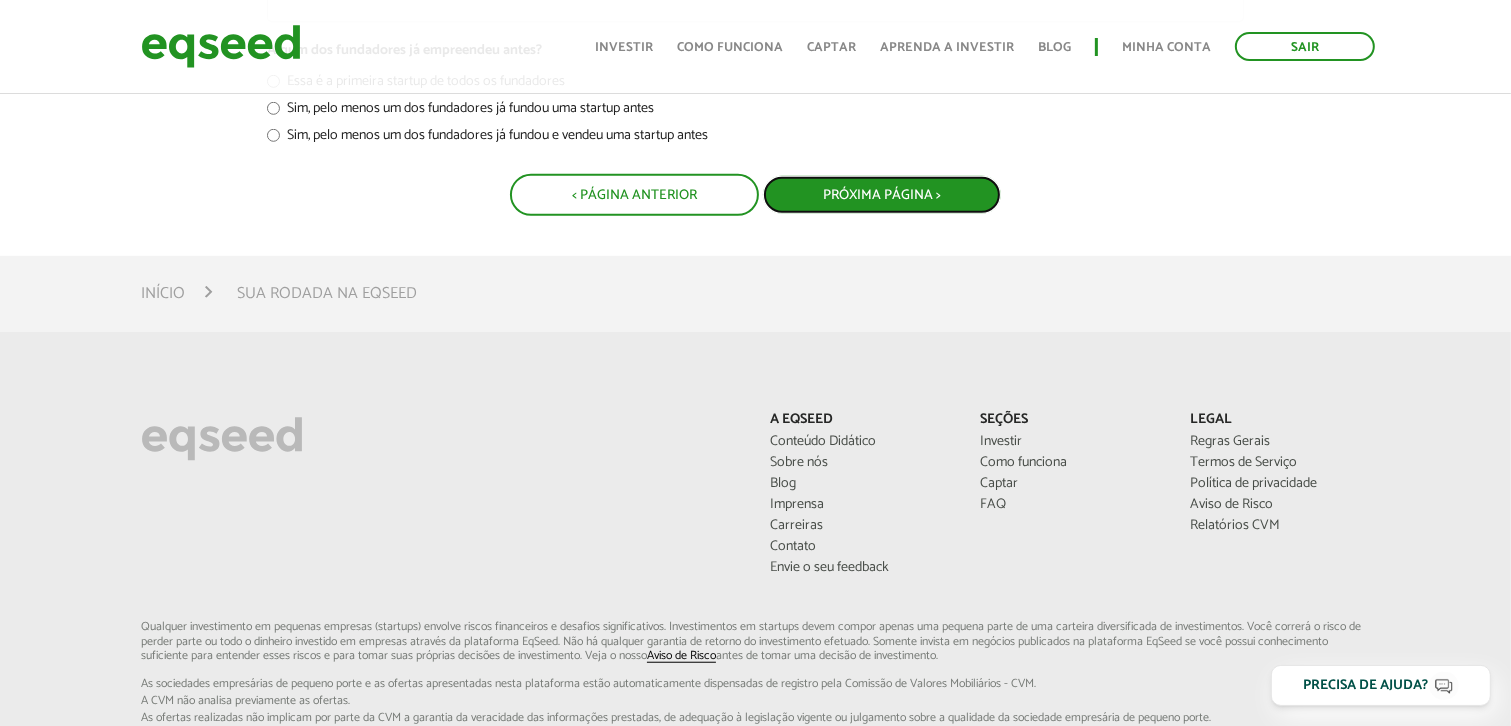 click on "Próxima Página >" at bounding box center (882, 195) 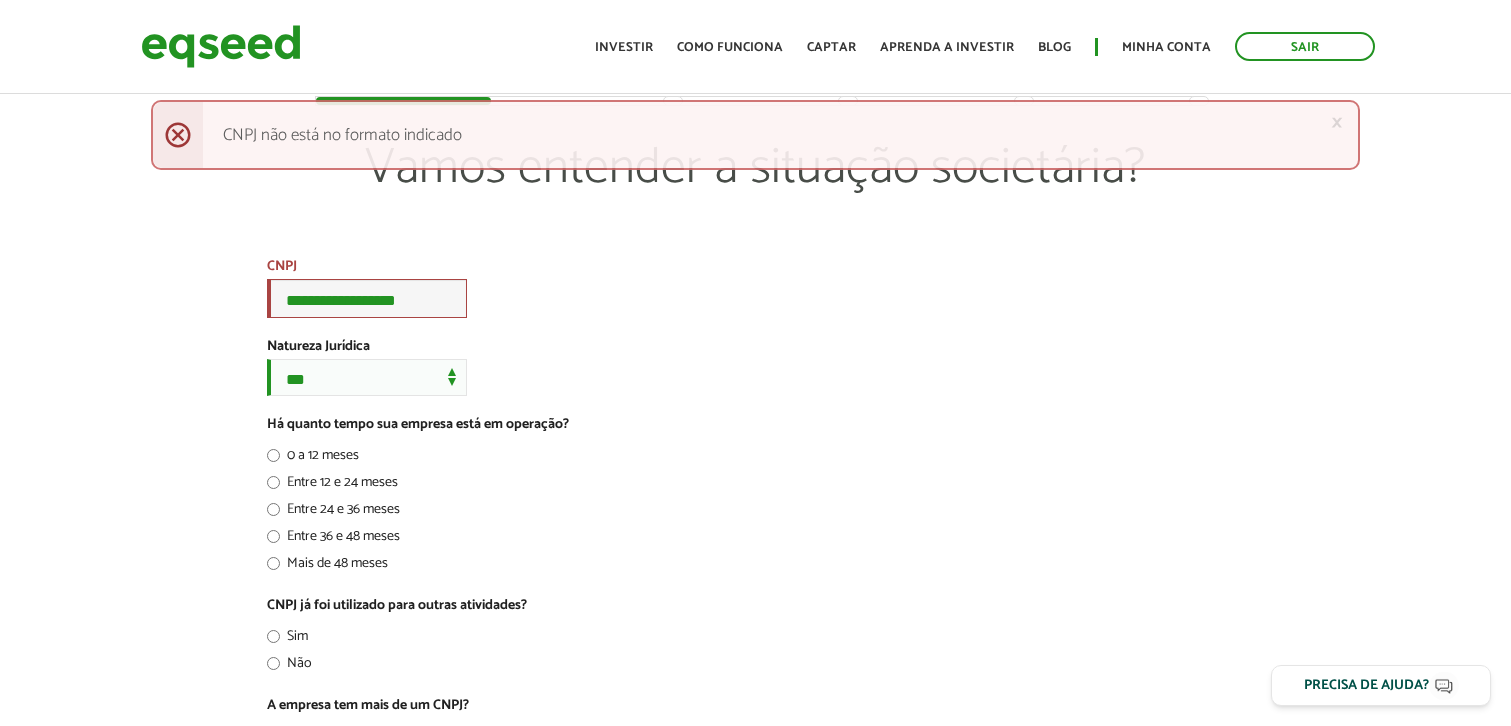 scroll, scrollTop: 0, scrollLeft: 0, axis: both 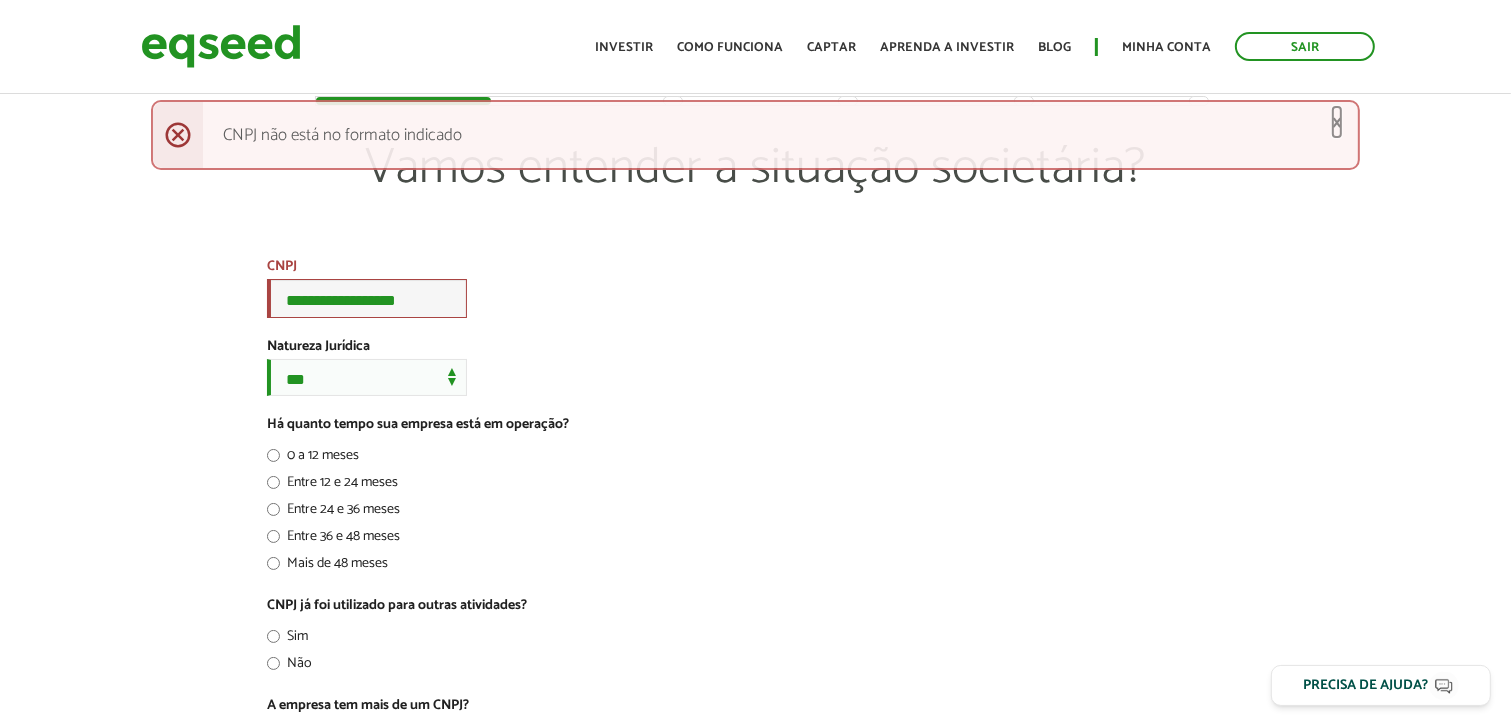 click on "×" at bounding box center (1337, 122) 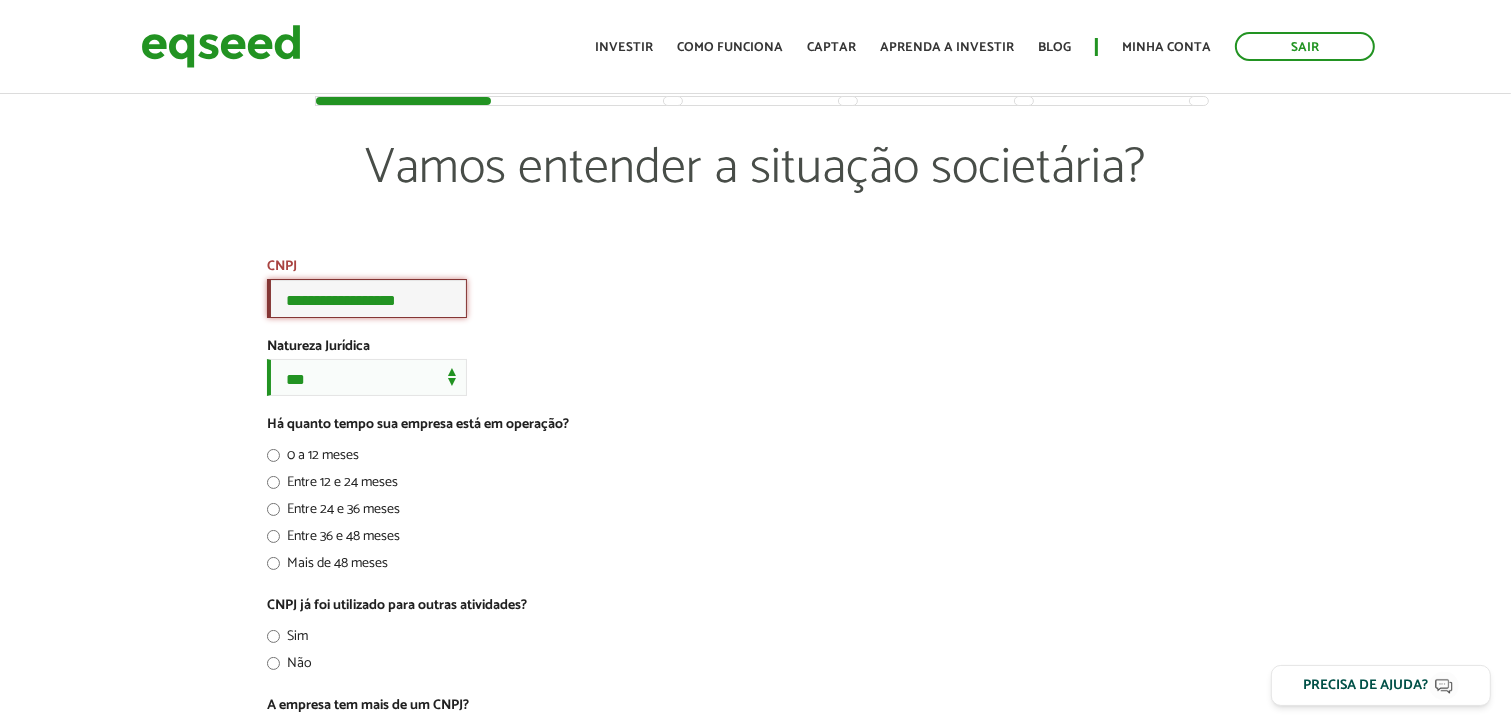 click on "**********" at bounding box center (367, 298) 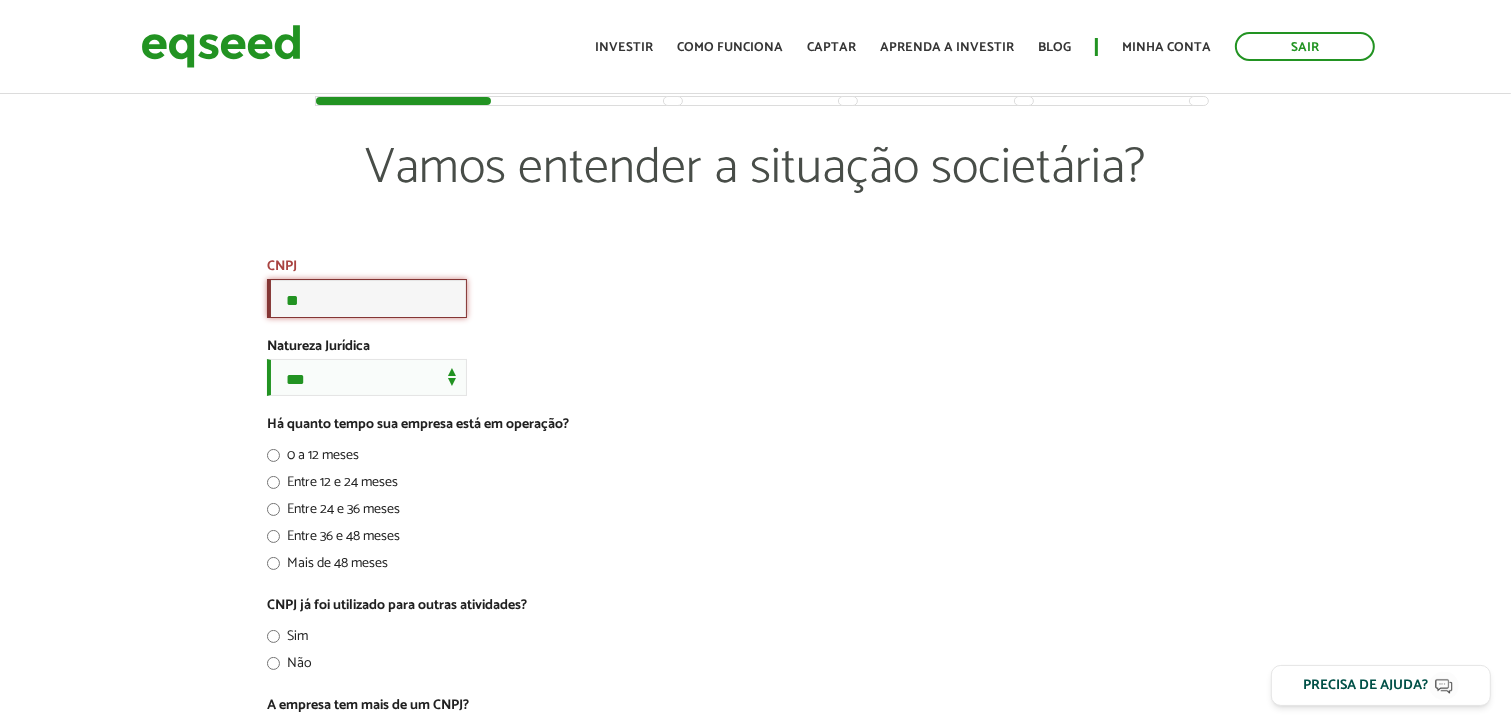 type on "*" 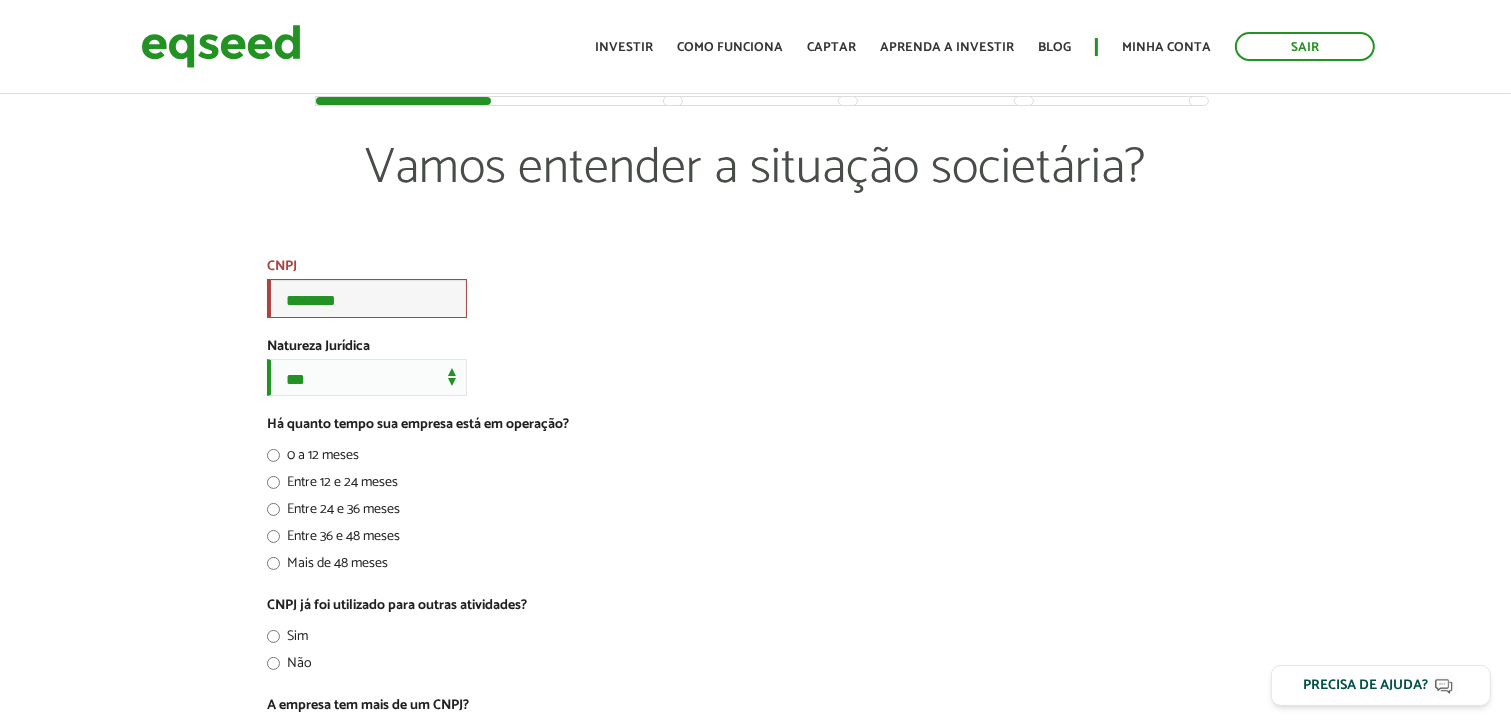 click on "Vamos entender a situação societária?" at bounding box center (756, 198) 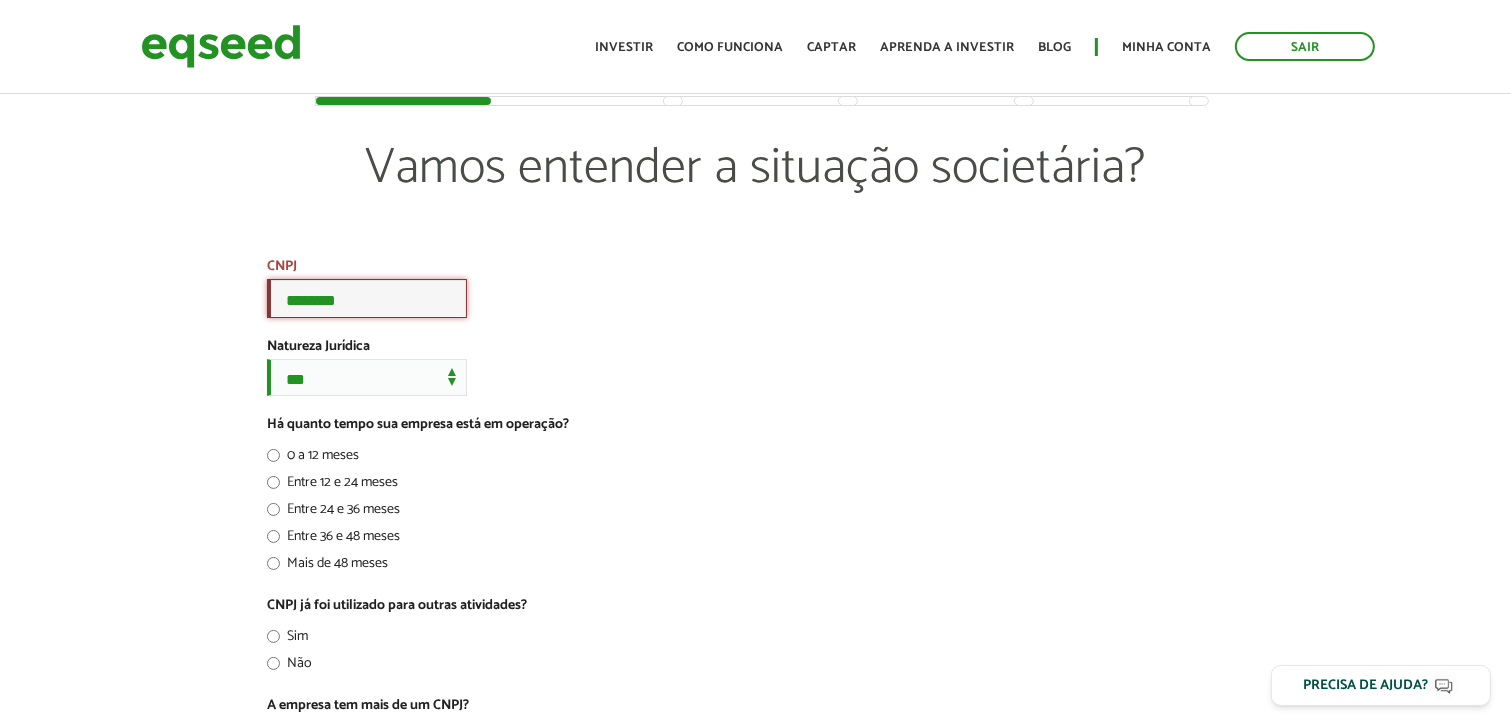 click on "********" at bounding box center [367, 298] 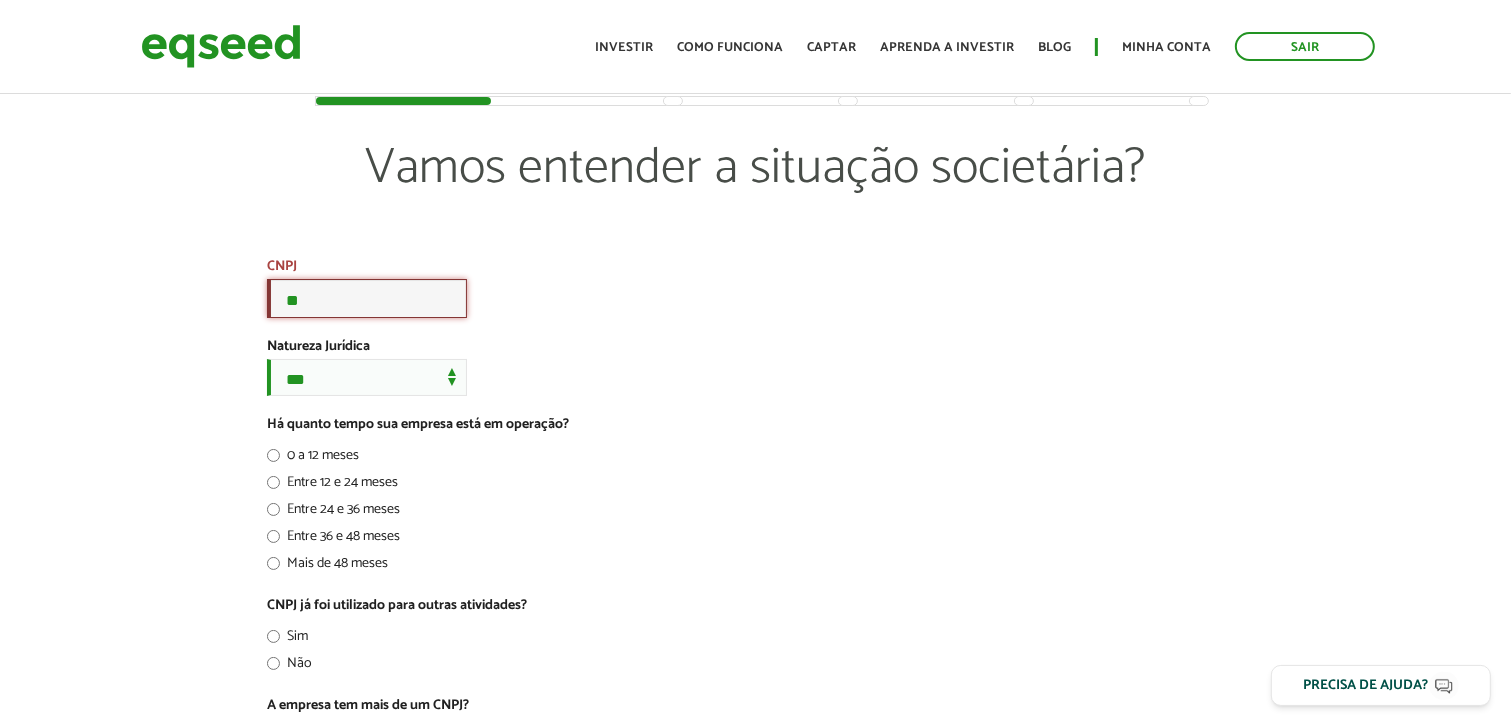 type on "*" 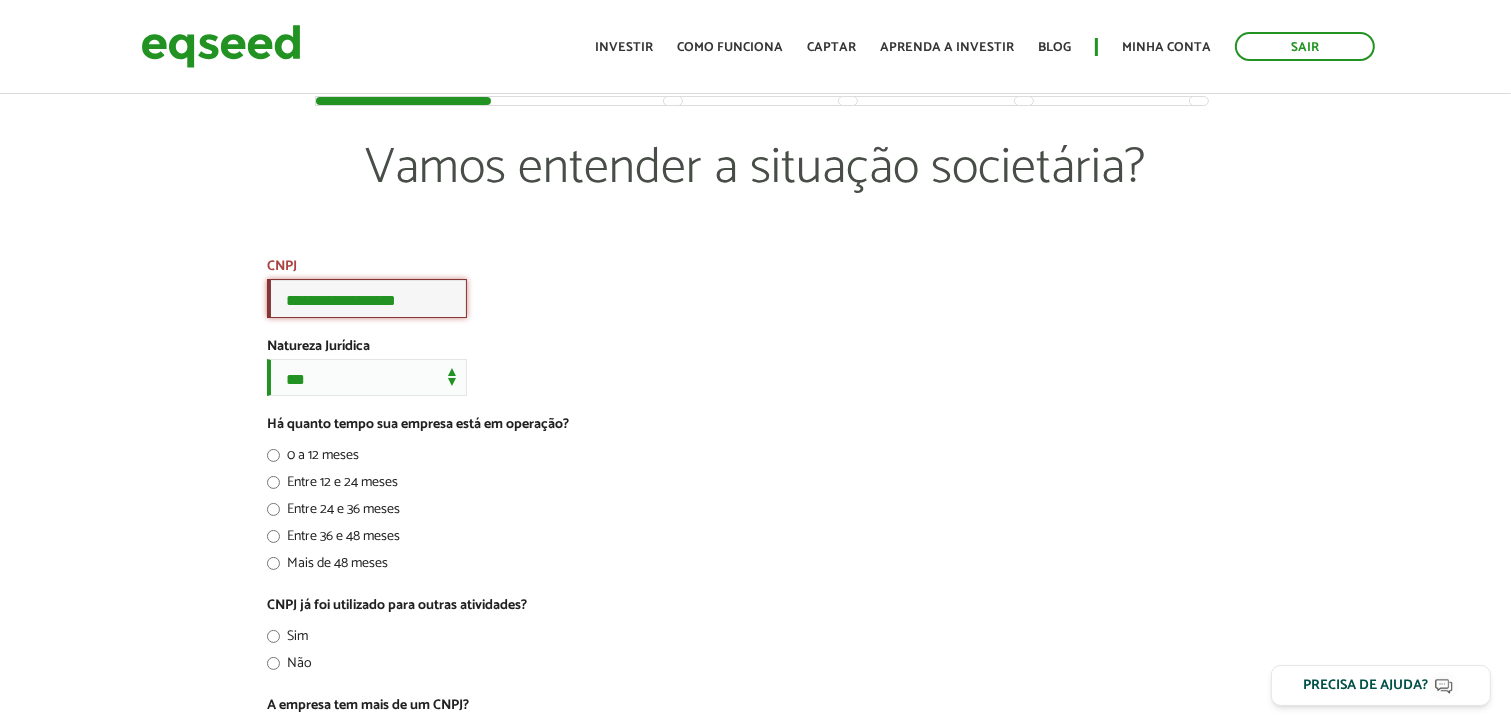 type on "**********" 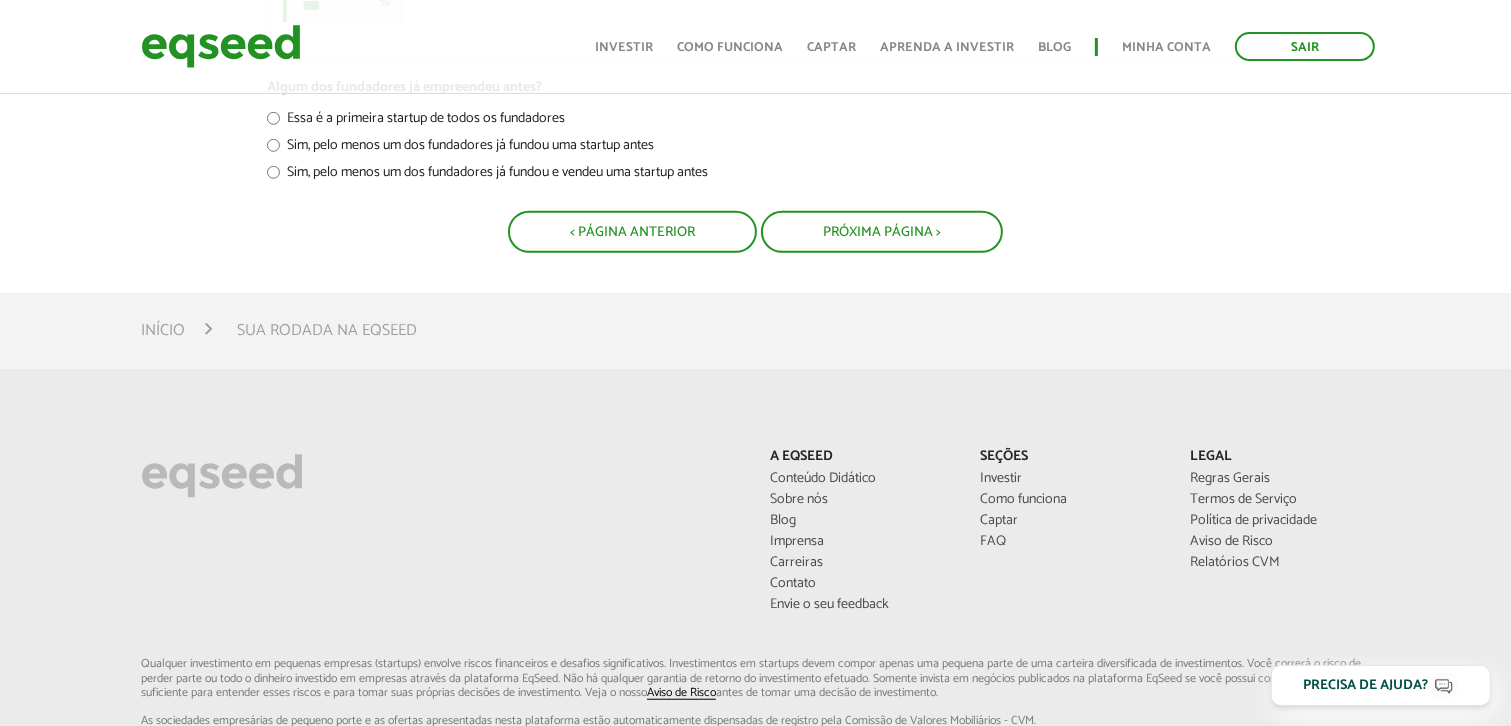 scroll, scrollTop: 1369, scrollLeft: 0, axis: vertical 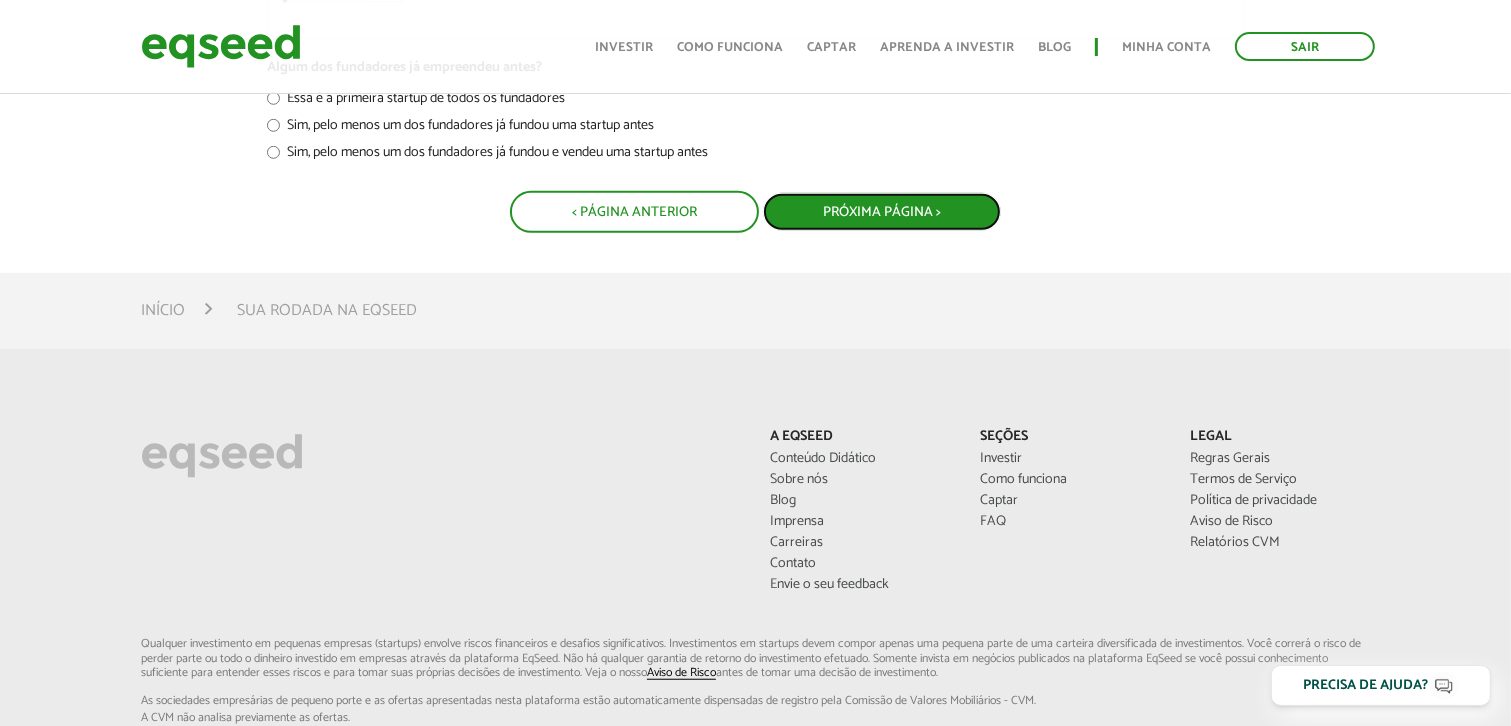 click on "Próxima Página >" at bounding box center [882, 212] 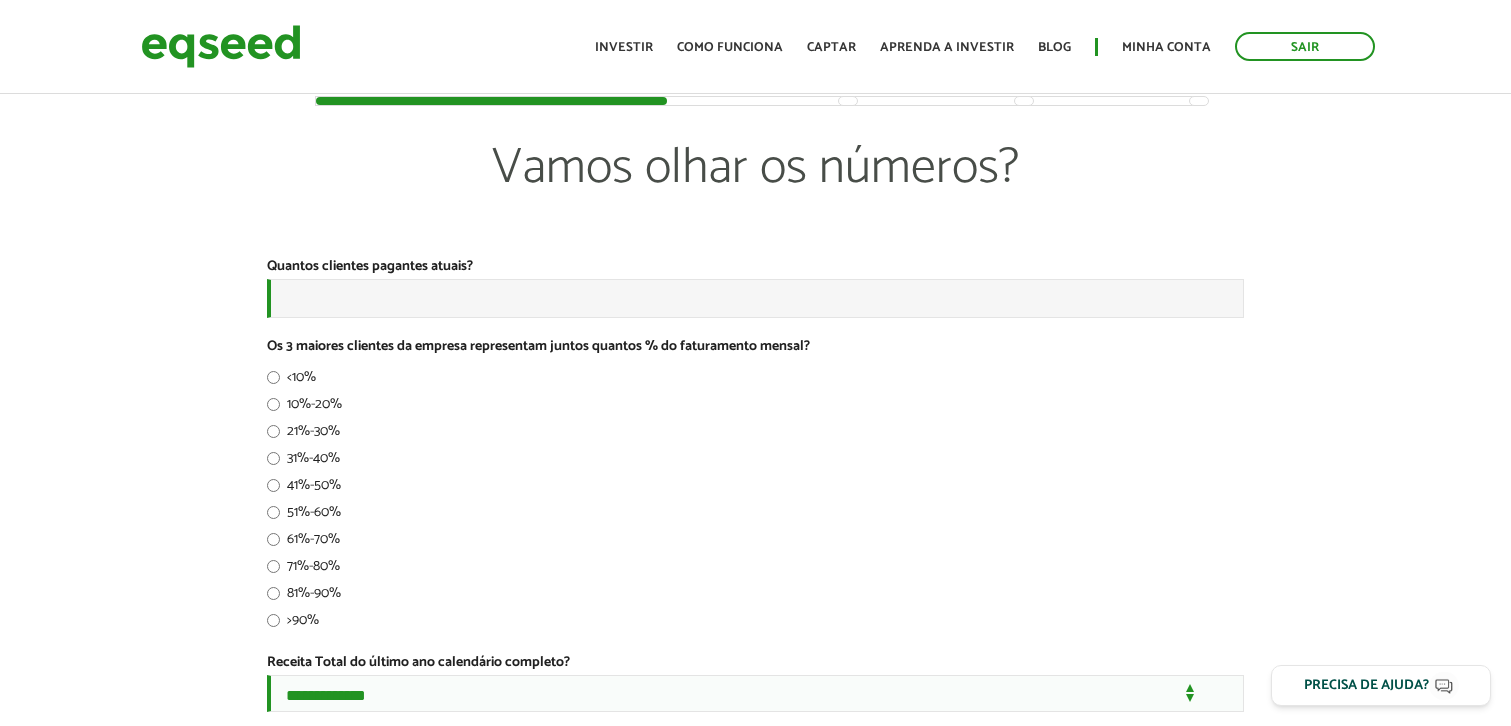 scroll, scrollTop: 0, scrollLeft: 0, axis: both 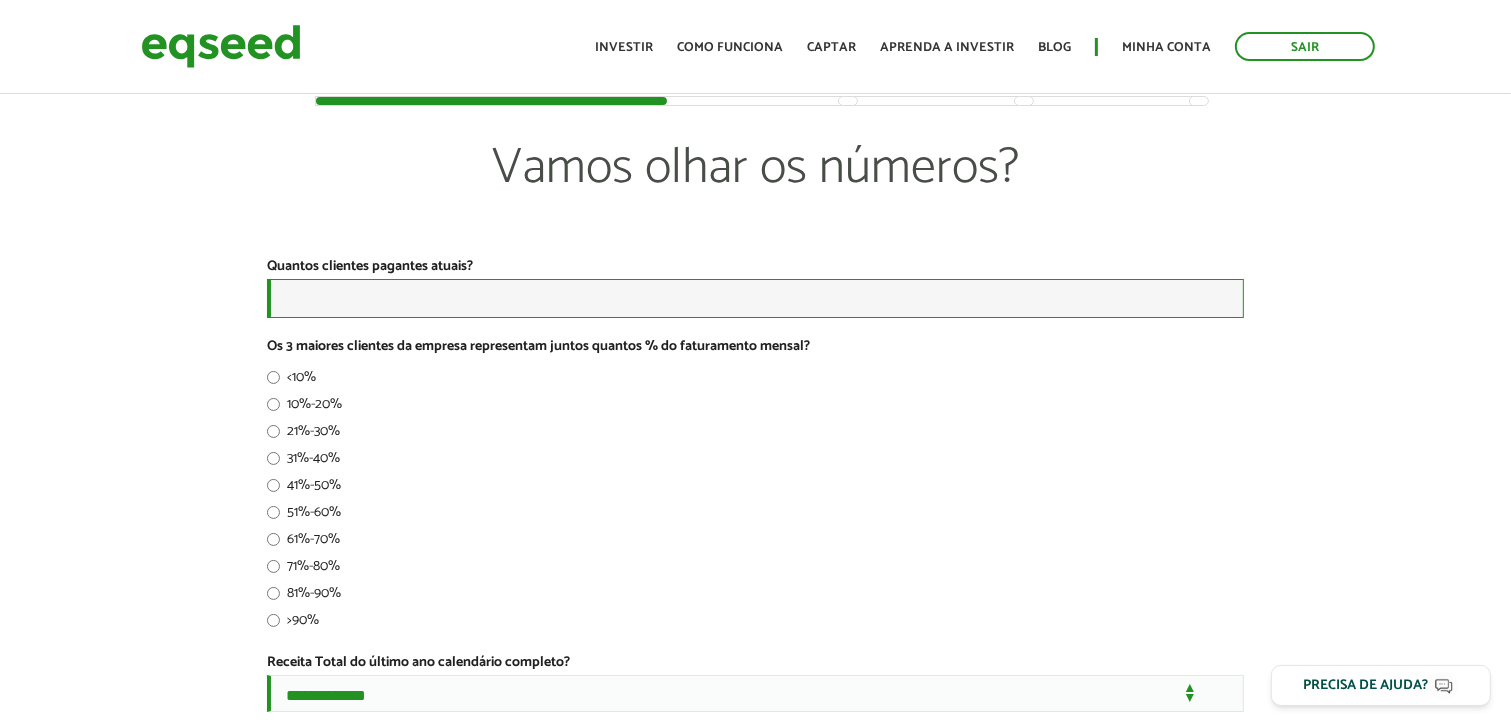 click on "Quantos clientes pagantes atuais?  *" at bounding box center (755, 298) 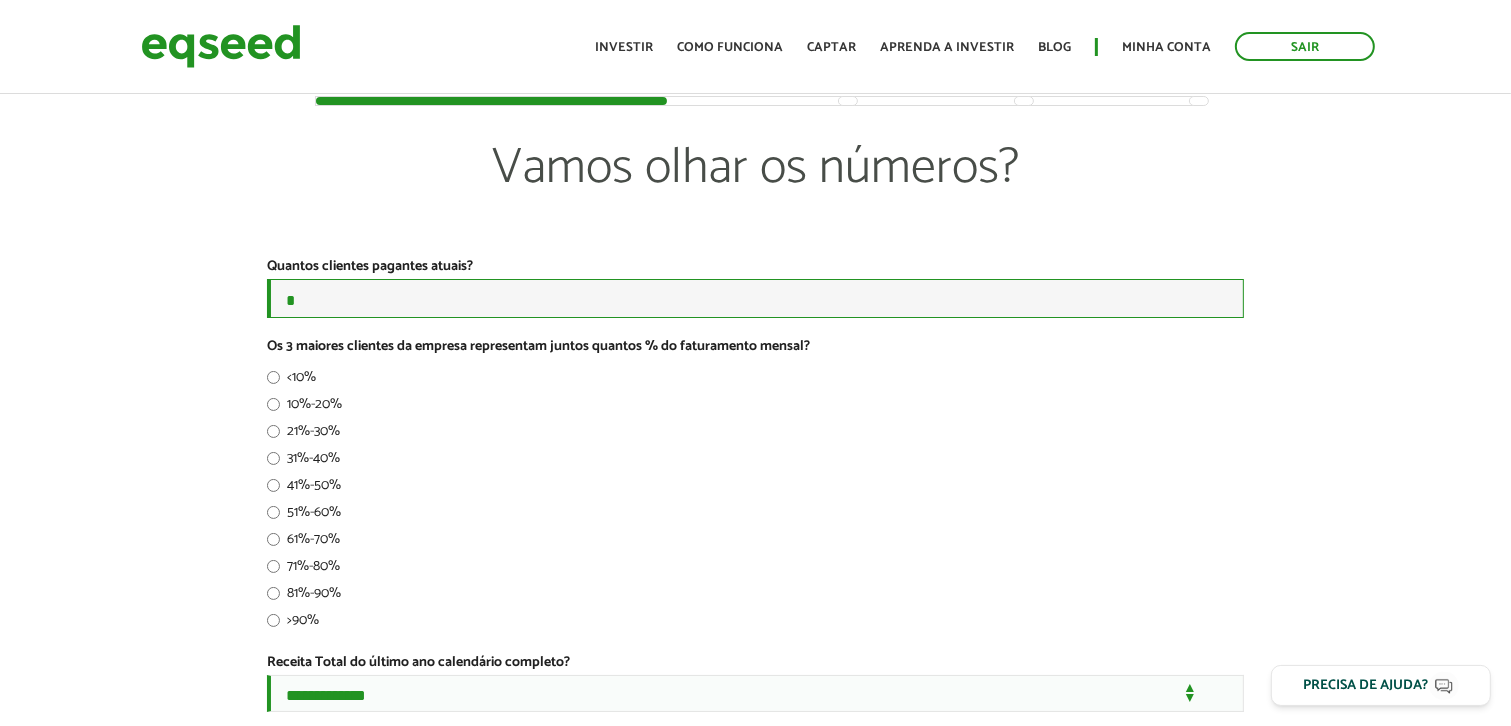 type on "*" 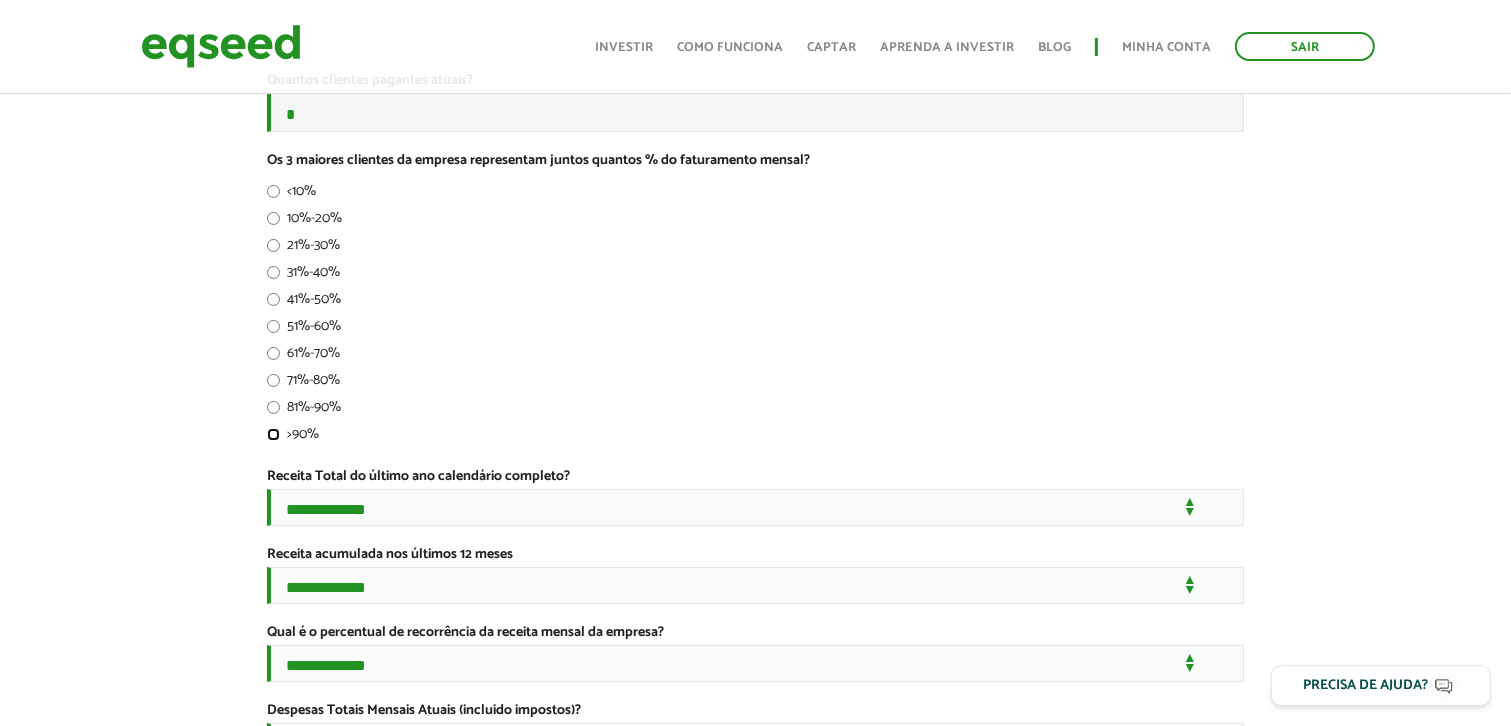 scroll, scrollTop: 232, scrollLeft: 0, axis: vertical 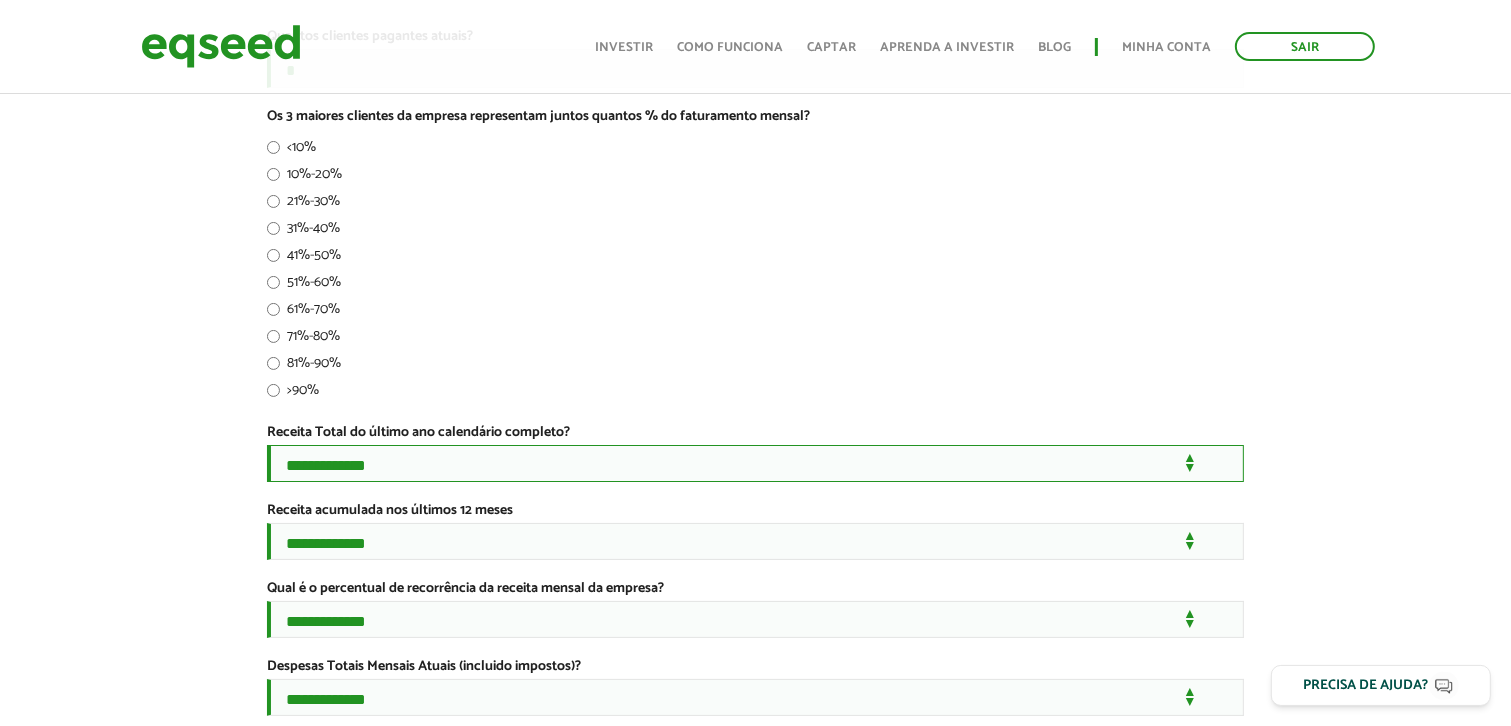 click on "**********" at bounding box center [755, 463] 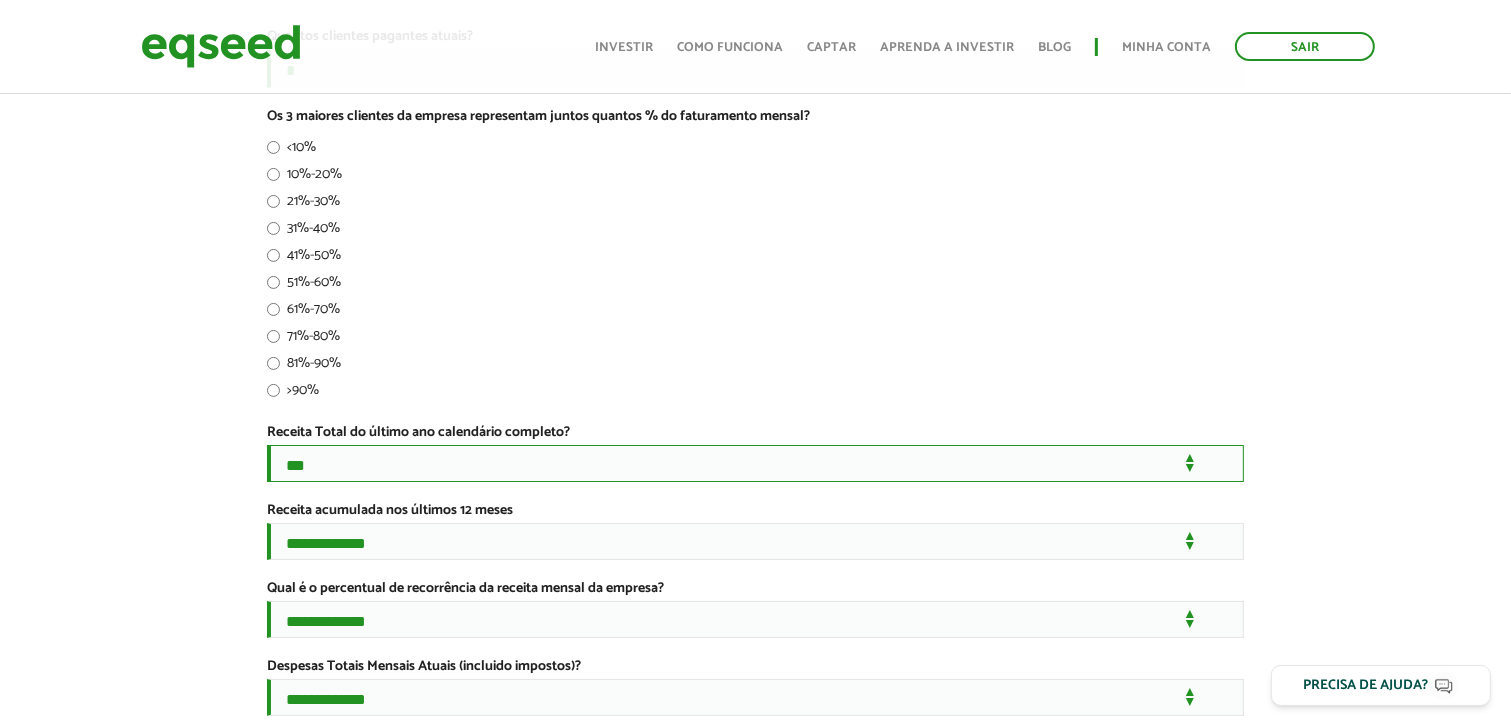 click on "**********" at bounding box center [755, 463] 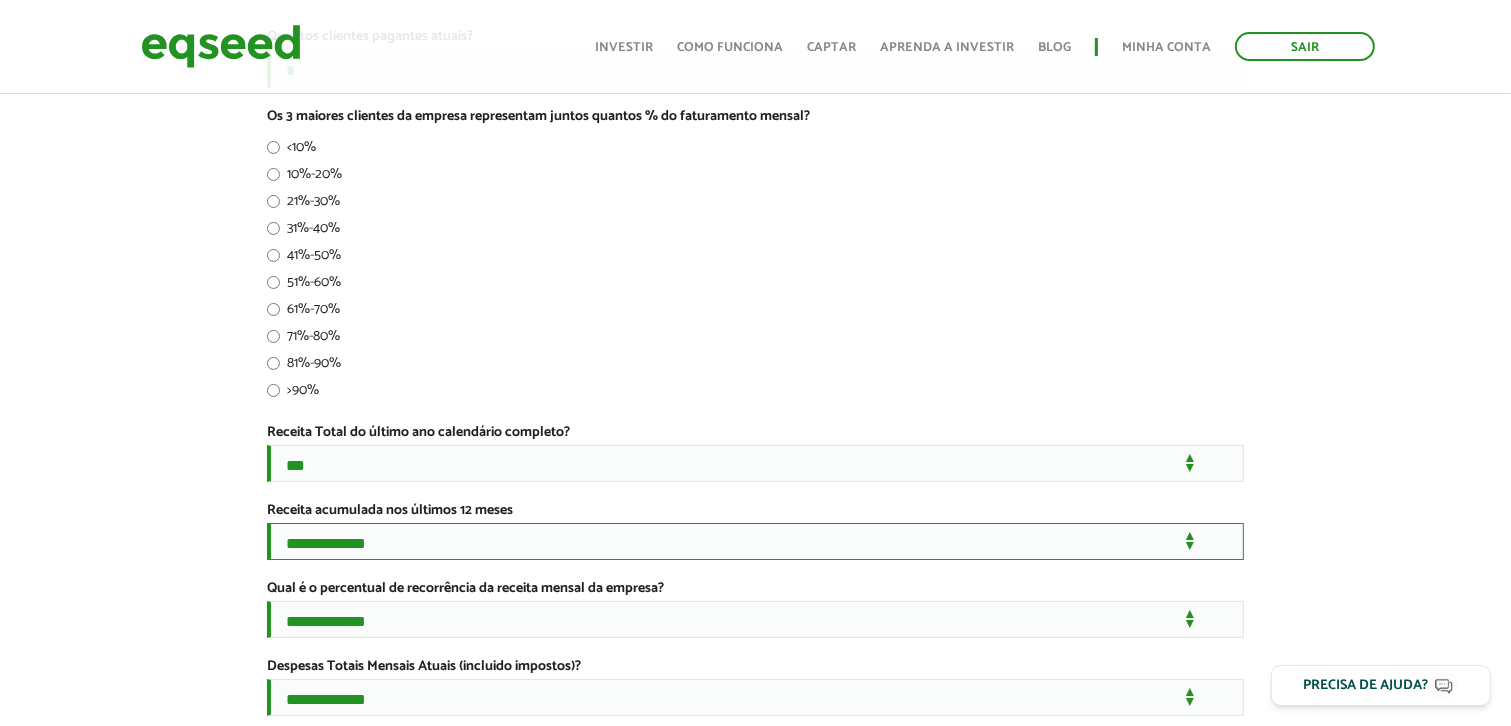 click on "**********" at bounding box center (755, 541) 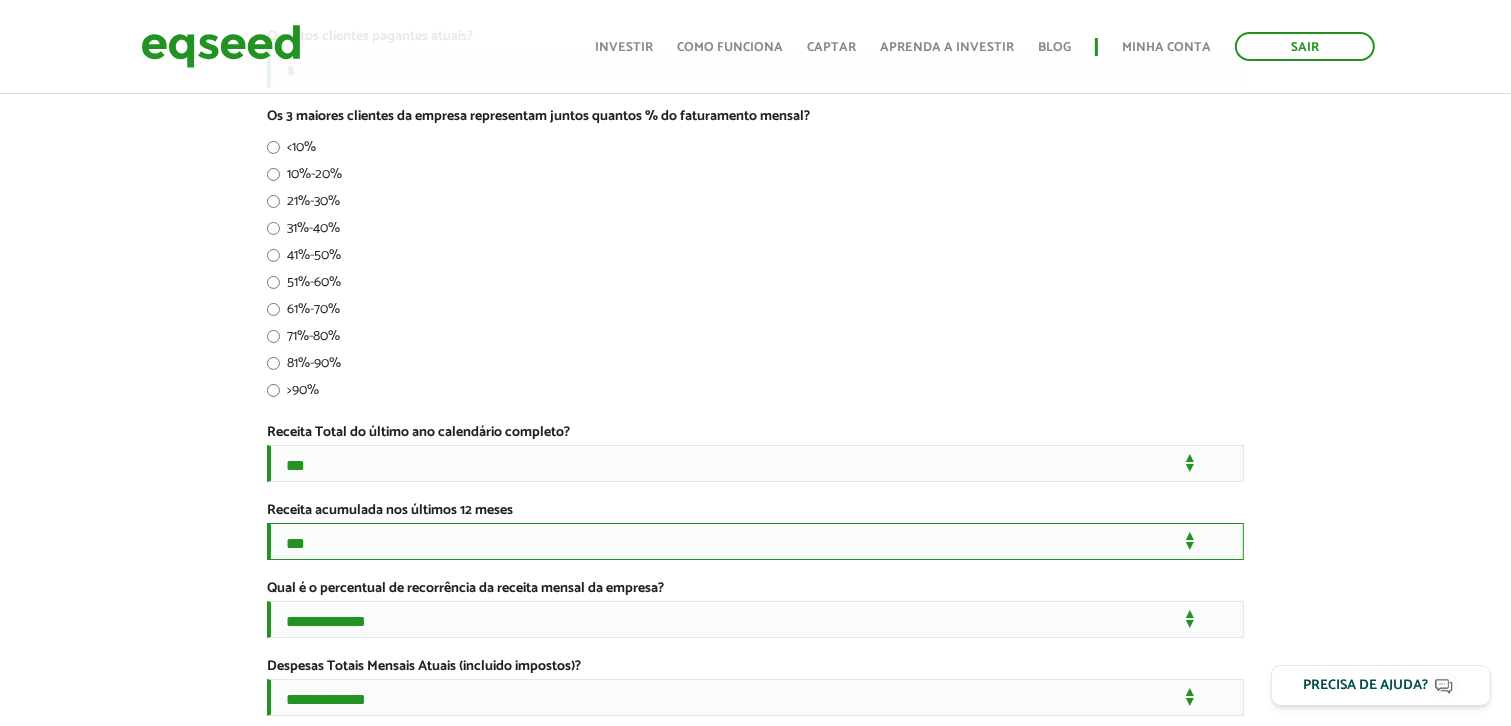 click on "**********" at bounding box center (755, 541) 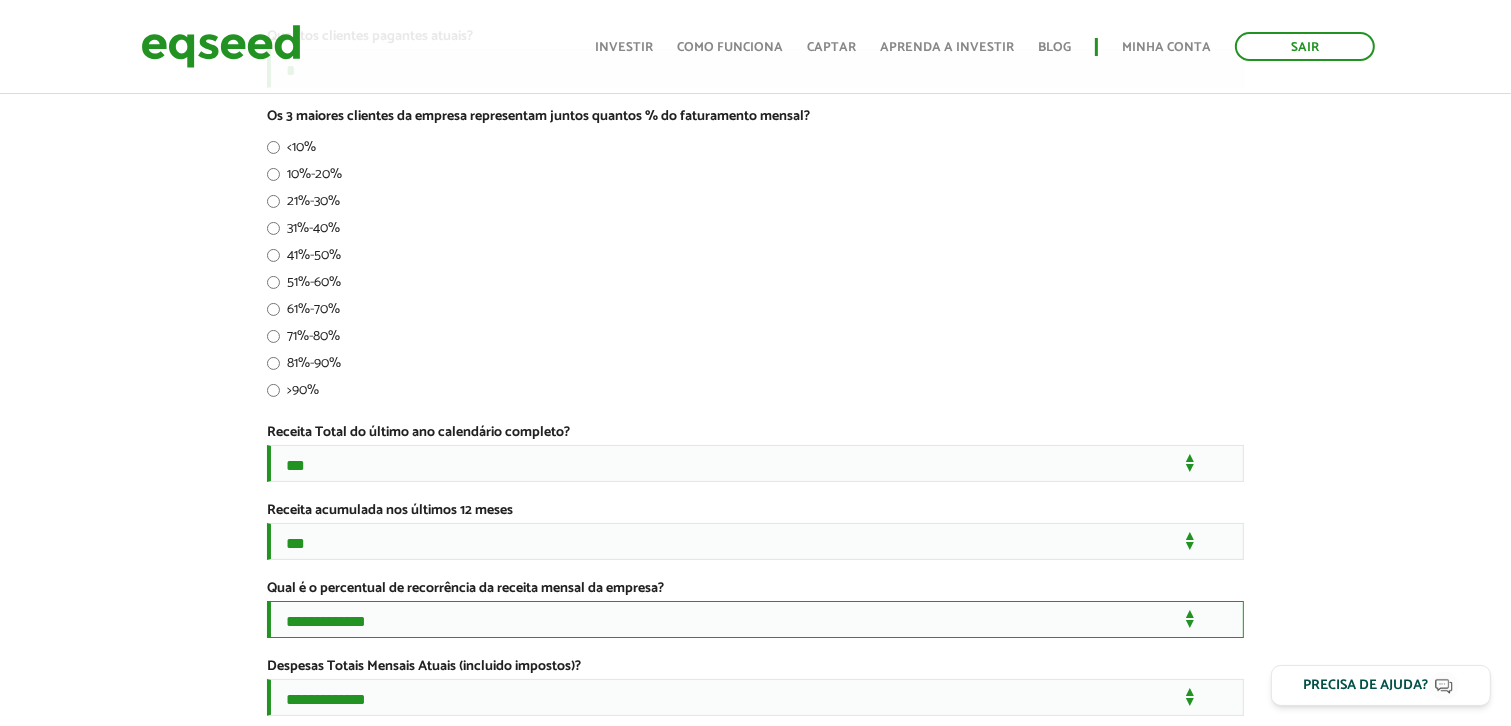 click on "**********" at bounding box center [755, 619] 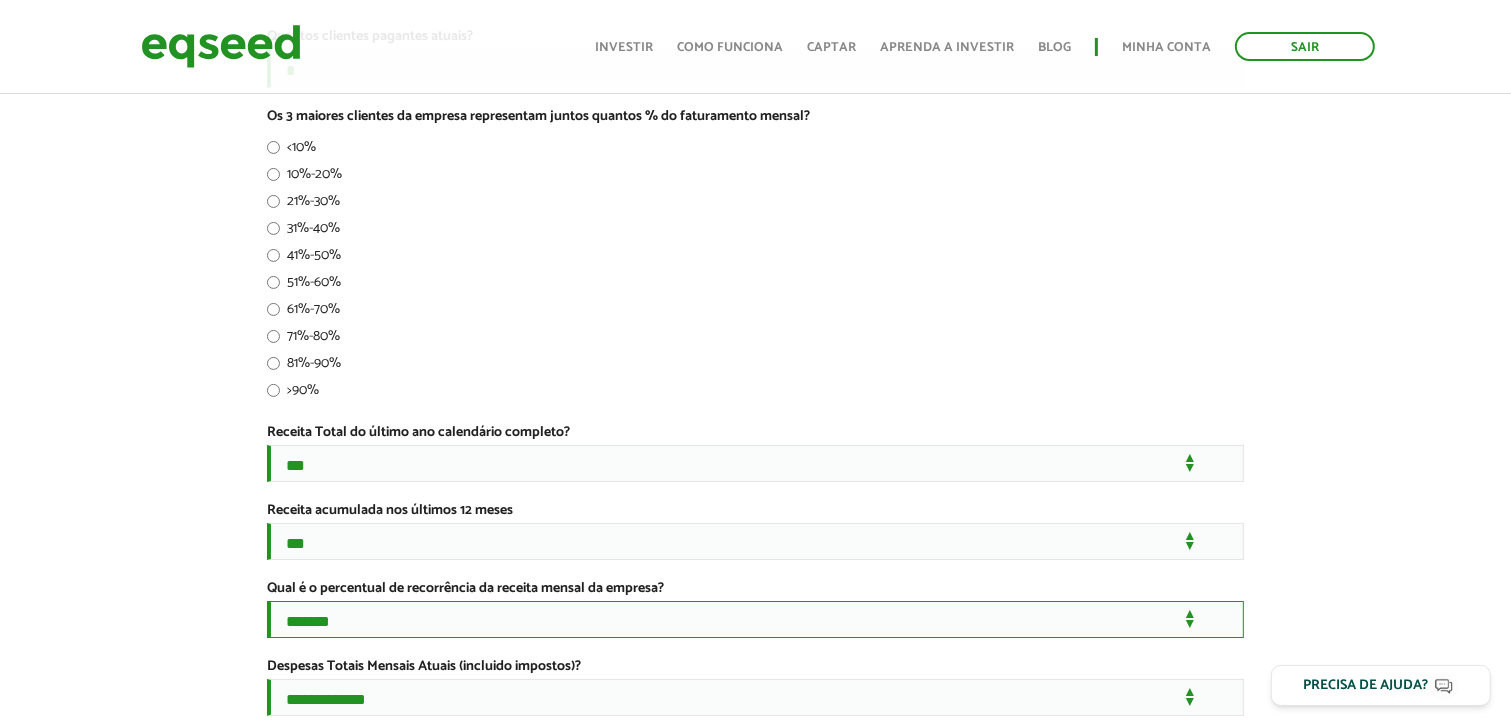 click on "**********" at bounding box center (755, 619) 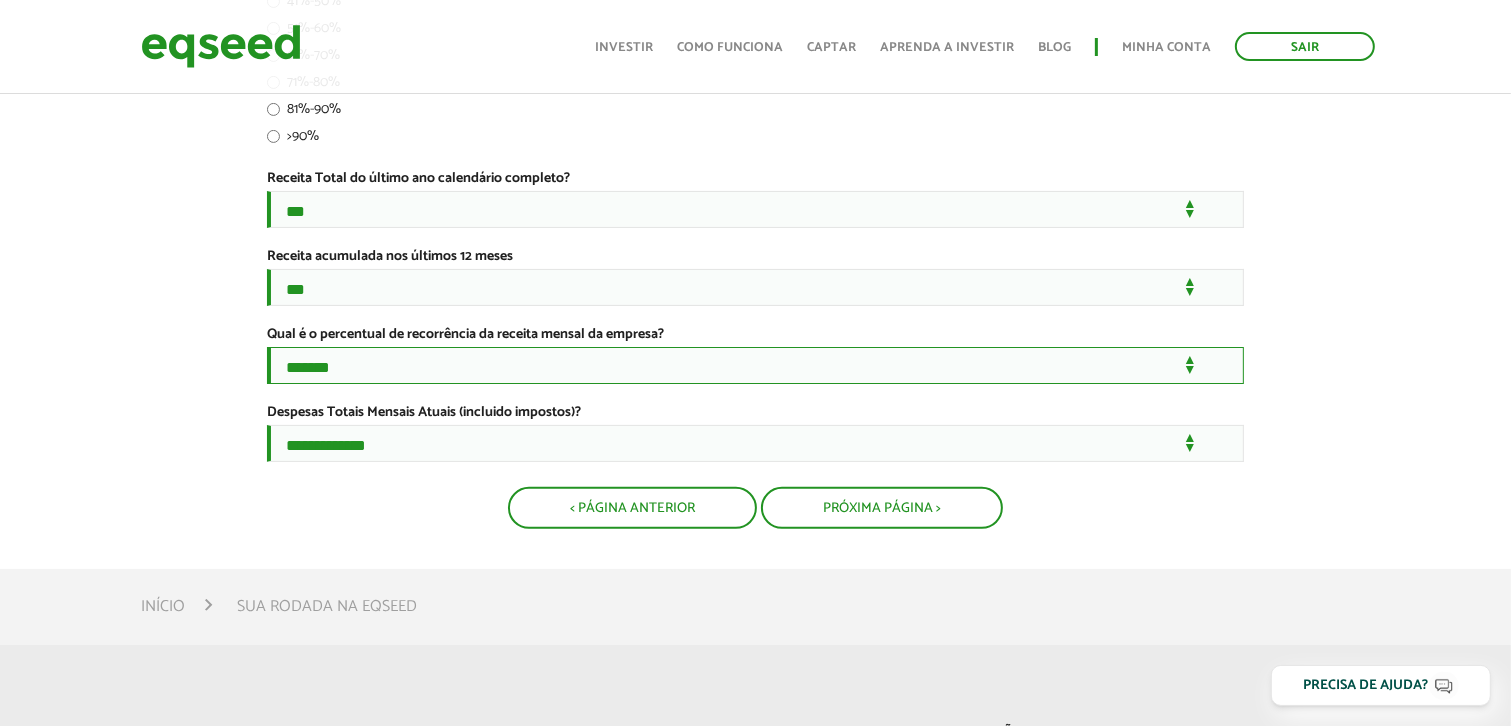 scroll, scrollTop: 508, scrollLeft: 0, axis: vertical 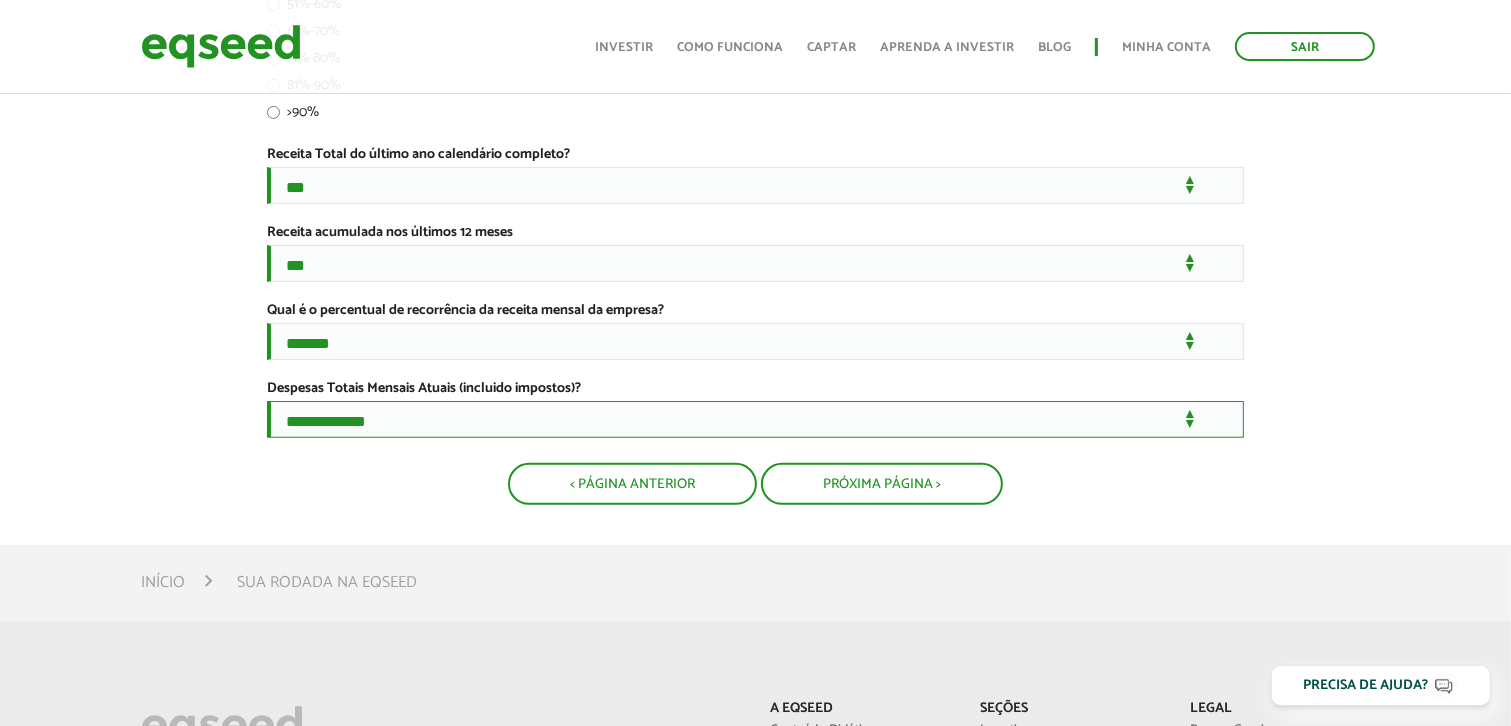 click on "**********" at bounding box center [755, 419] 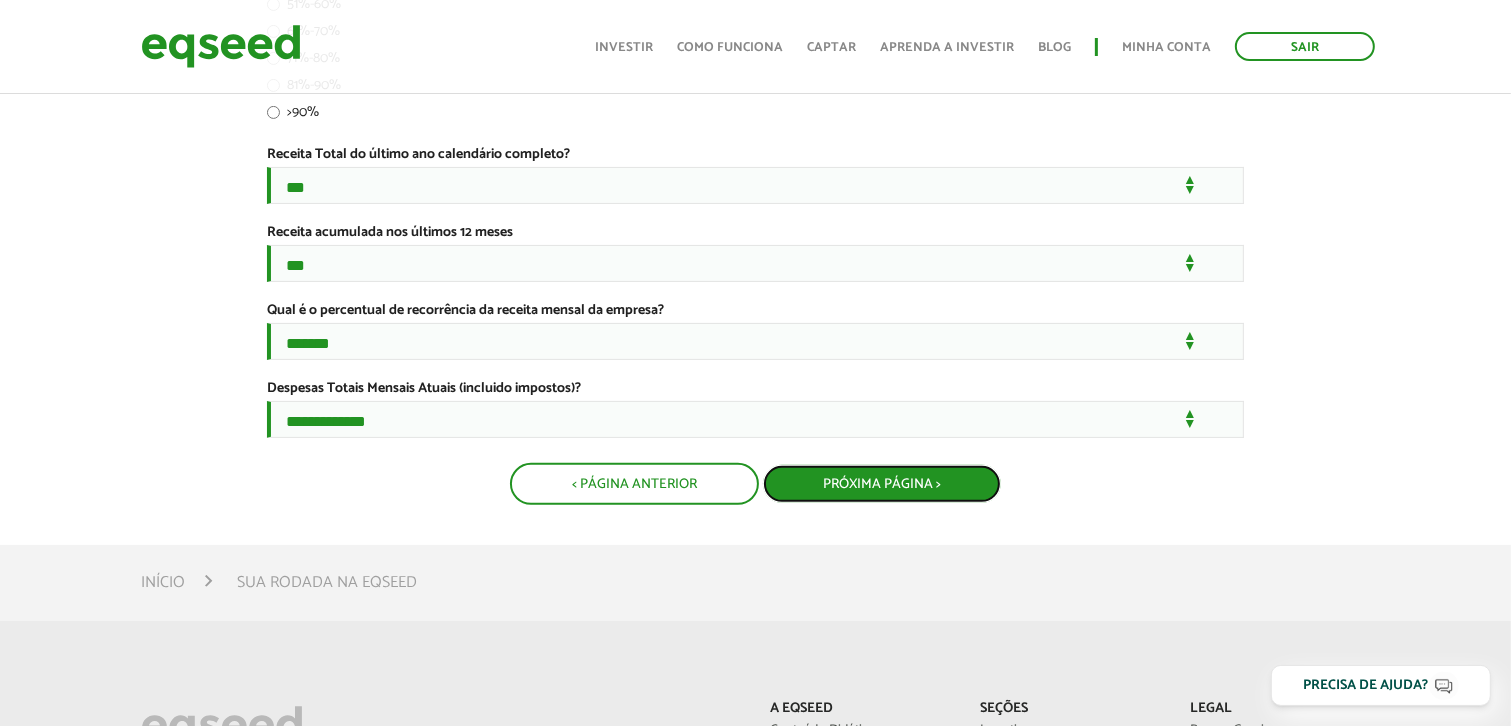 click on "Próxima Página >" at bounding box center [882, 484] 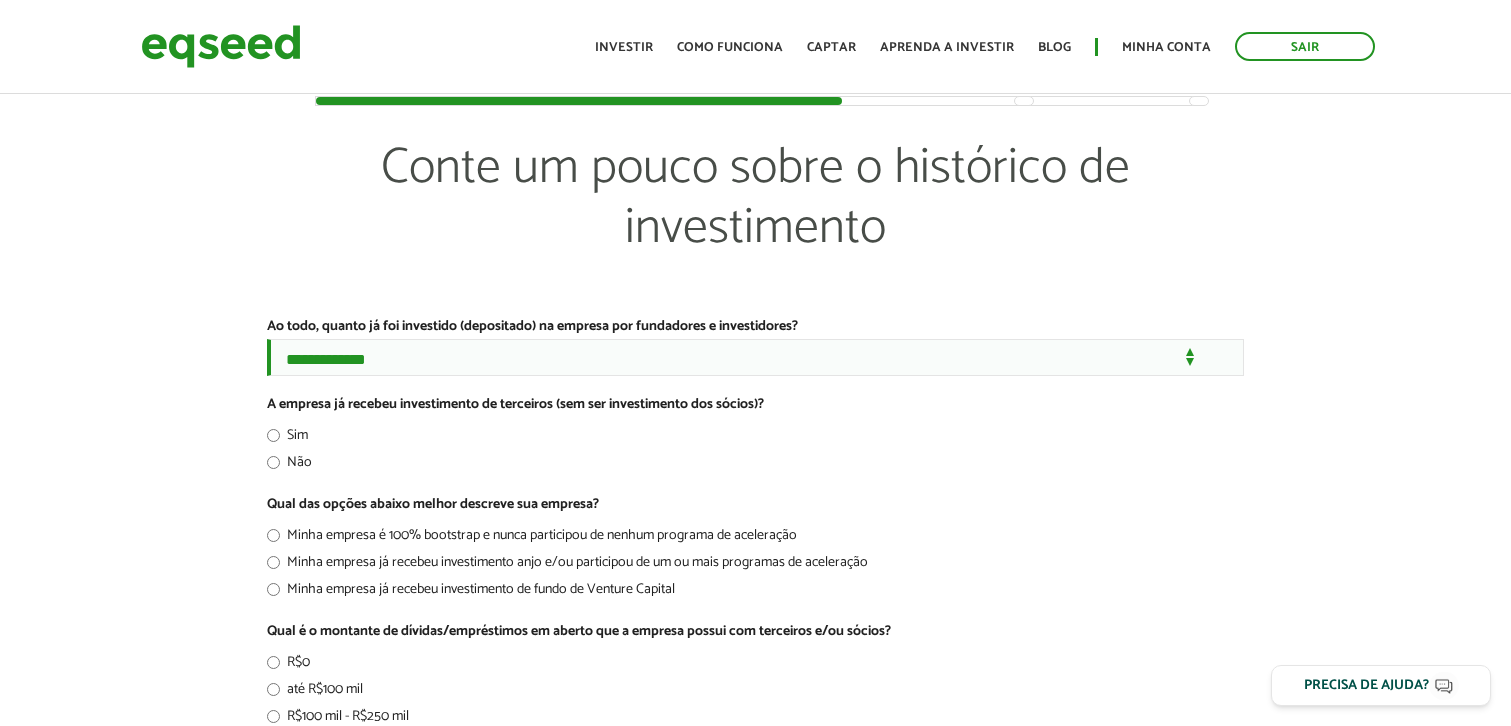 scroll, scrollTop: 0, scrollLeft: 0, axis: both 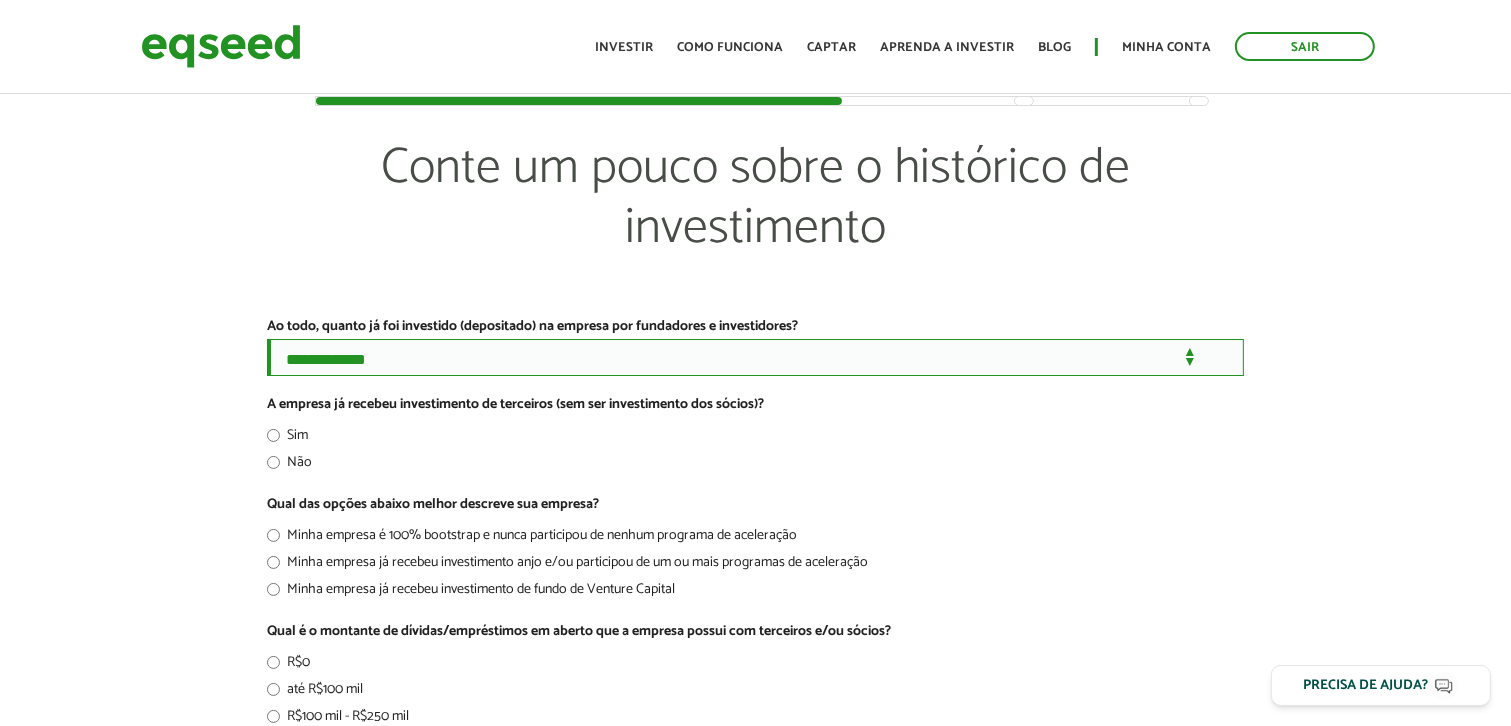 click on "**********" at bounding box center [755, 357] 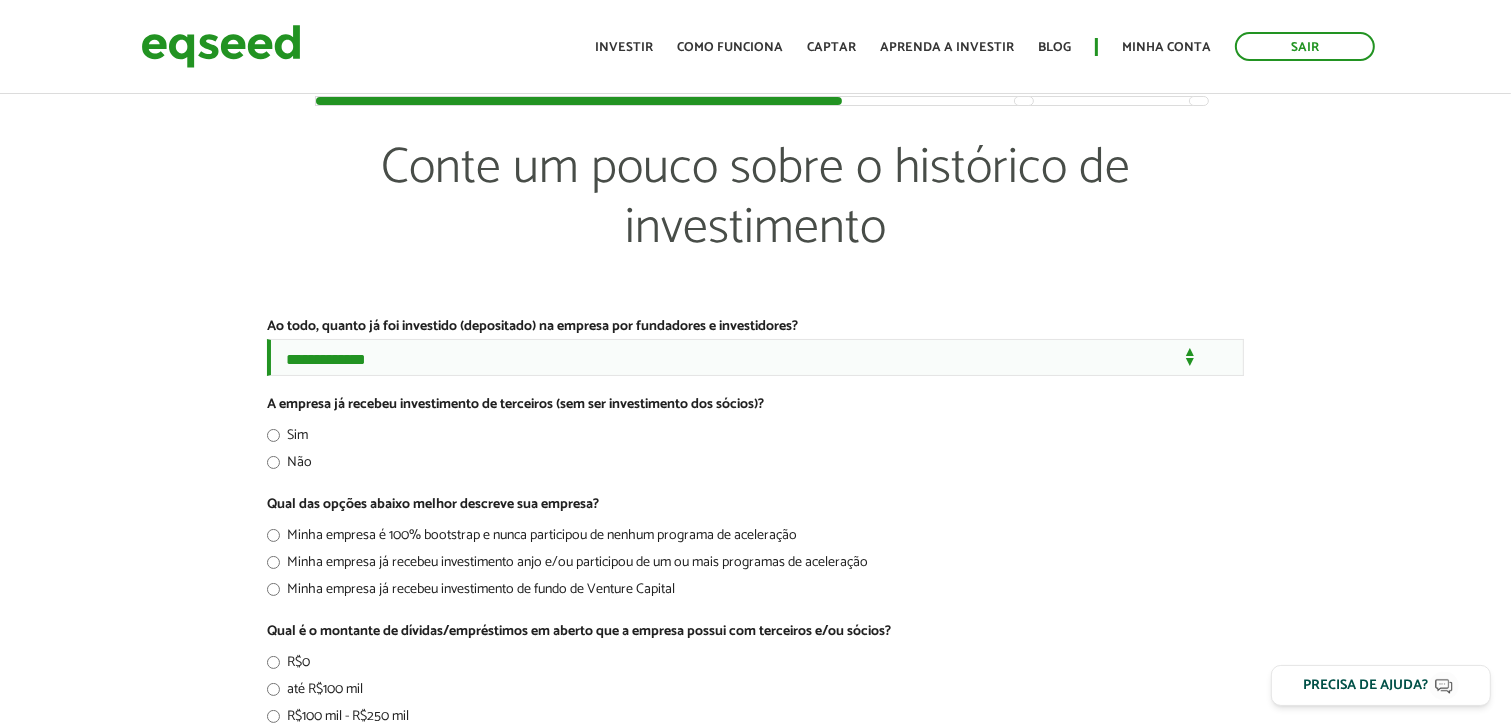 click on "Não" at bounding box center [289, 466] 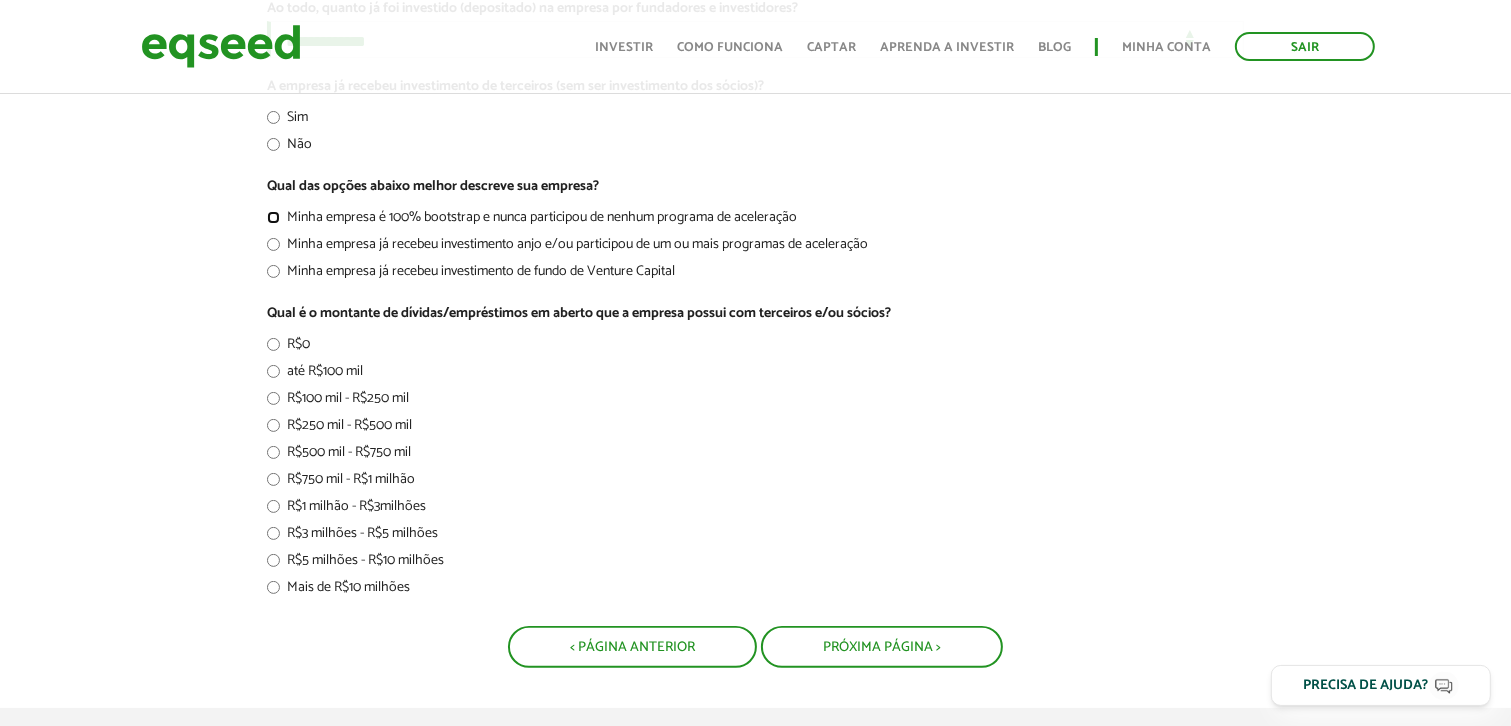 scroll, scrollTop: 320, scrollLeft: 0, axis: vertical 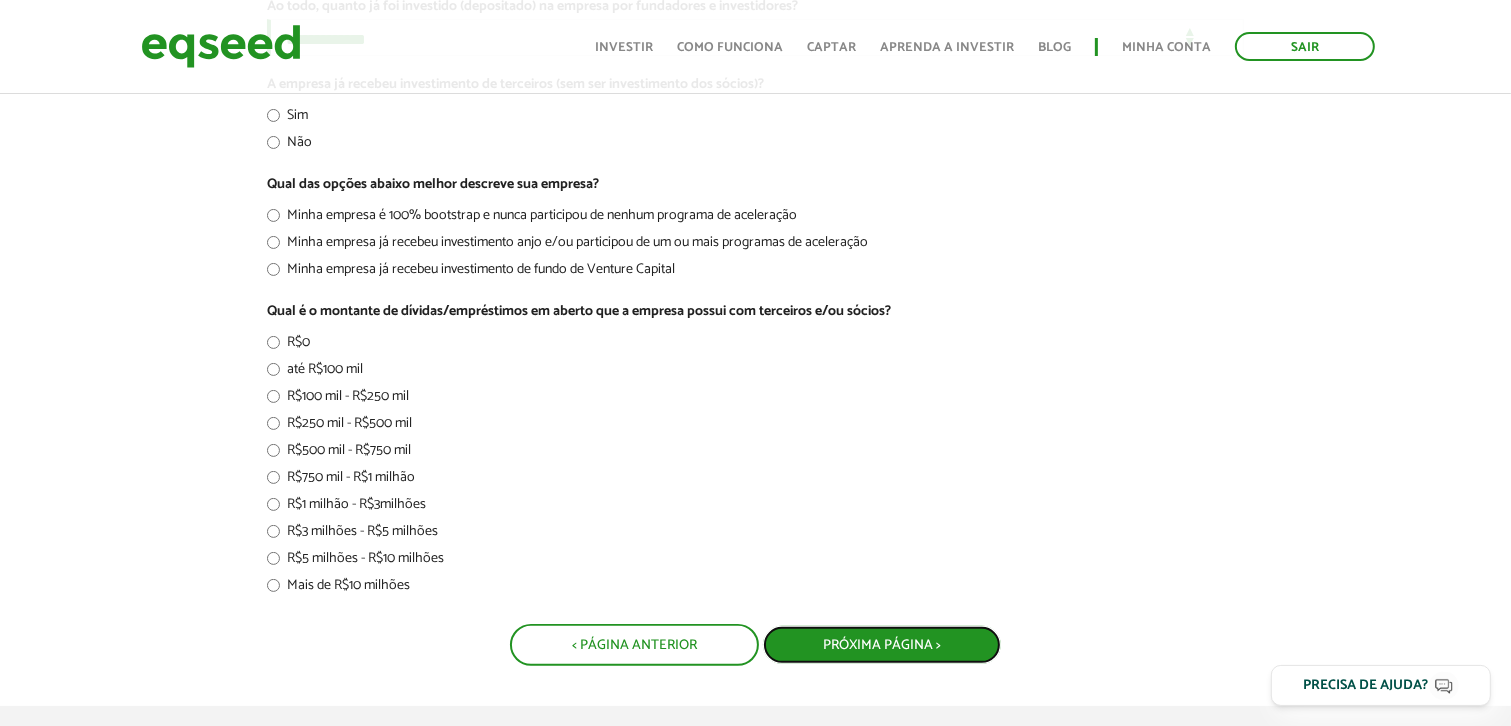 click on "Próxima Página >" at bounding box center (882, 645) 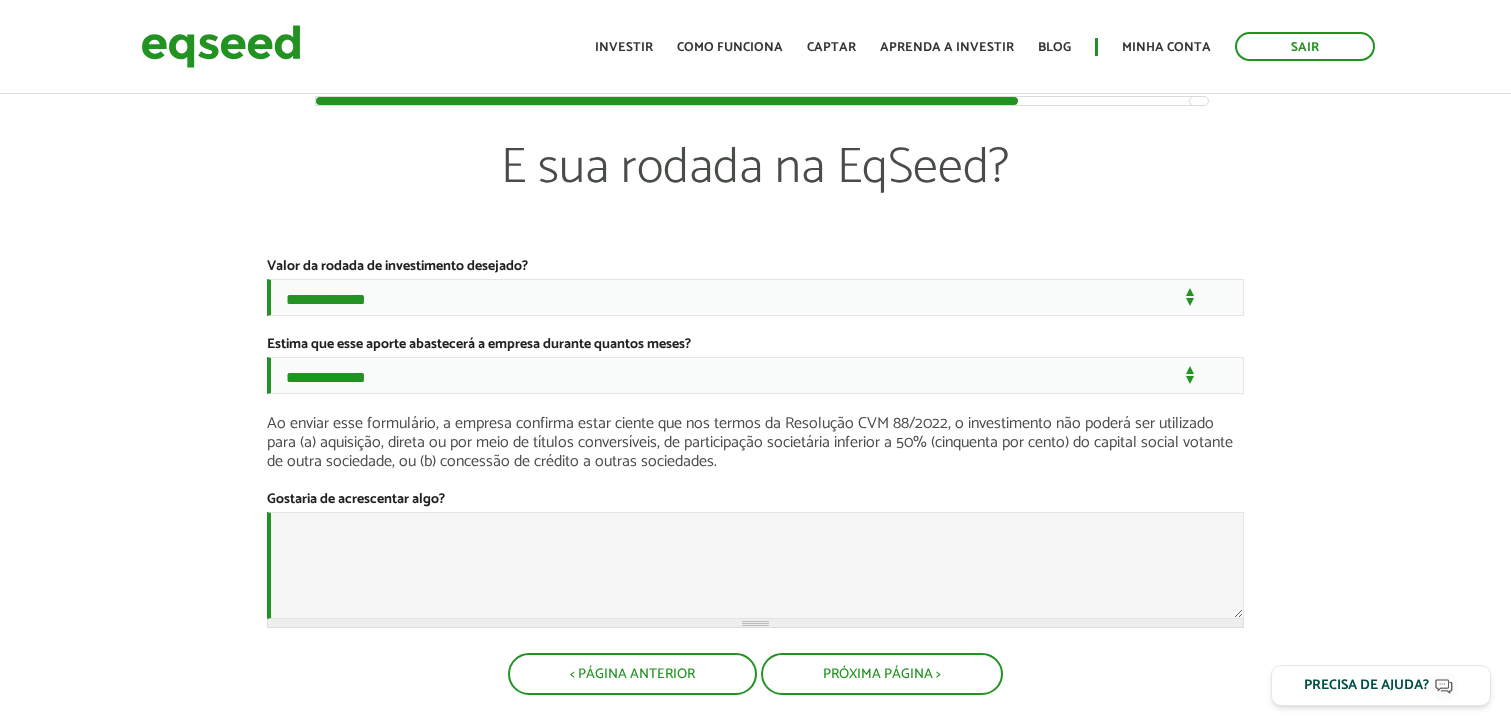 scroll, scrollTop: 0, scrollLeft: 0, axis: both 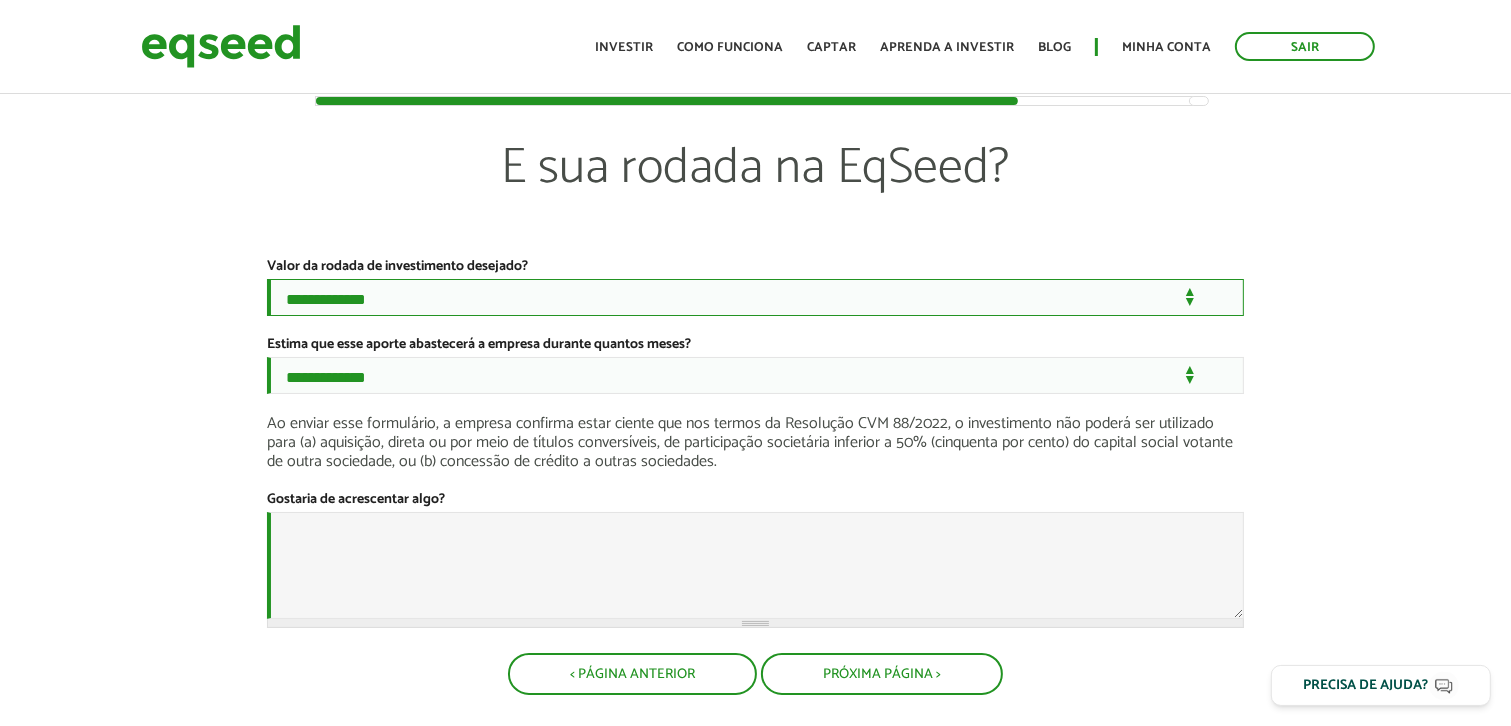 click on "**********" at bounding box center (755, 297) 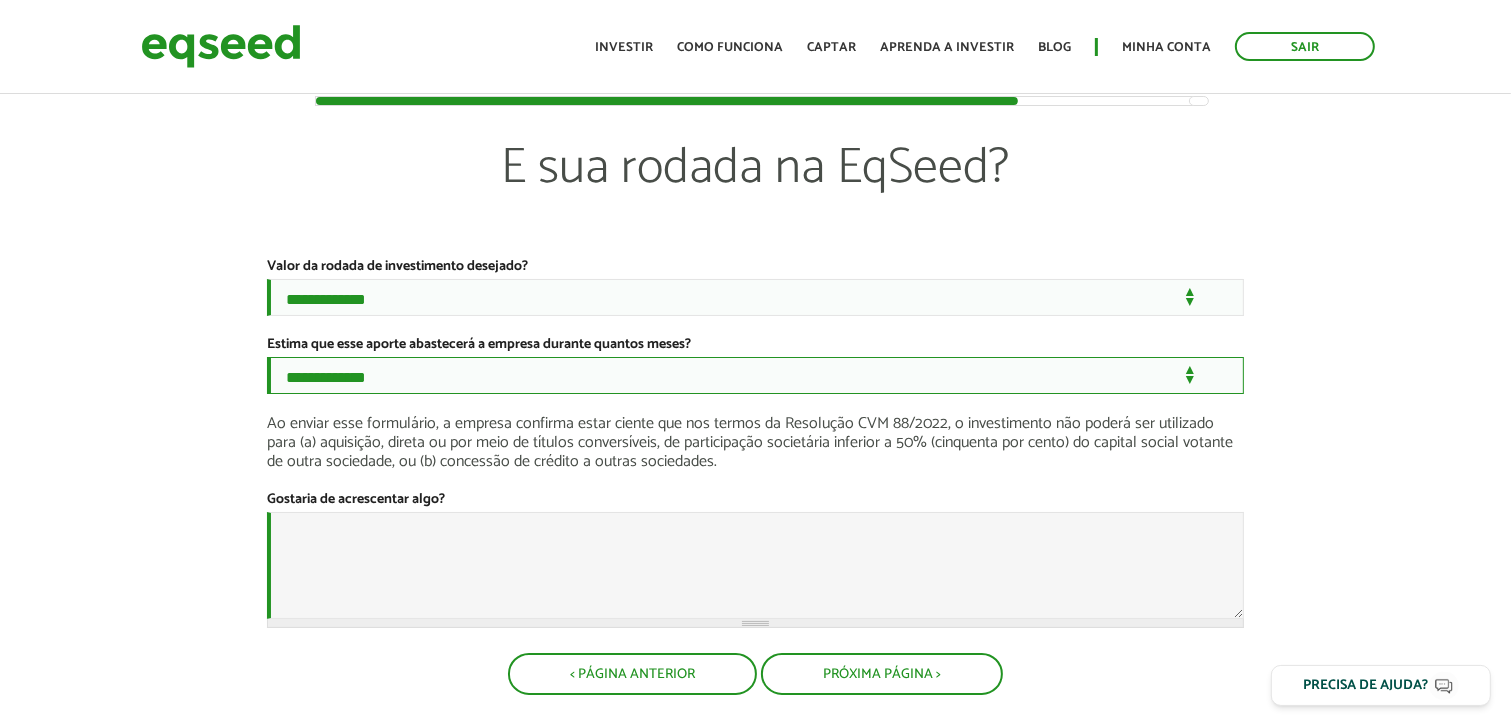 click on "**********" at bounding box center [755, 375] 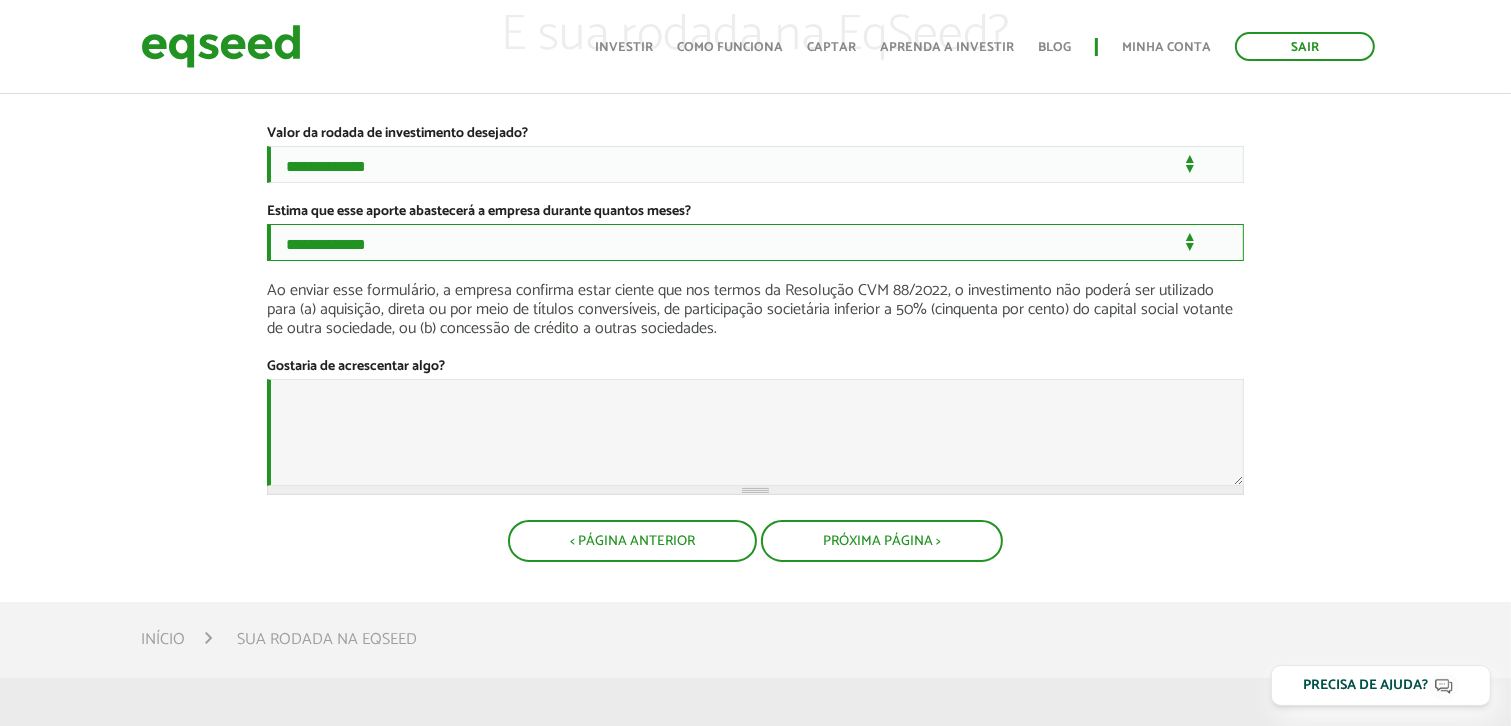 scroll, scrollTop: 138, scrollLeft: 0, axis: vertical 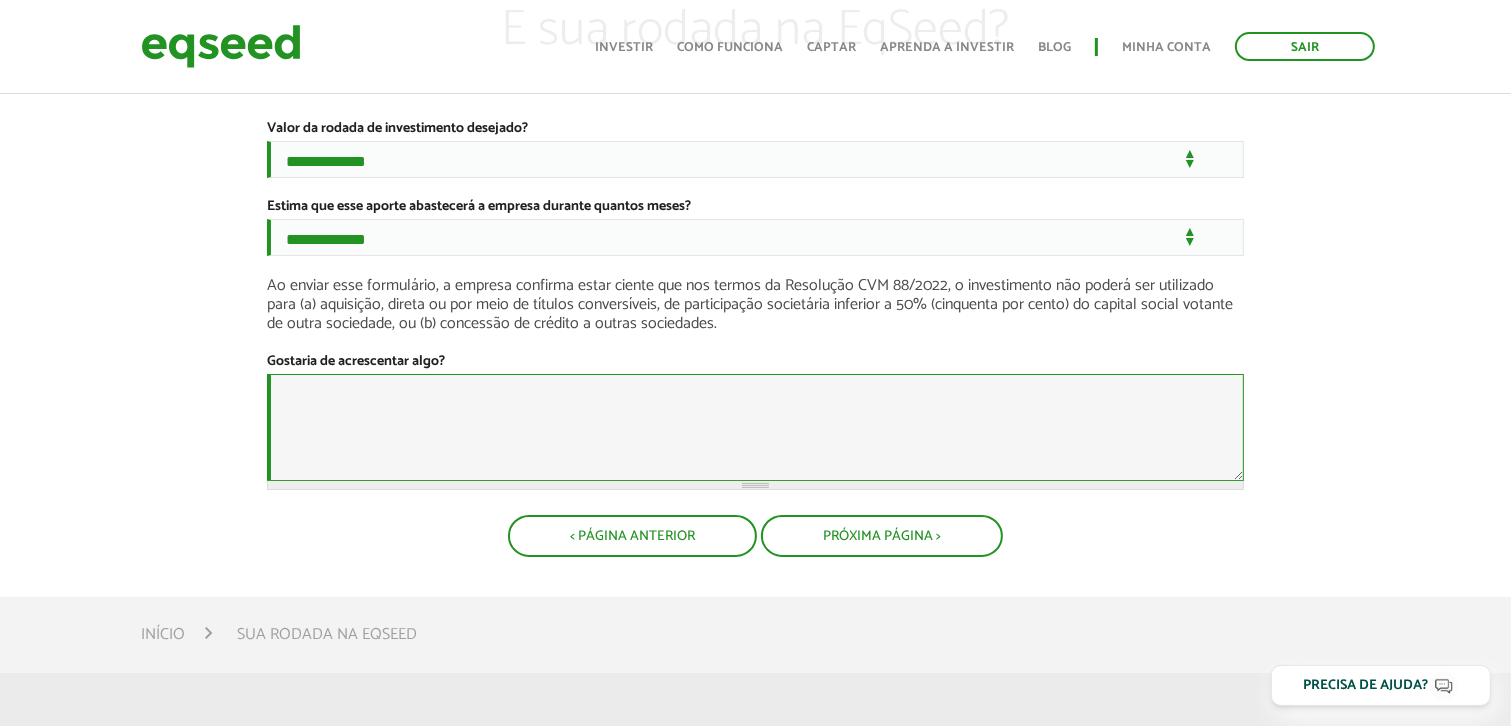 click on "Gostaria de acrescentar algo?" at bounding box center (755, 427) 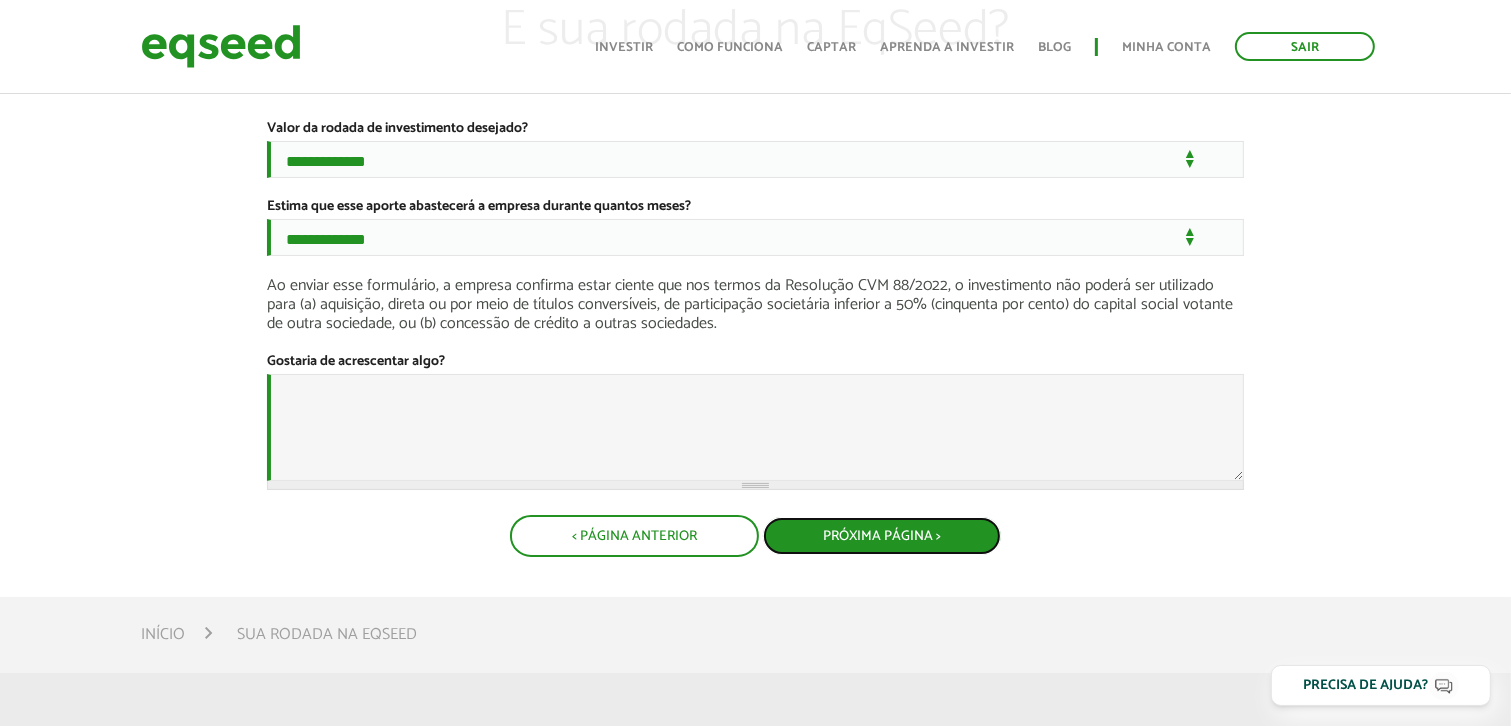click on "Próxima Página >" at bounding box center [882, 536] 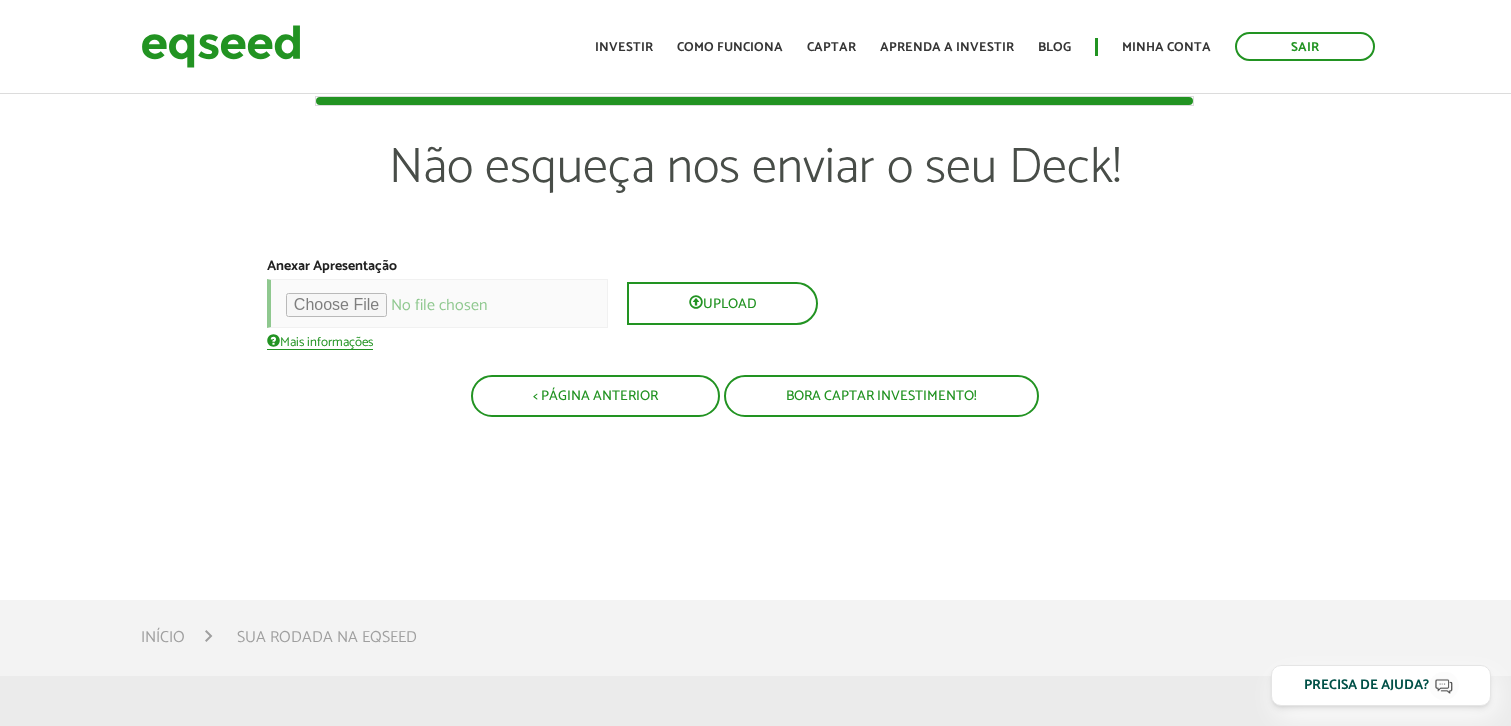 scroll, scrollTop: 0, scrollLeft: 0, axis: both 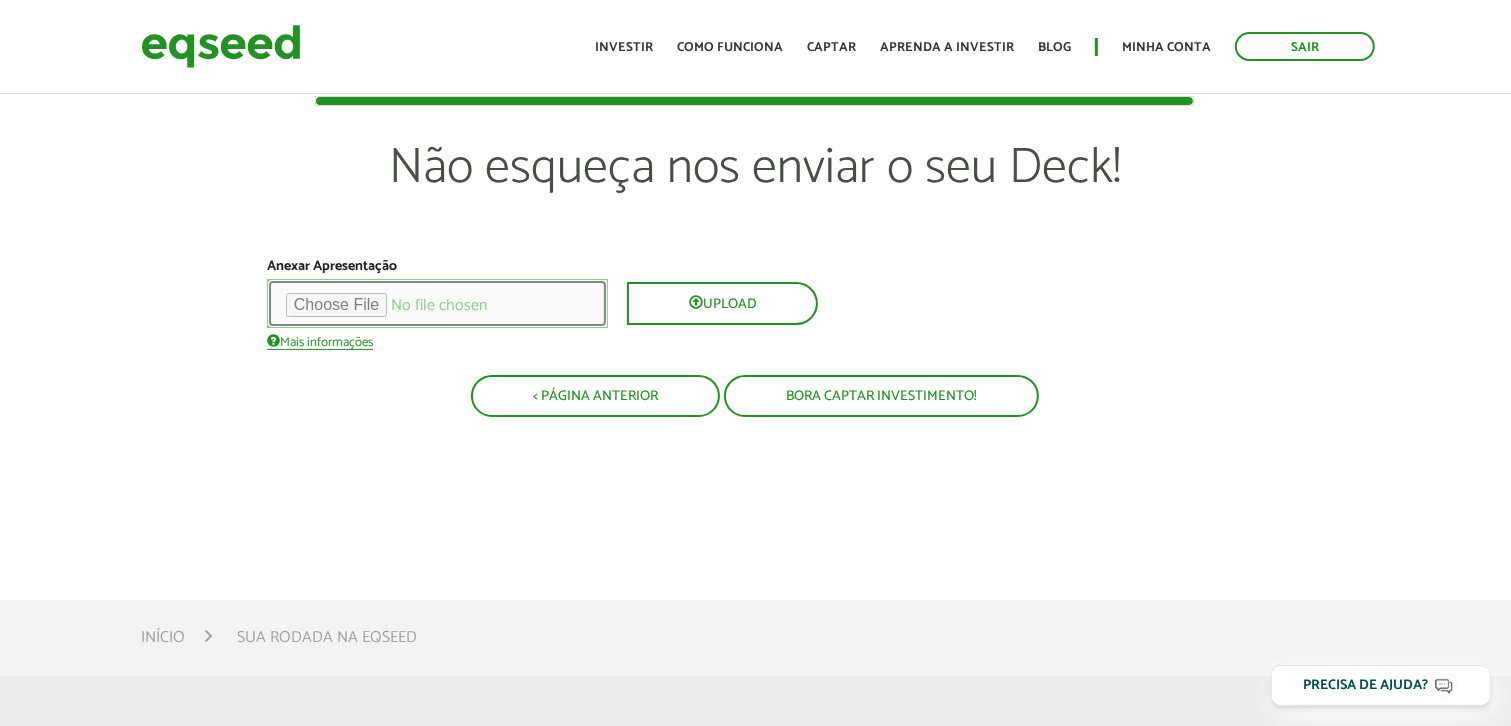 click at bounding box center (437, 303) 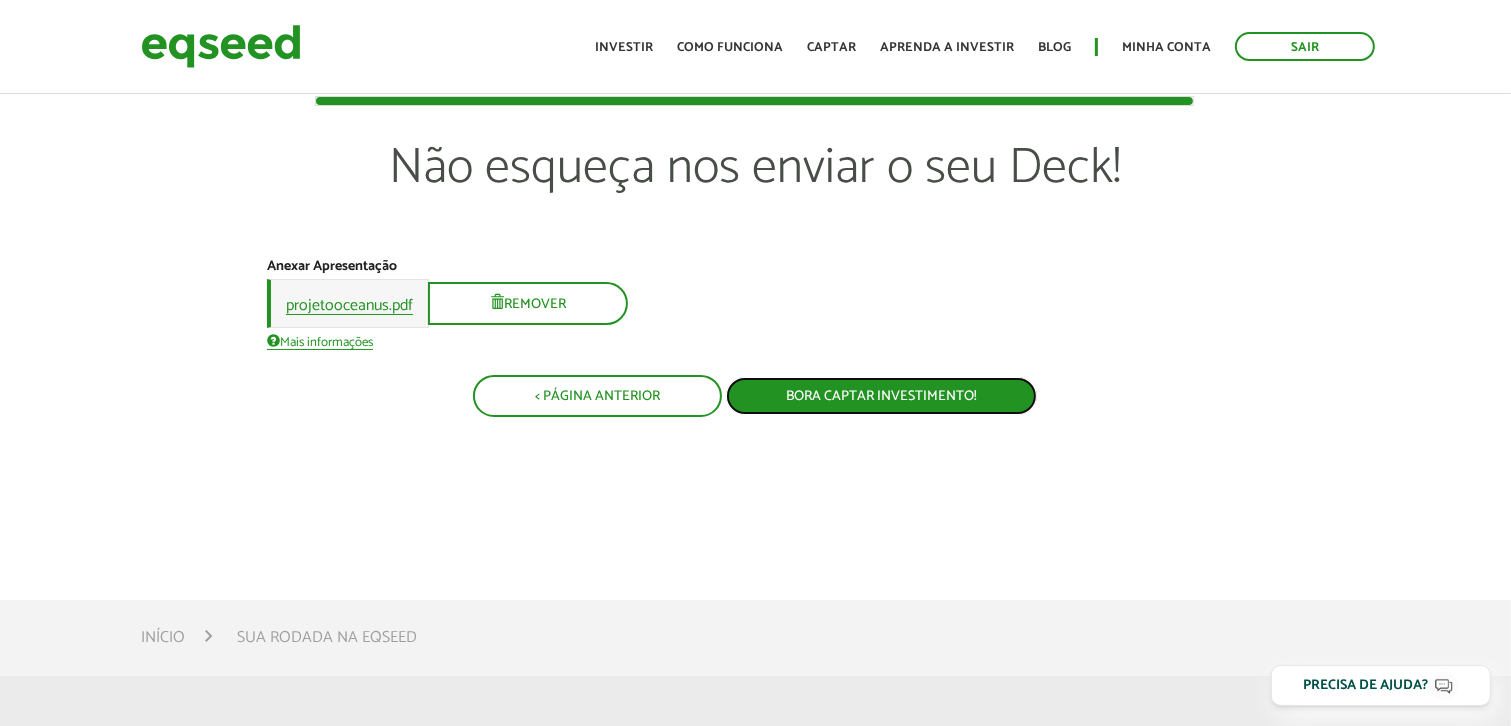 click on "Bora captar investimento!" at bounding box center [881, 396] 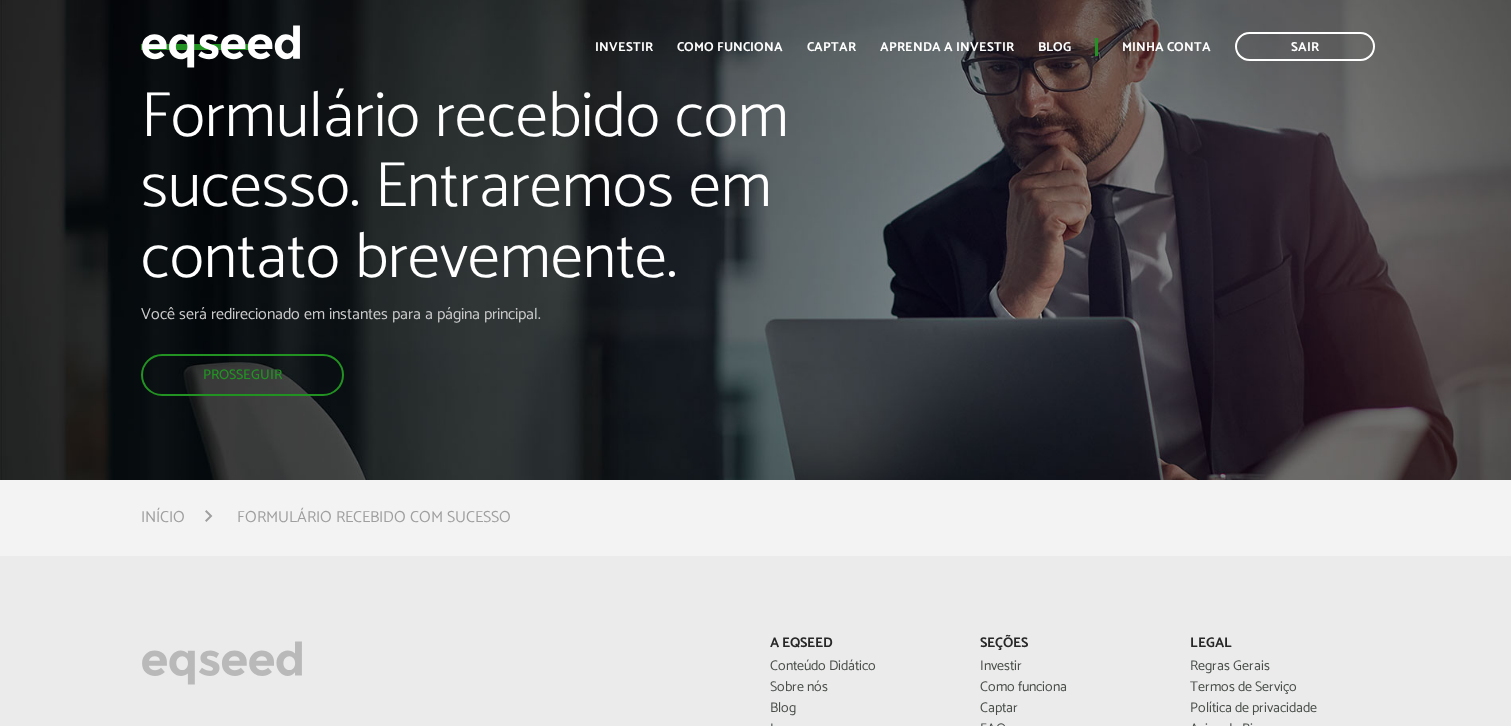 scroll, scrollTop: 0, scrollLeft: 0, axis: both 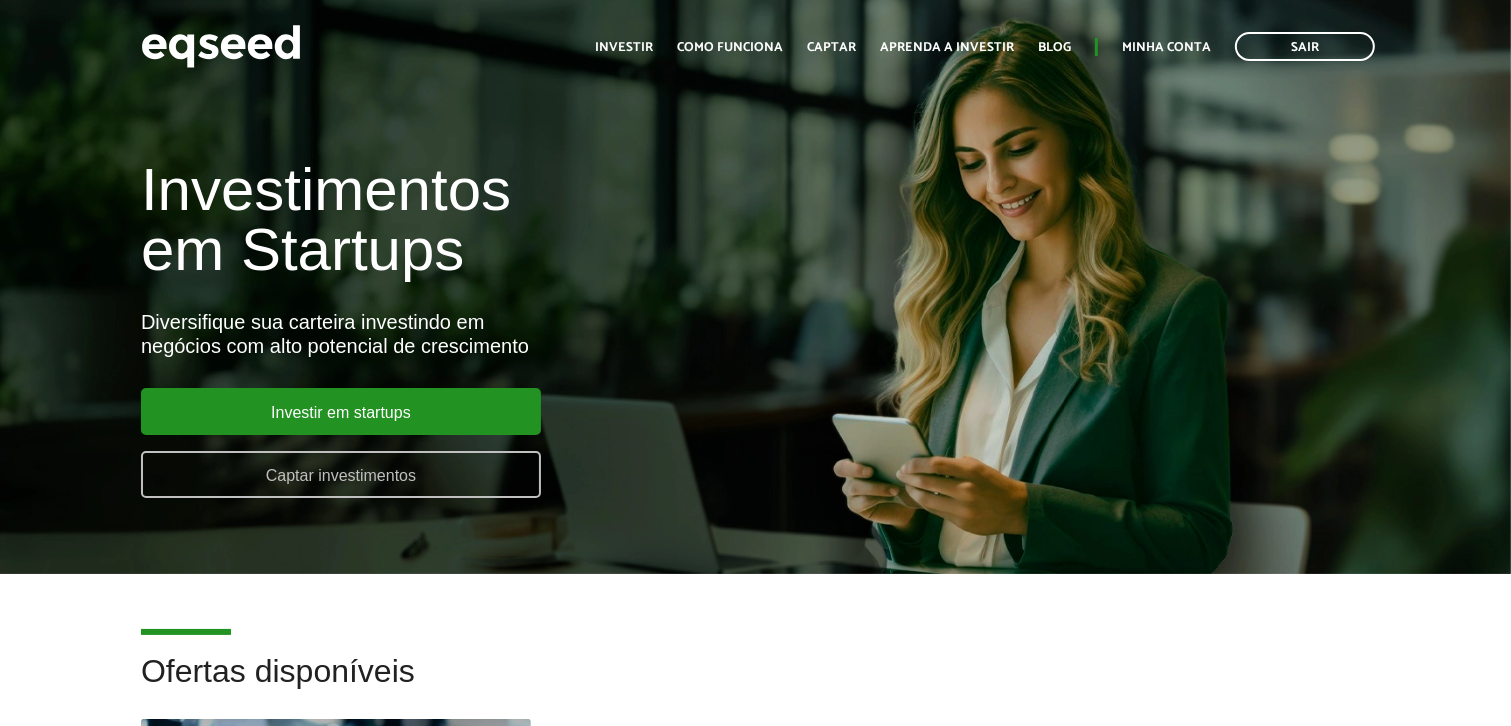 click on "Captar investimentos" at bounding box center (341, 474) 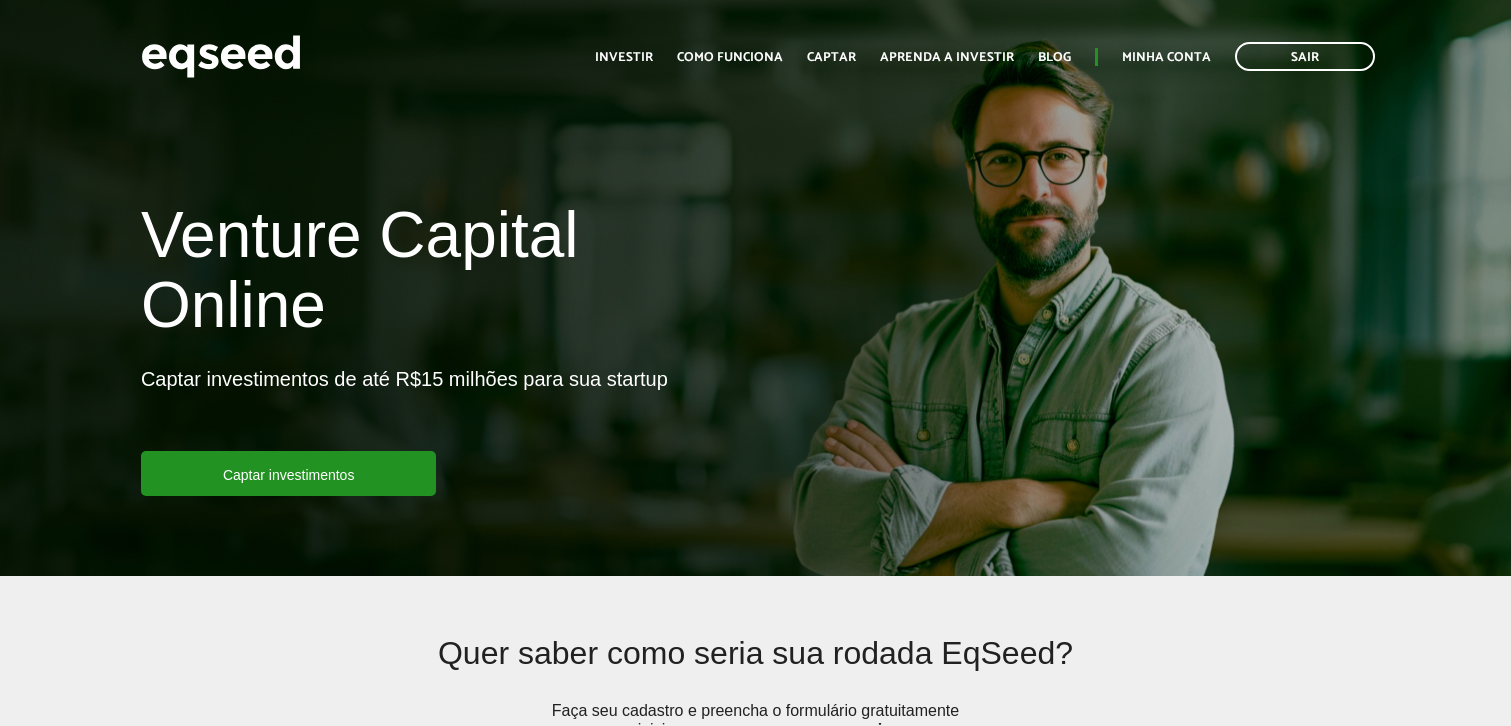 scroll, scrollTop: 0, scrollLeft: 0, axis: both 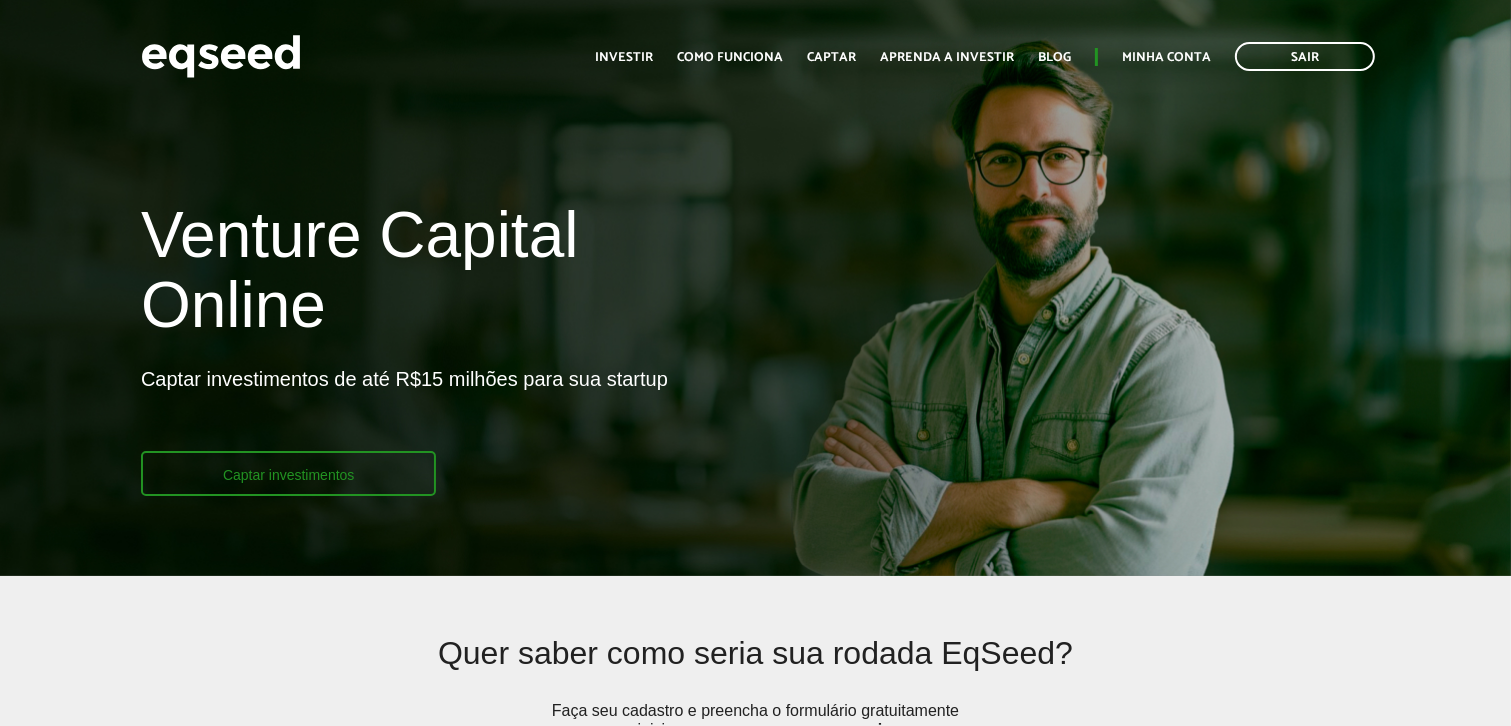 click on "Captar investimentos" at bounding box center [289, 473] 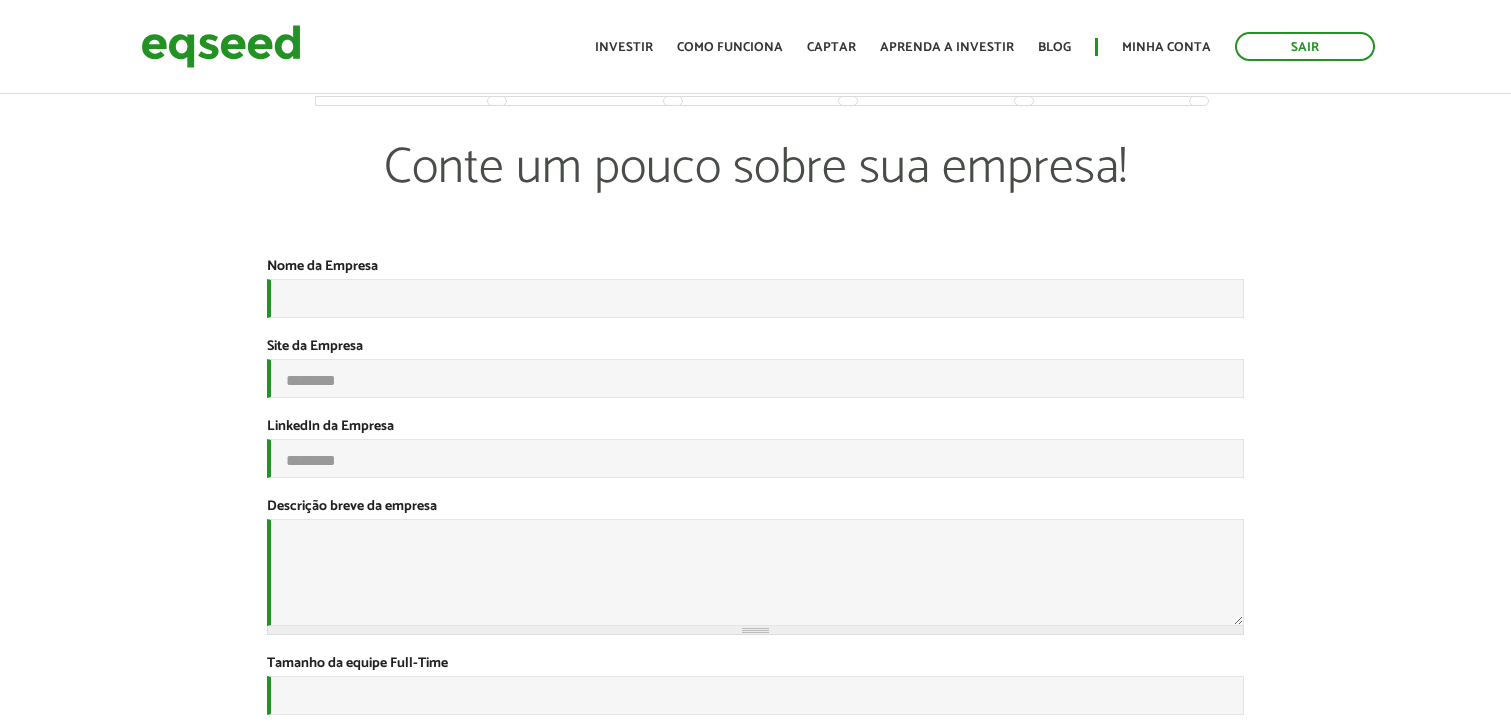 scroll, scrollTop: 0, scrollLeft: 0, axis: both 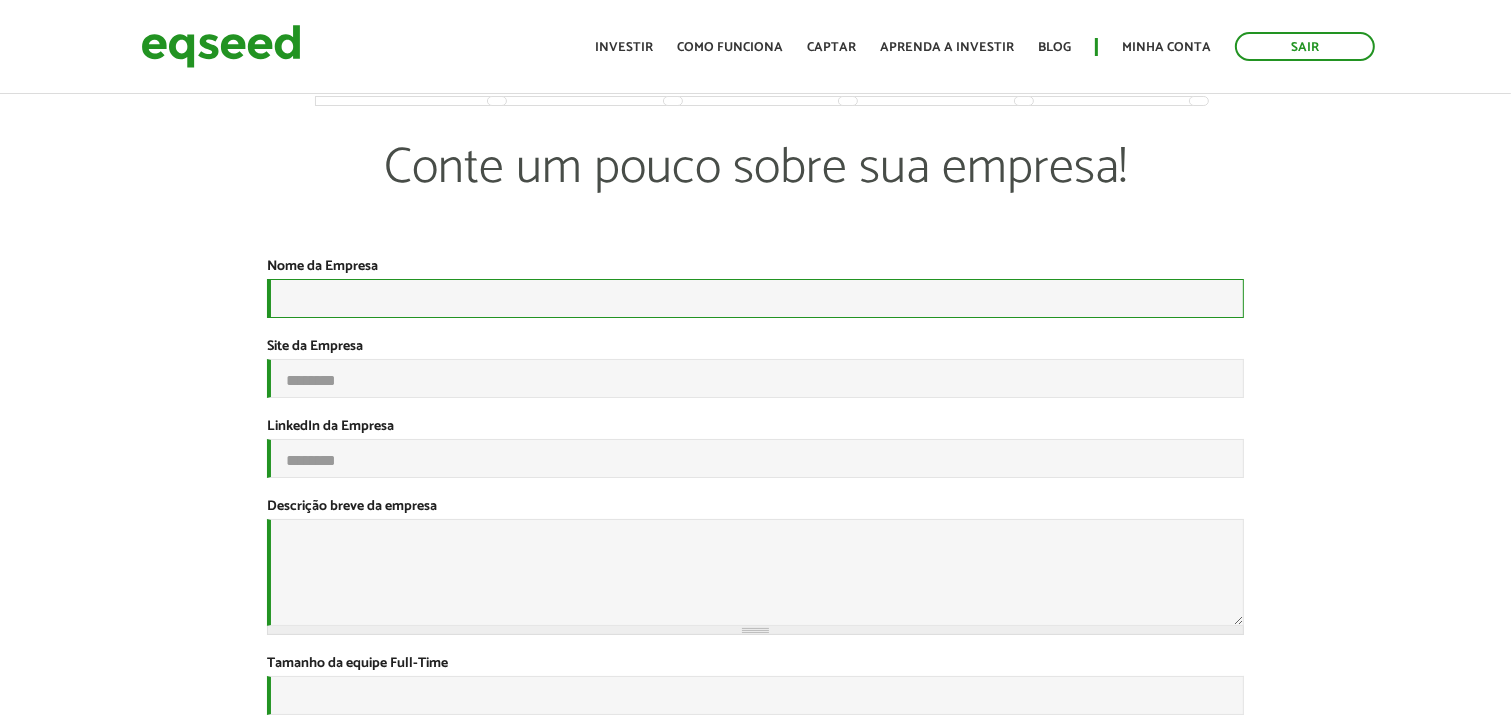 click on "Nome da Empresa  *" at bounding box center [755, 298] 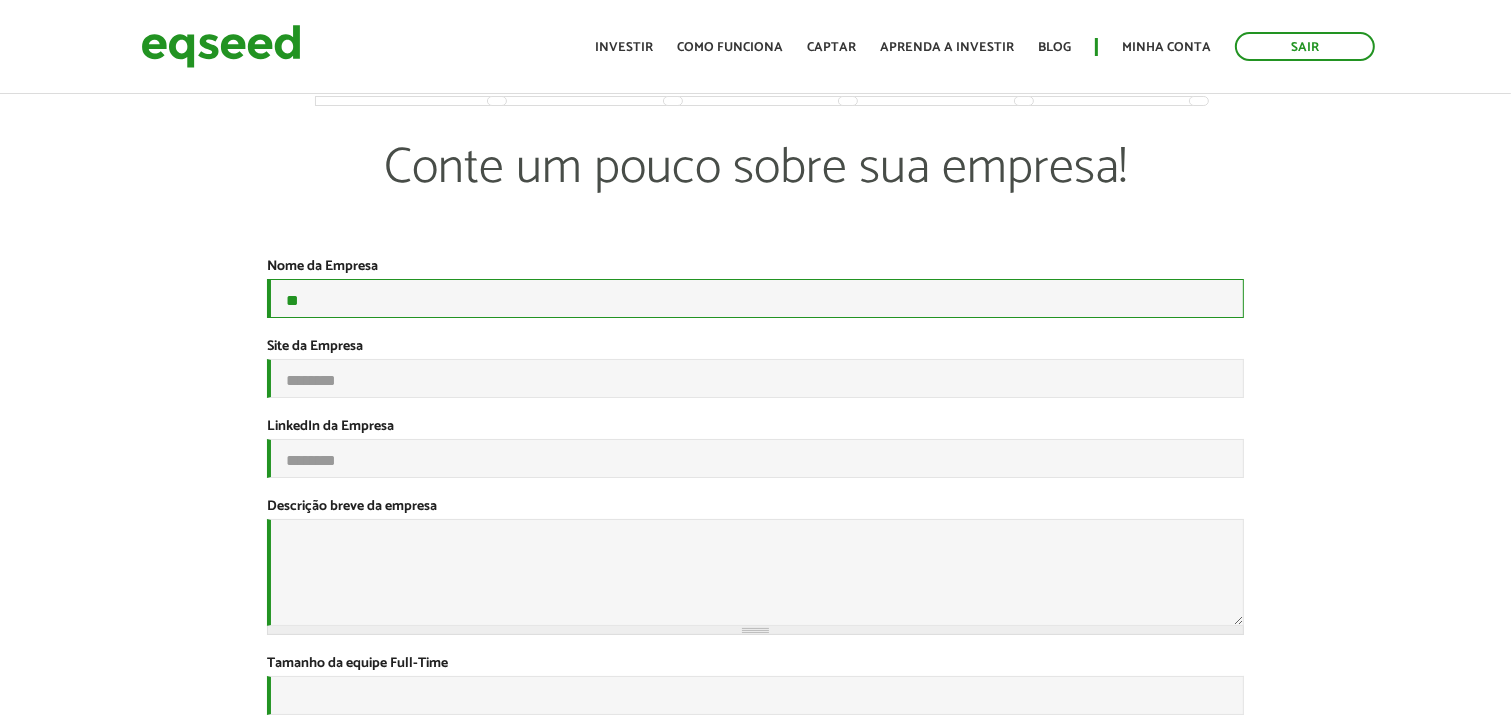 type on "*" 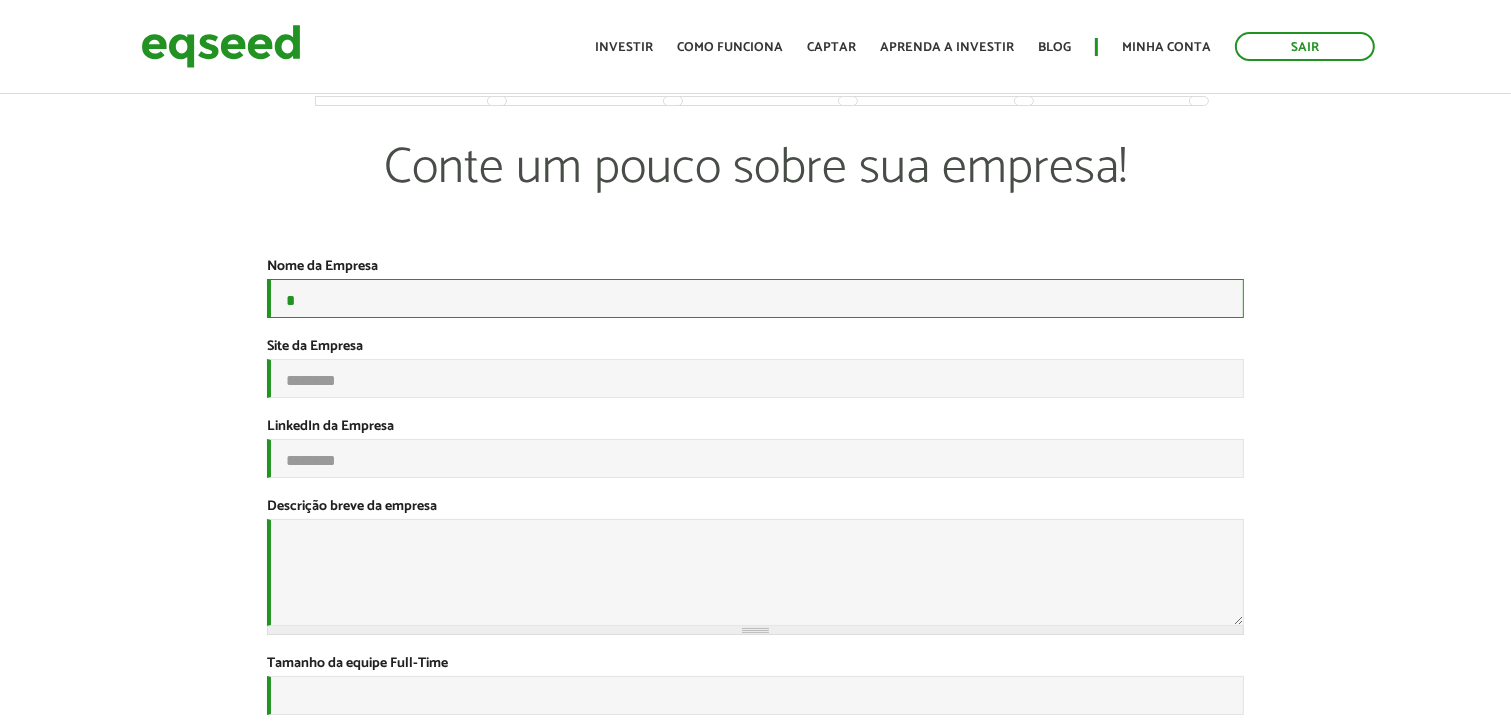 type 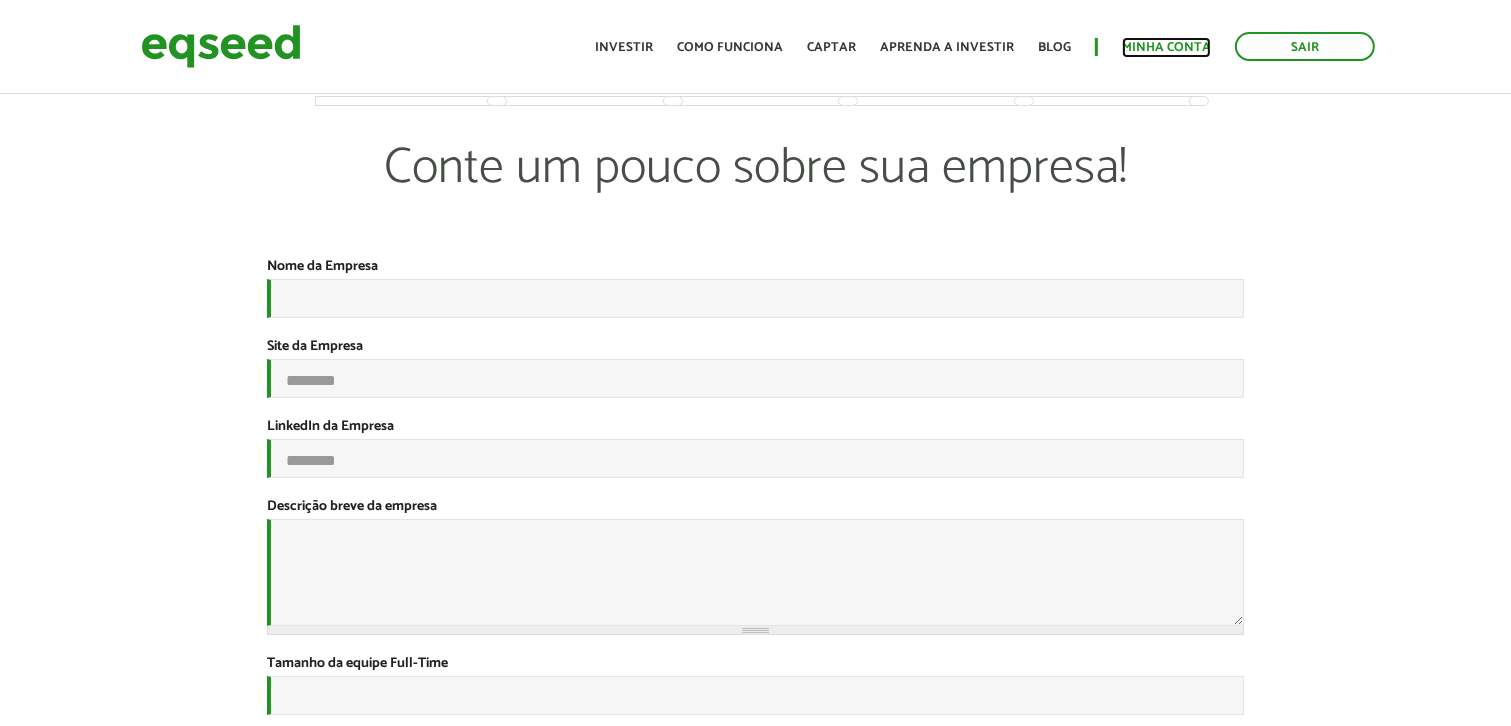 click on "Minha conta" at bounding box center (1166, 47) 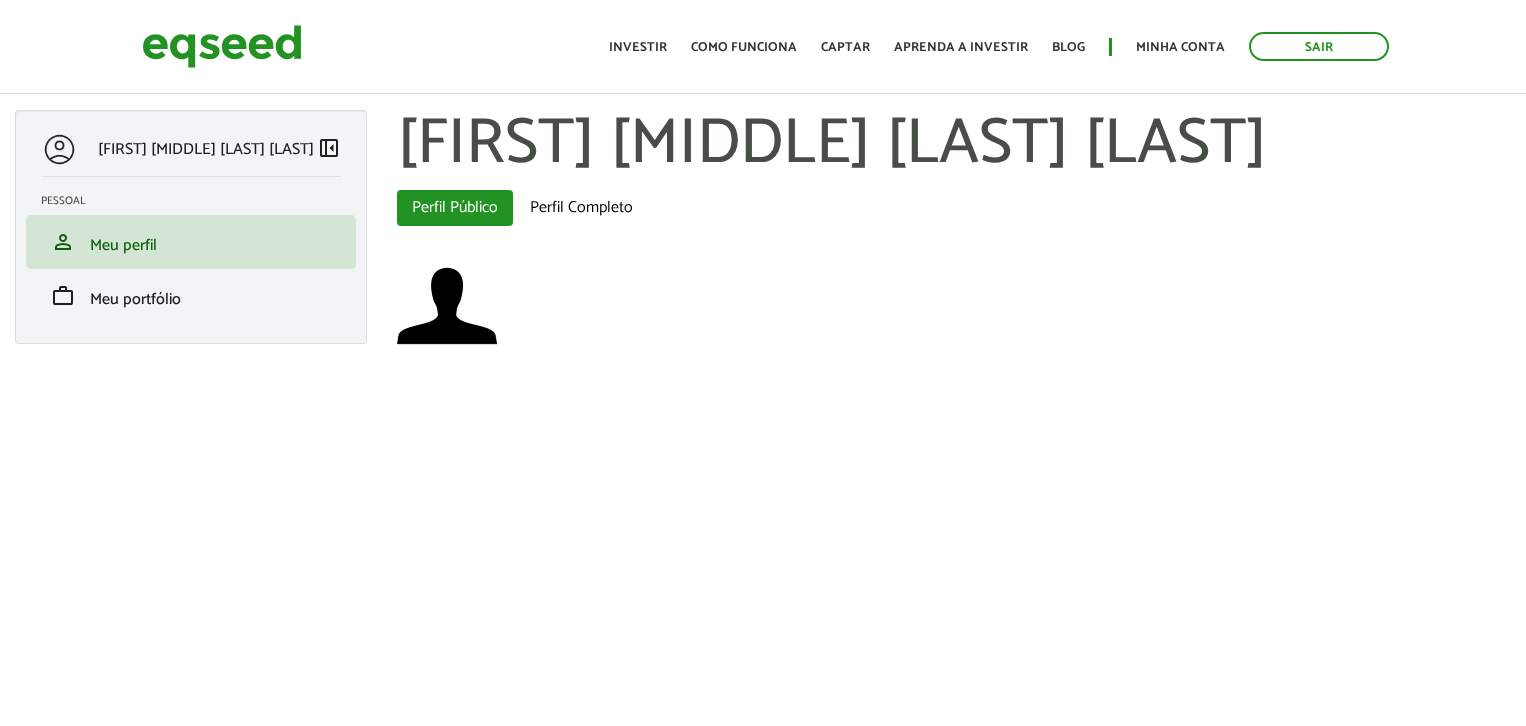 scroll, scrollTop: 0, scrollLeft: 0, axis: both 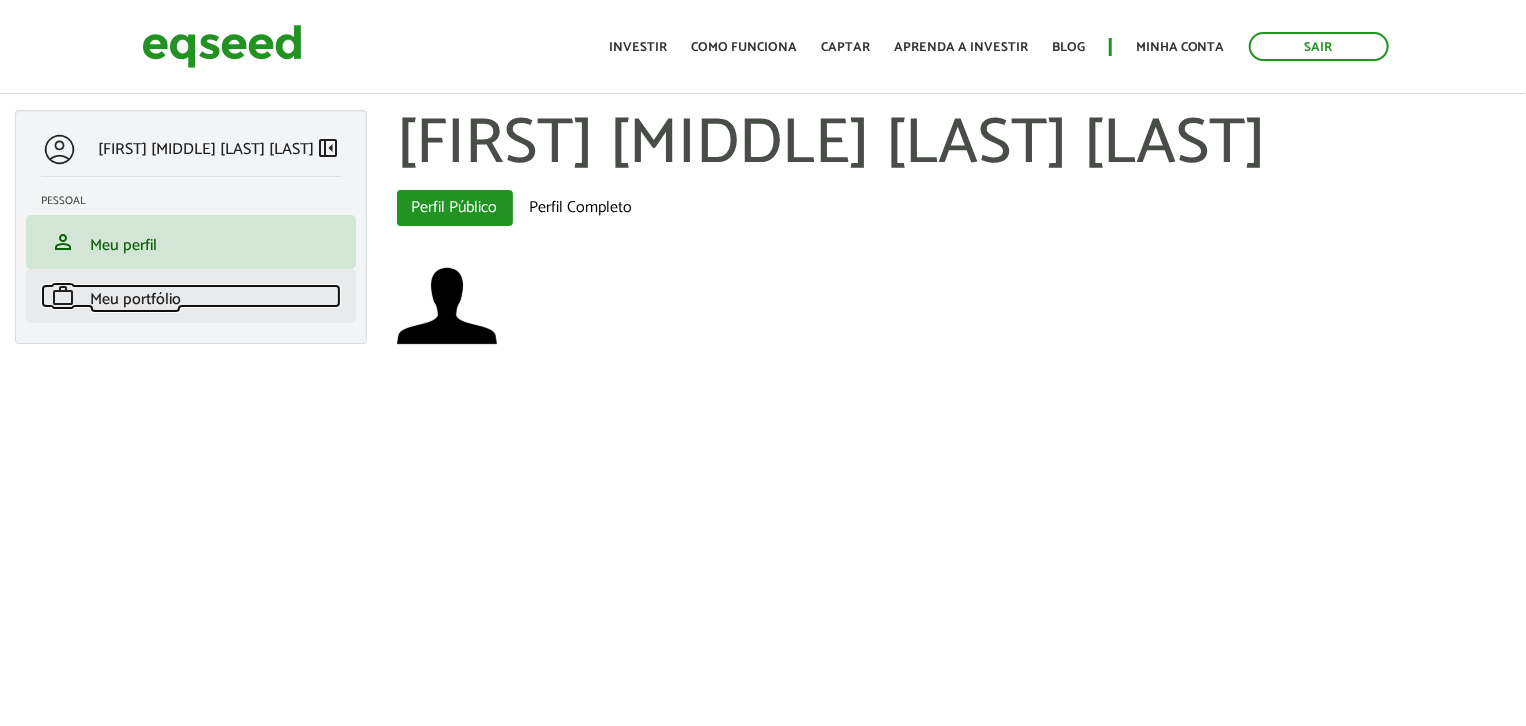 click on "Meu portfólio" at bounding box center [135, 299] 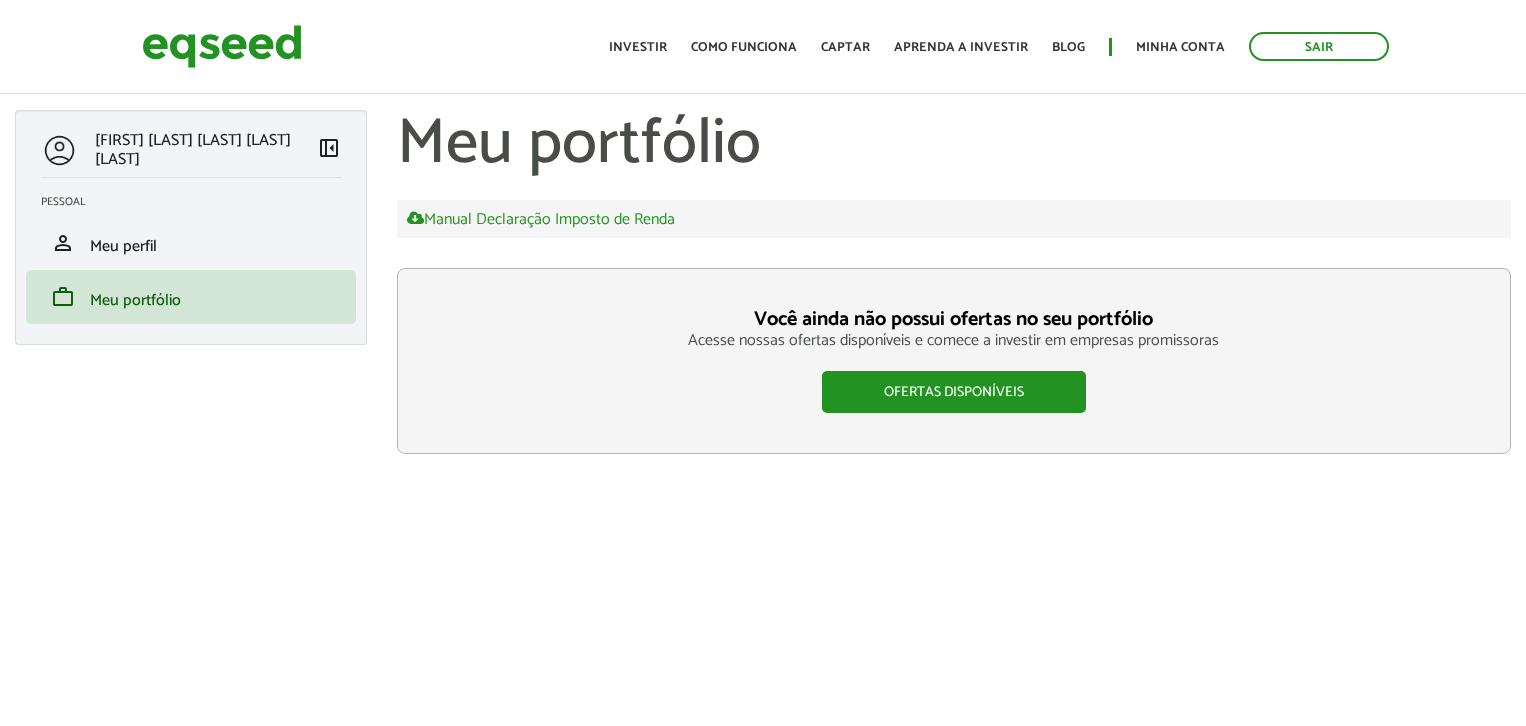 scroll, scrollTop: 0, scrollLeft: 0, axis: both 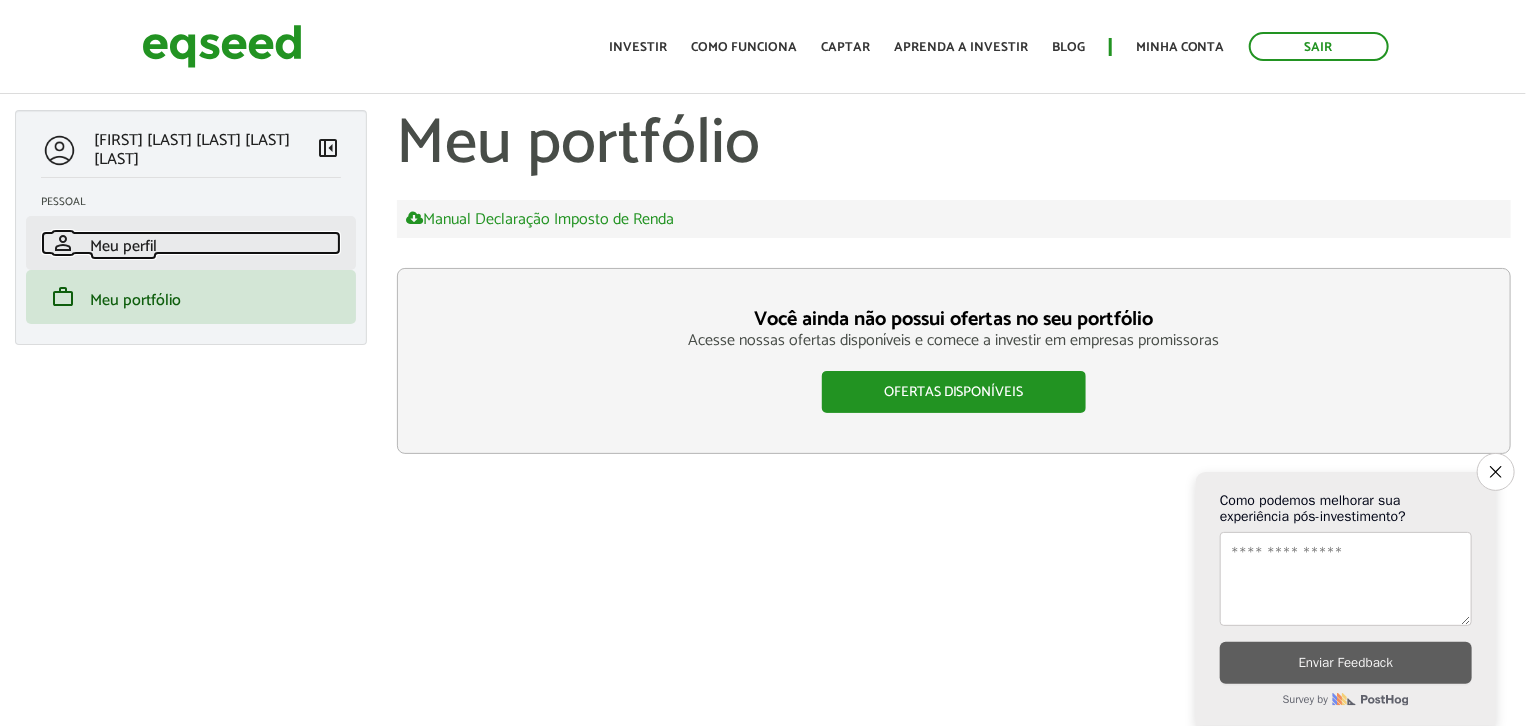 click on "Meu perfil" at bounding box center (123, 246) 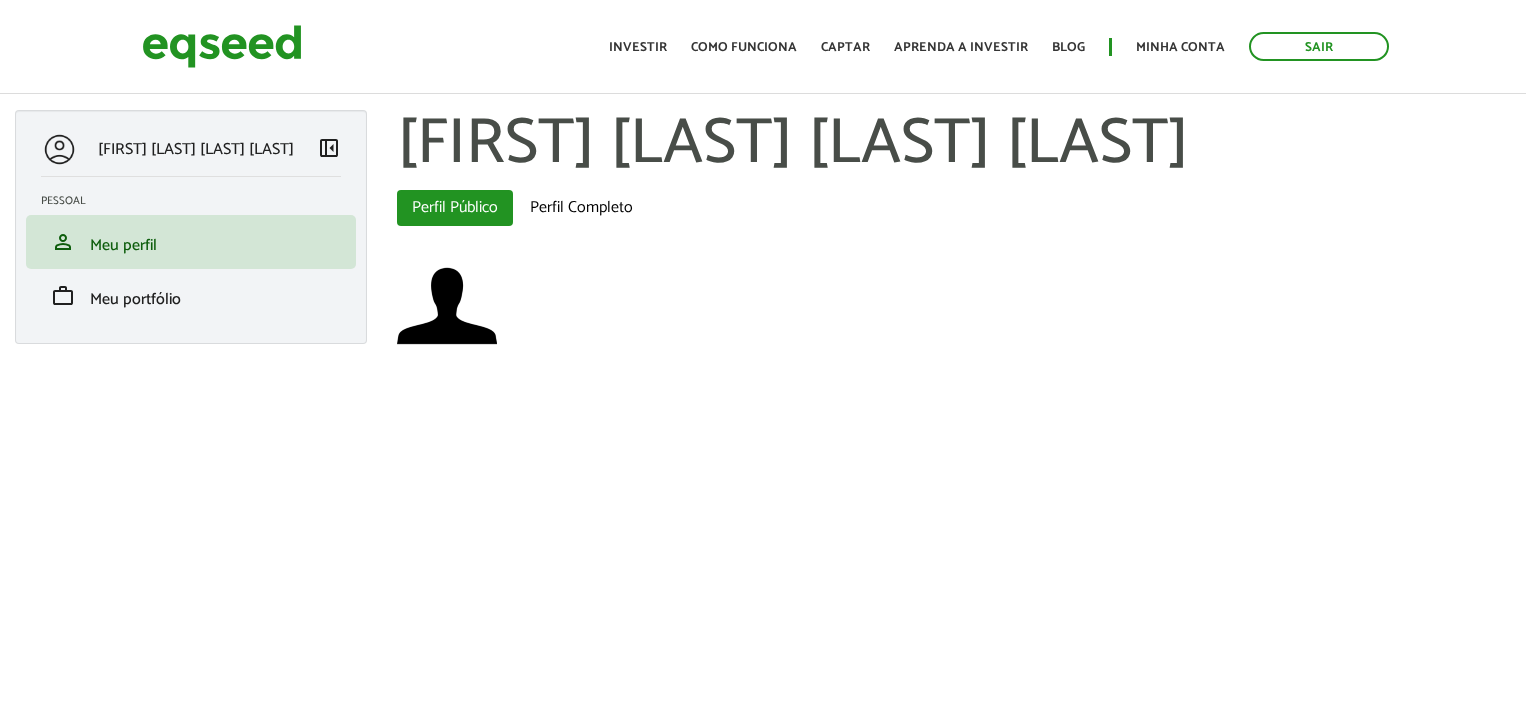 scroll, scrollTop: 0, scrollLeft: 0, axis: both 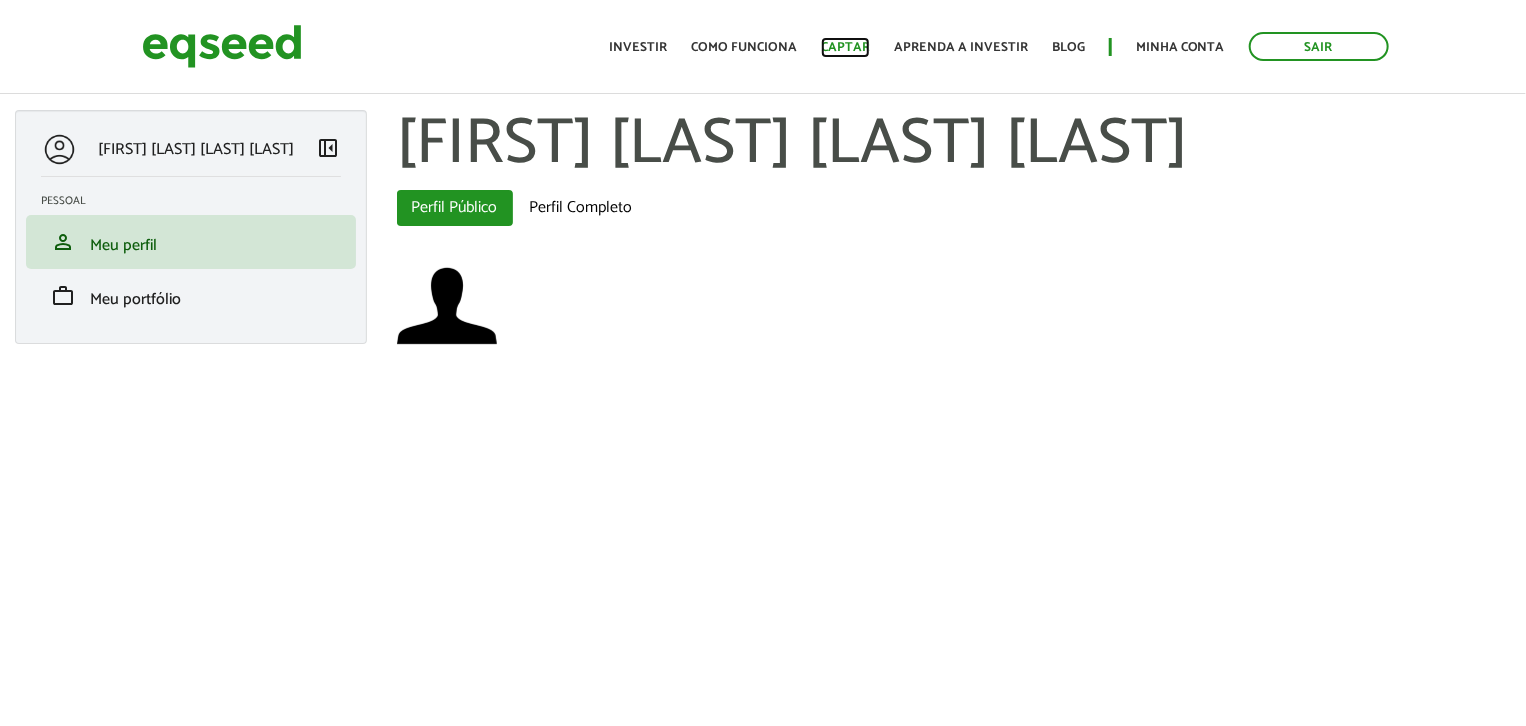 click on "Captar" at bounding box center (845, 47) 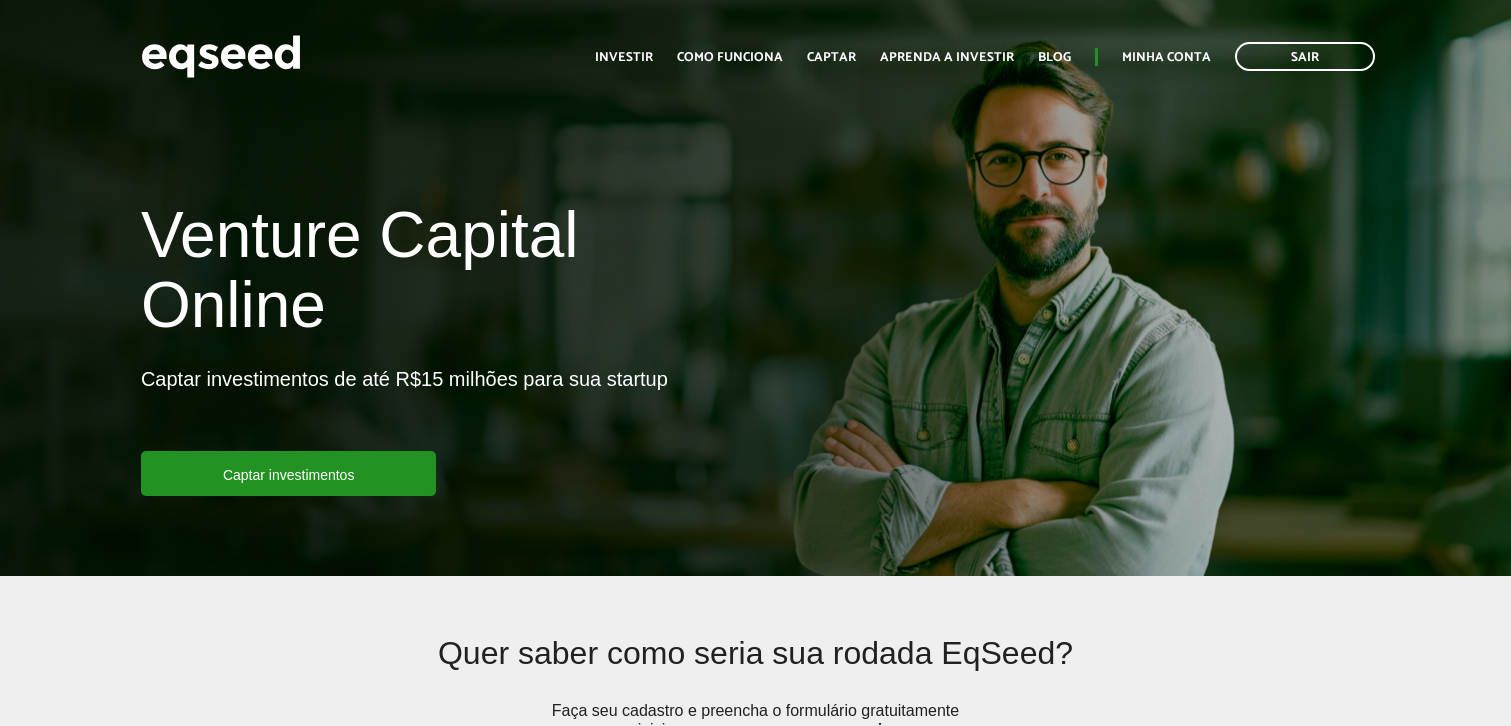 scroll, scrollTop: 0, scrollLeft: 0, axis: both 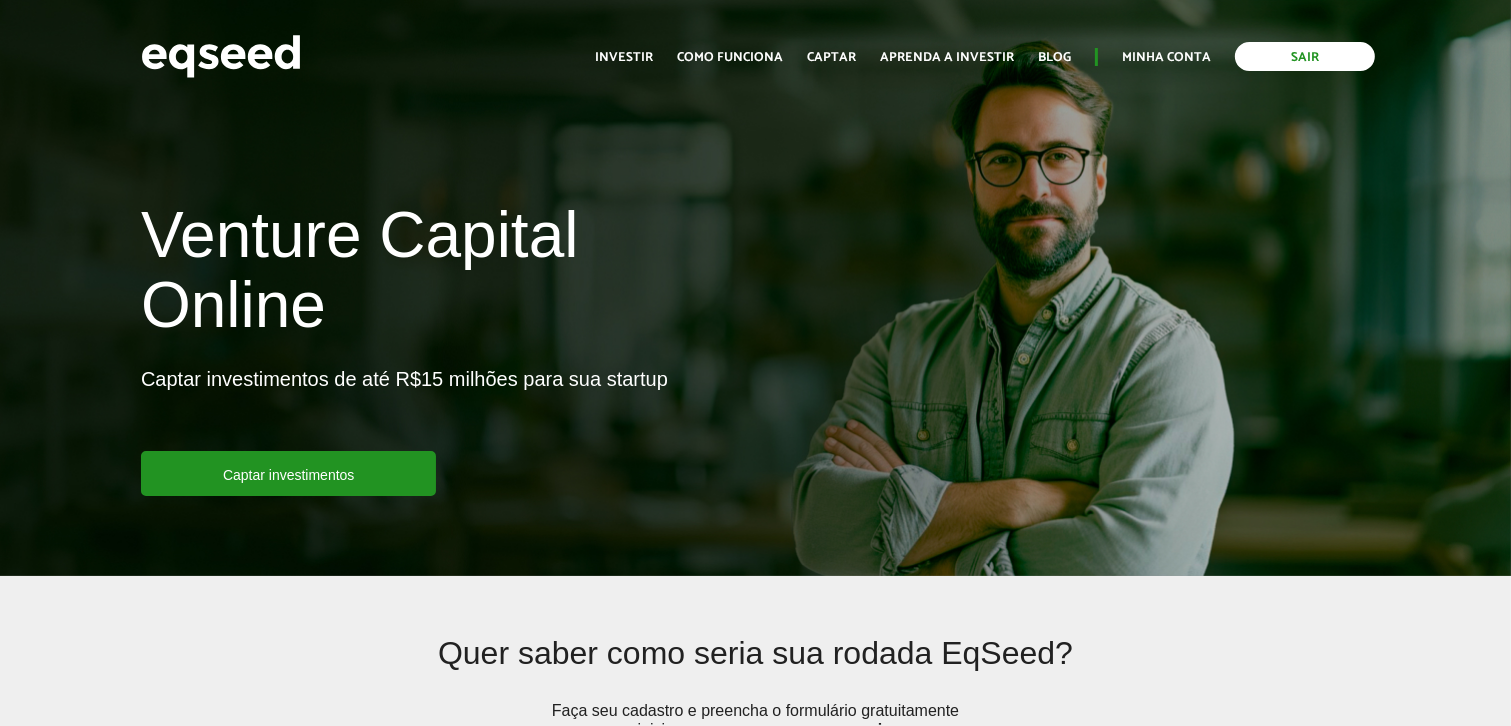 click on "Sair" at bounding box center [1305, 56] 